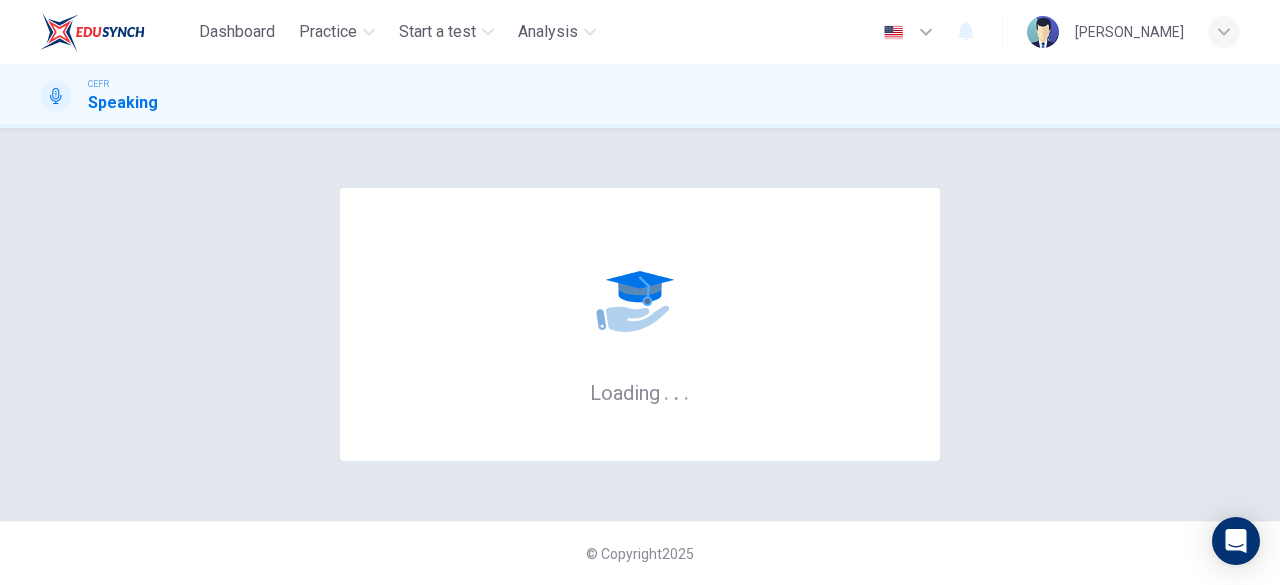 scroll, scrollTop: 0, scrollLeft: 0, axis: both 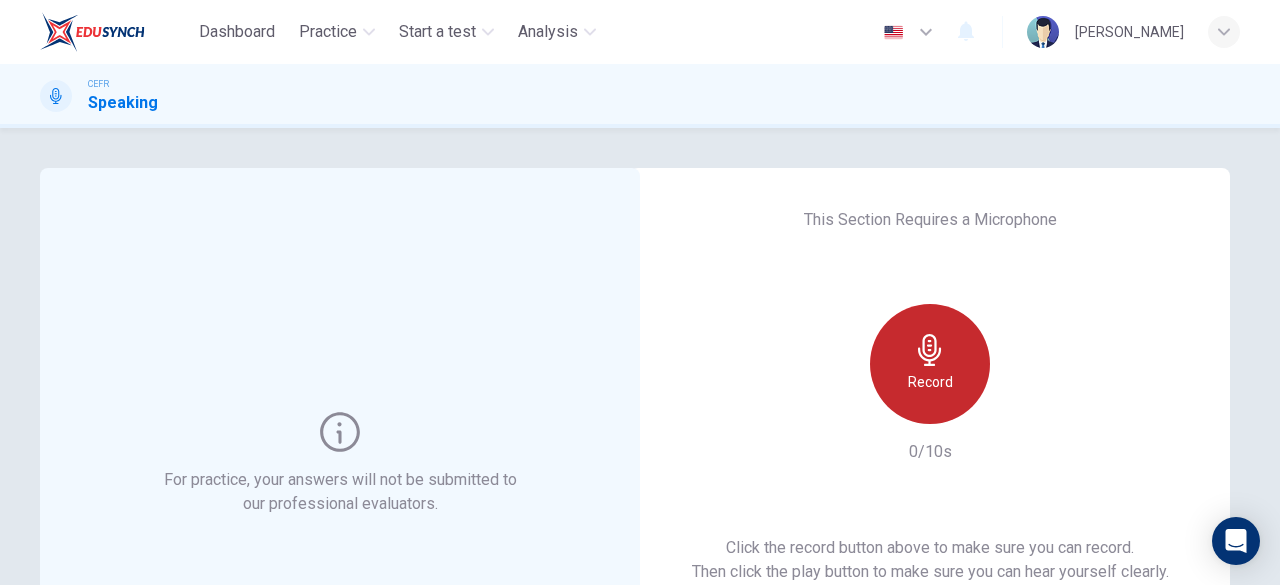 click on "Record" at bounding box center (930, 364) 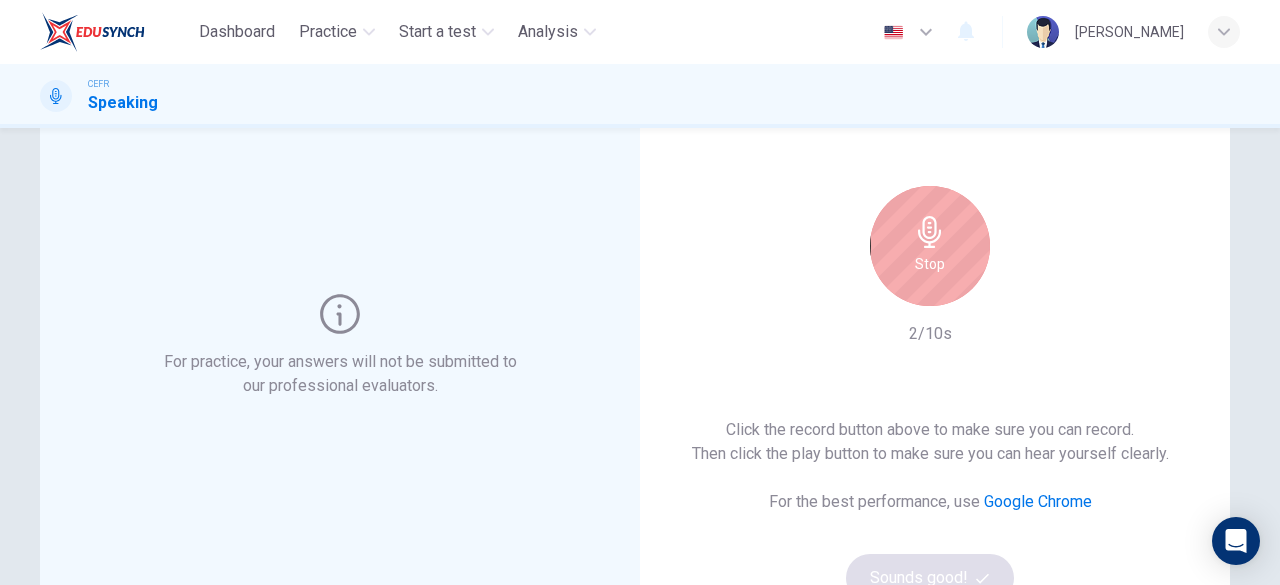 scroll, scrollTop: 121, scrollLeft: 0, axis: vertical 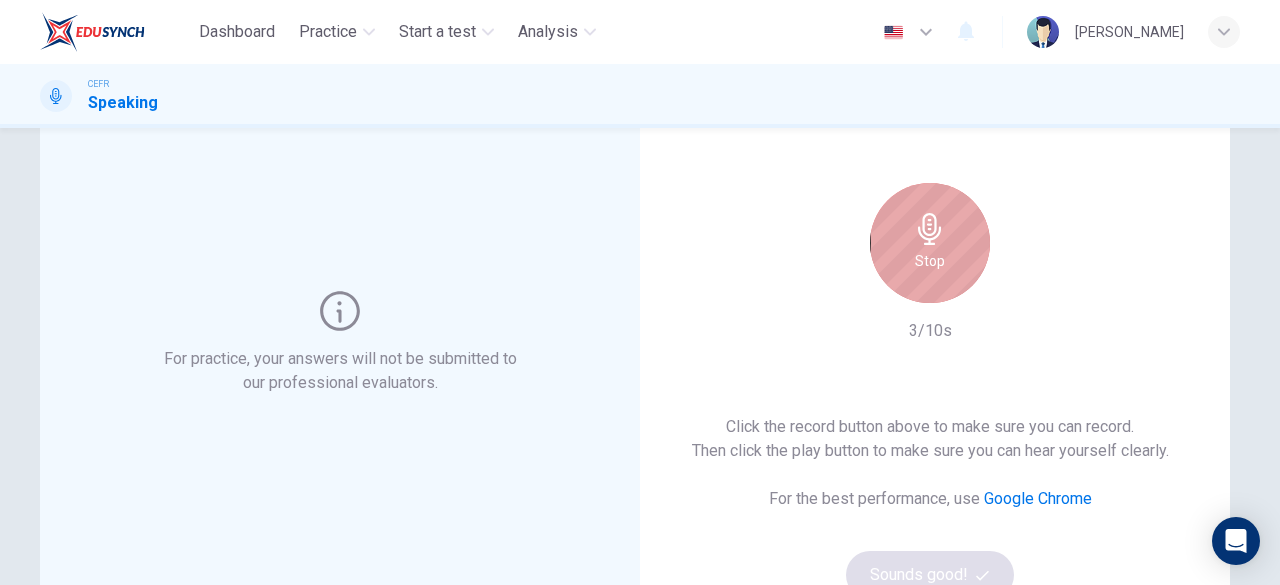 click on "Stop" at bounding box center (930, 243) 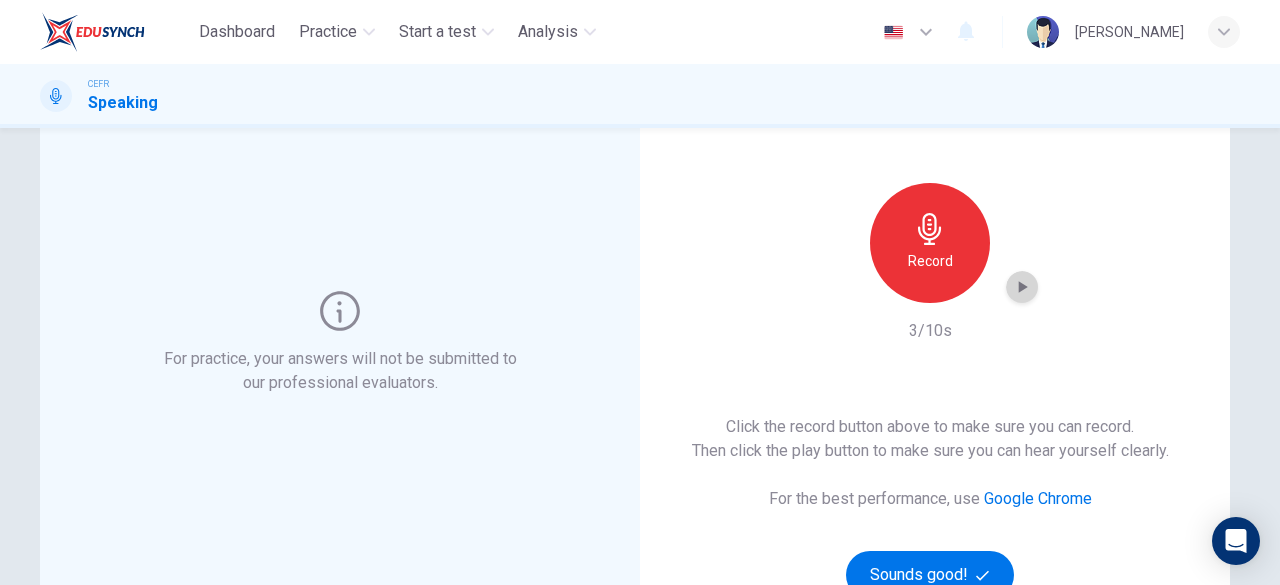 click 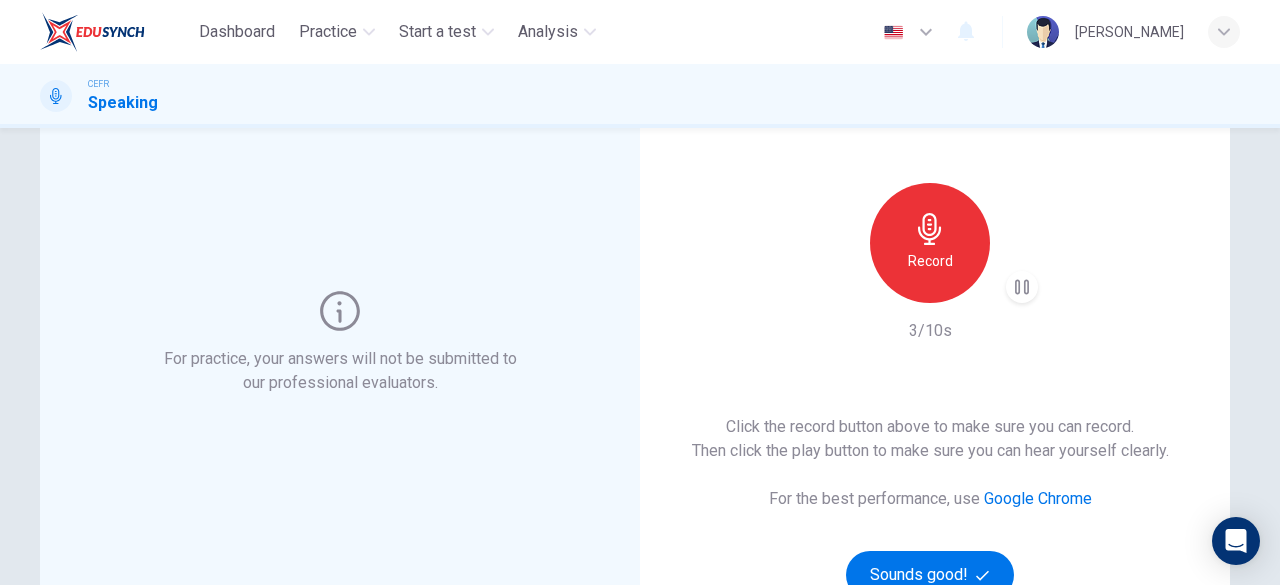 scroll, scrollTop: 241, scrollLeft: 0, axis: vertical 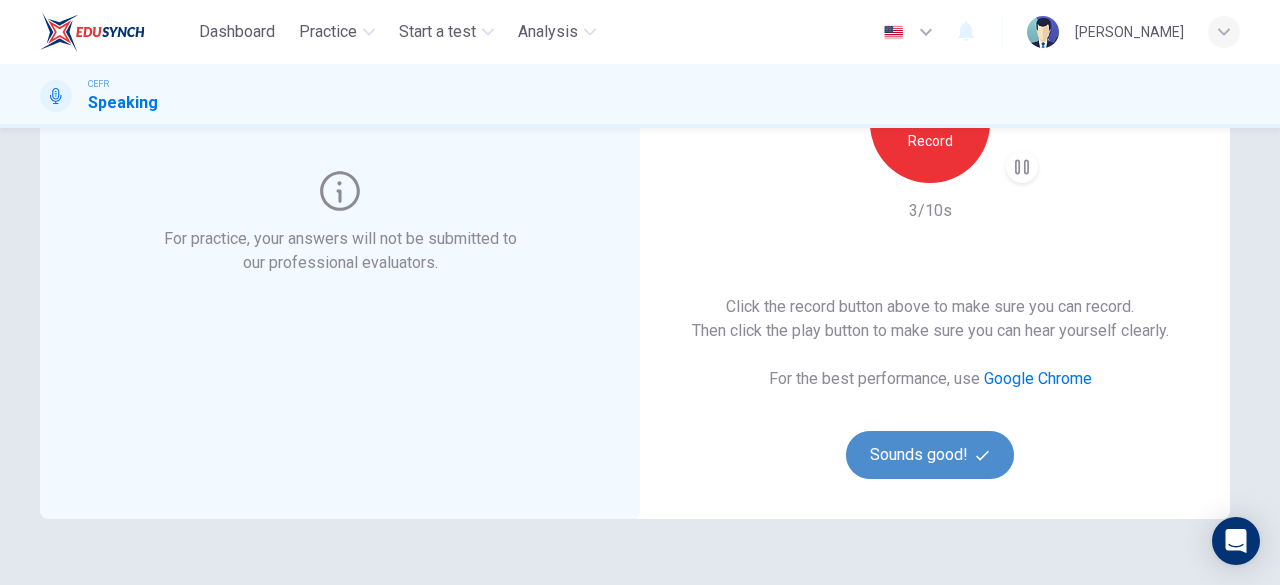 click on "Sounds good!" at bounding box center (930, 455) 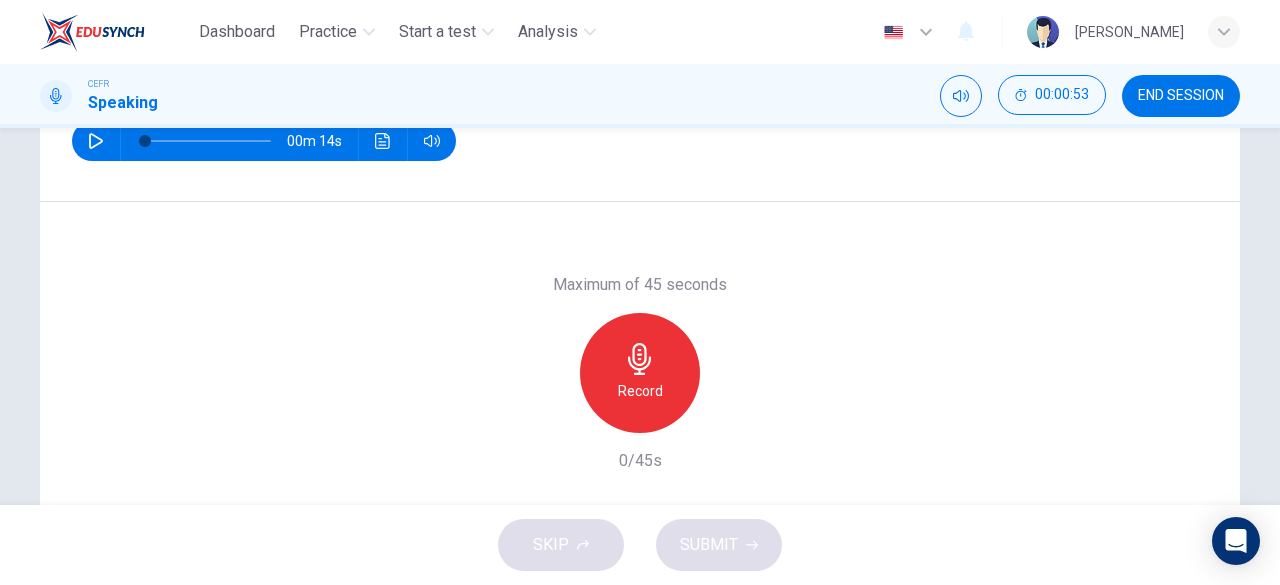 scroll, scrollTop: 318, scrollLeft: 0, axis: vertical 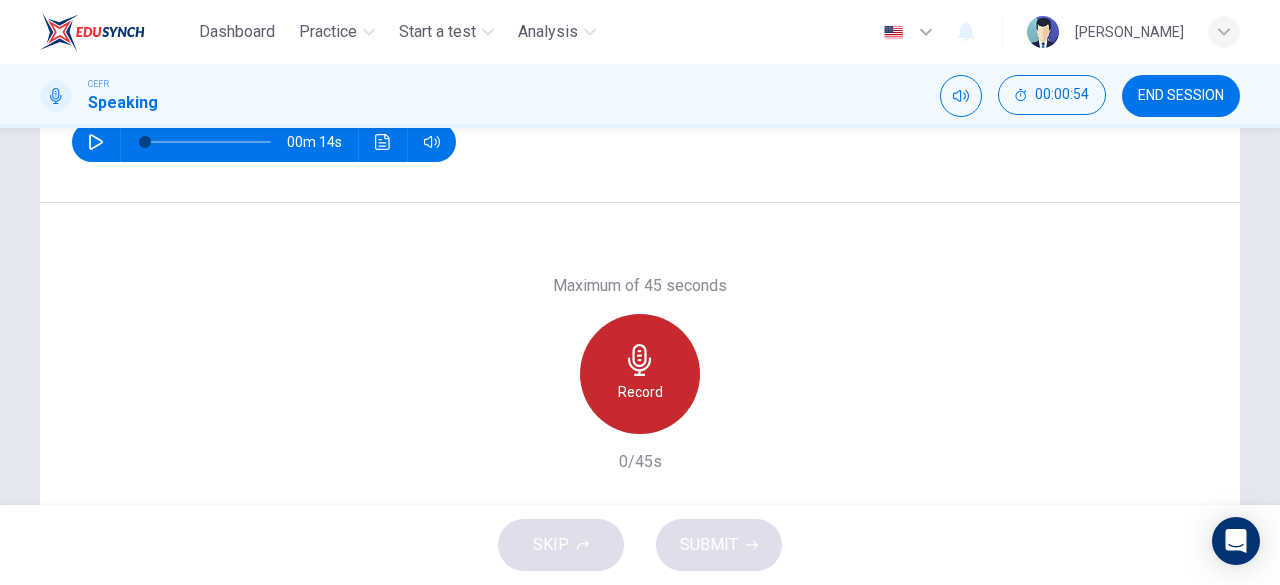 click on "Record" at bounding box center [640, 392] 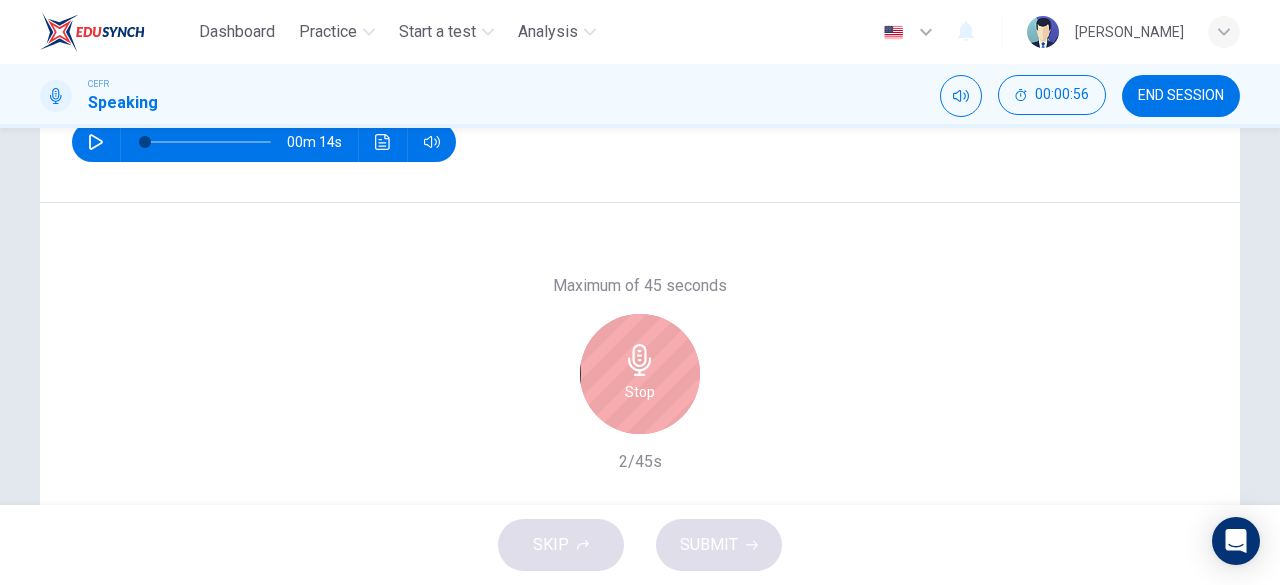 click on "Stop" at bounding box center [640, 392] 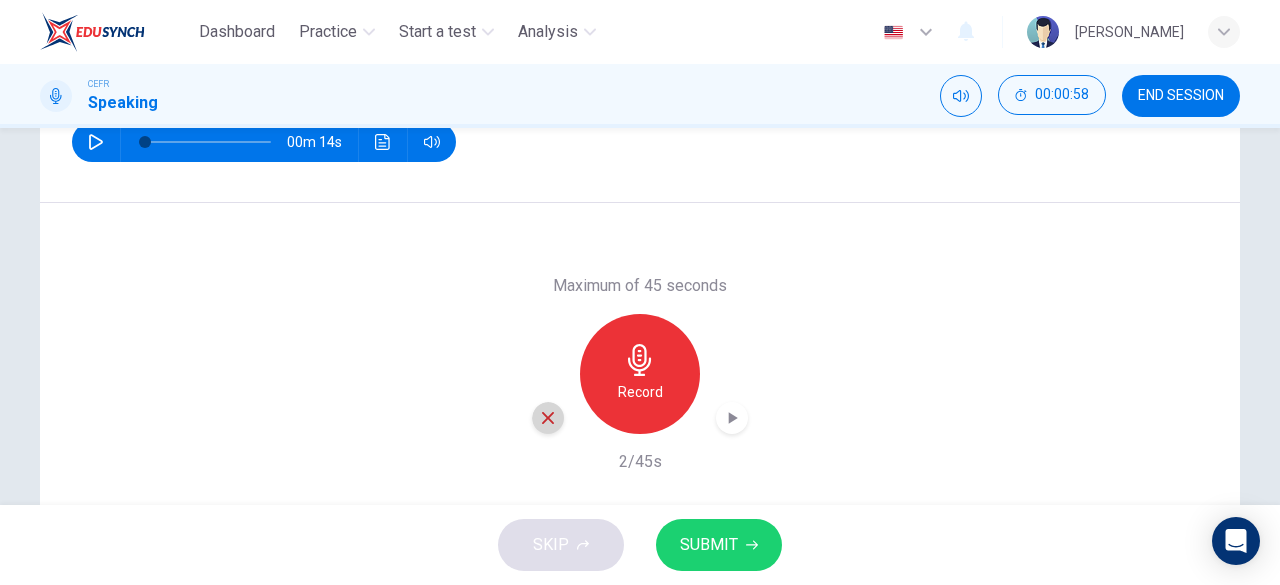click 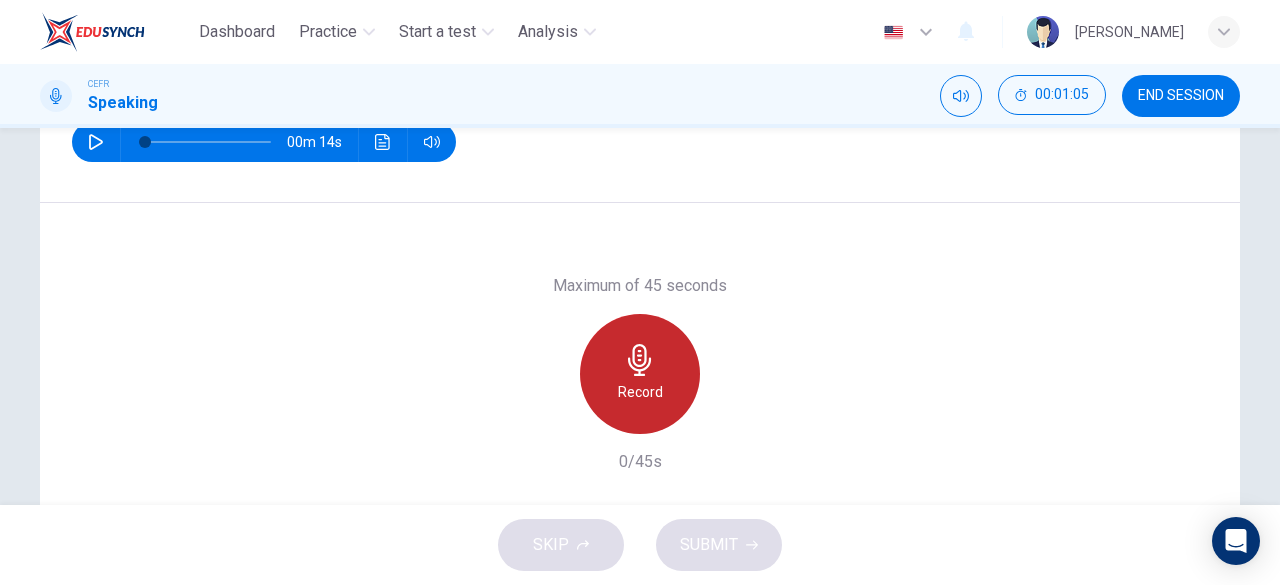 click 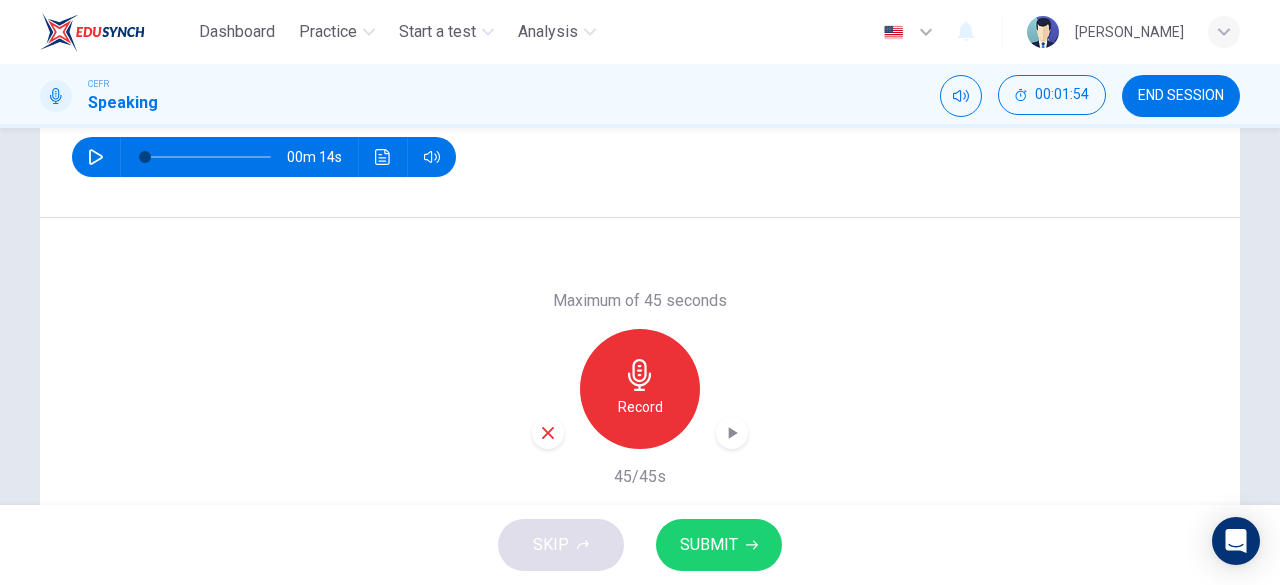 scroll, scrollTop: 302, scrollLeft: 0, axis: vertical 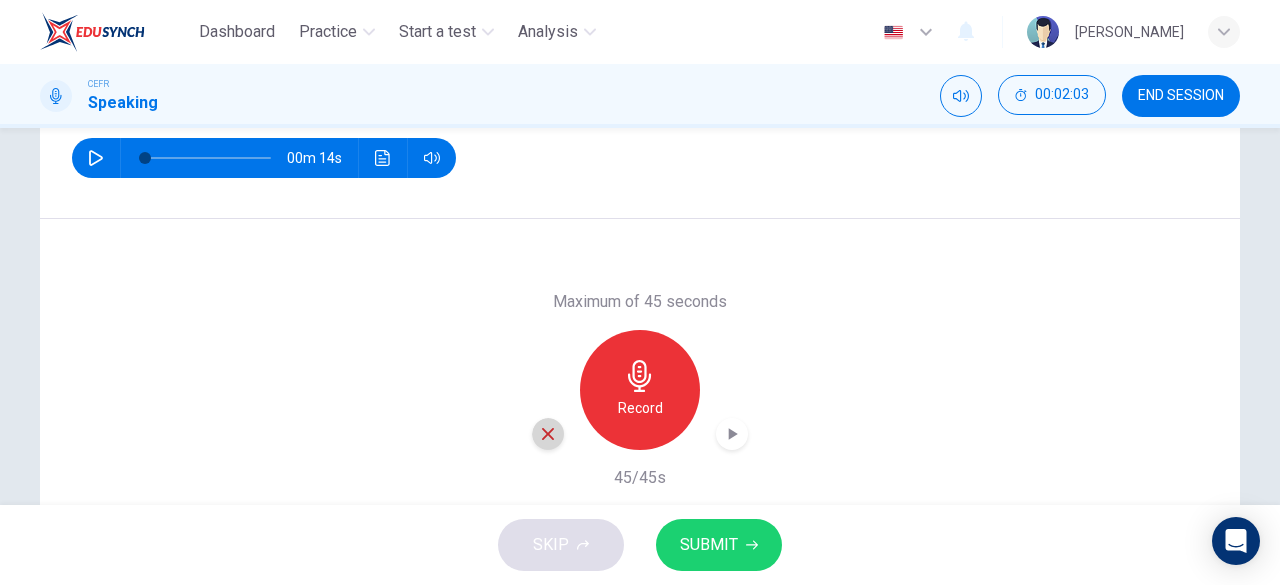 click 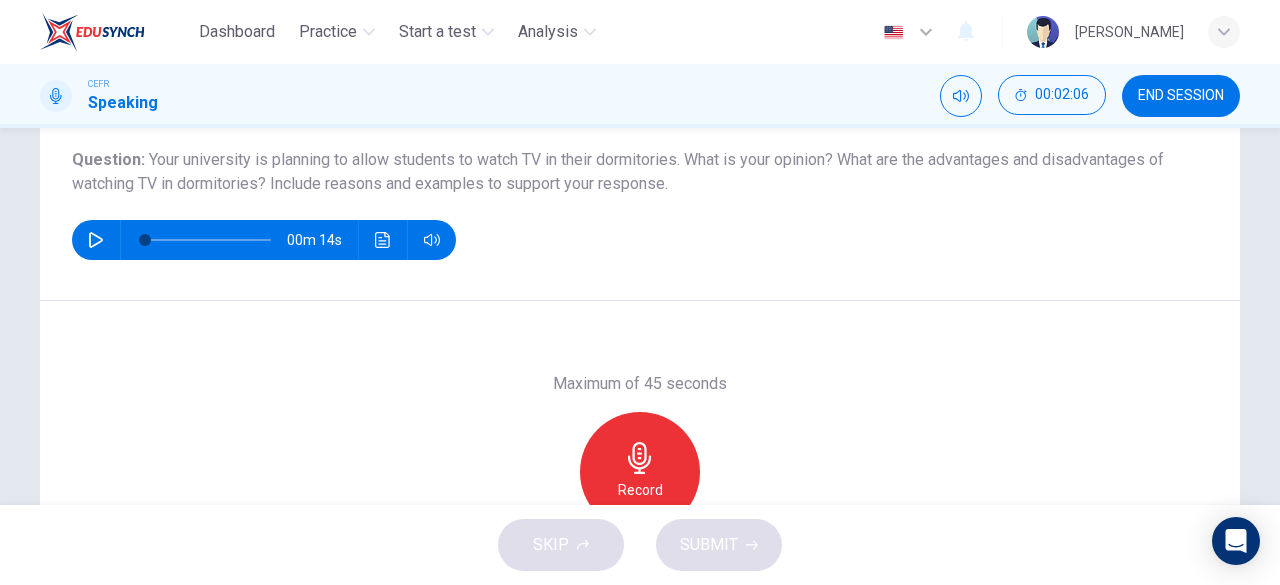 scroll, scrollTop: 324, scrollLeft: 0, axis: vertical 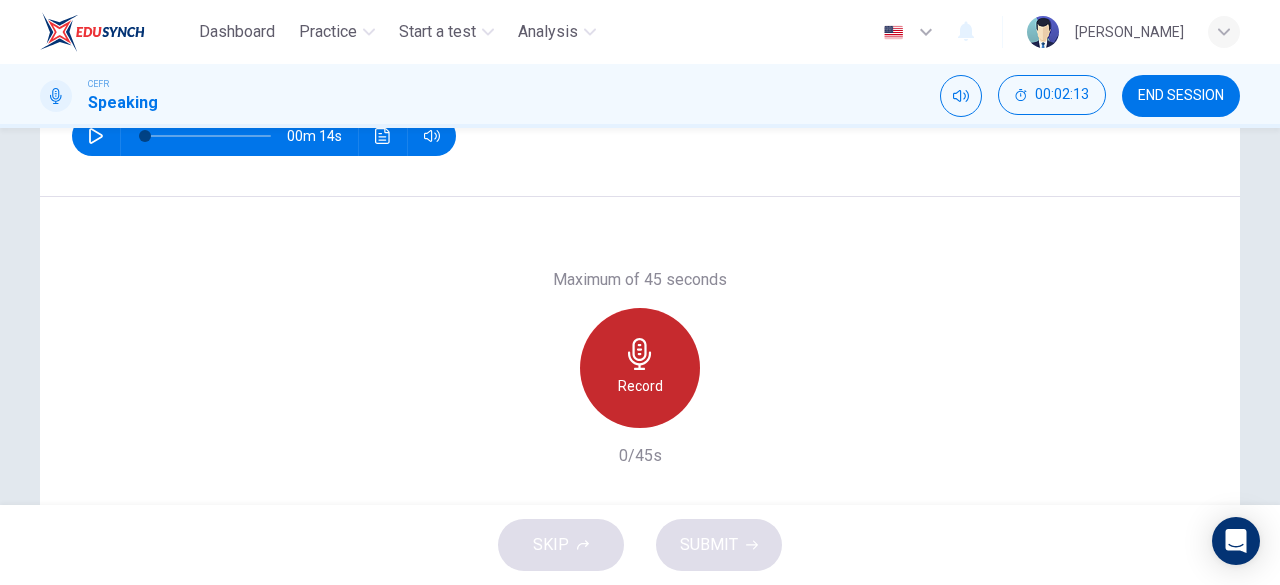 click on "Record" at bounding box center [640, 368] 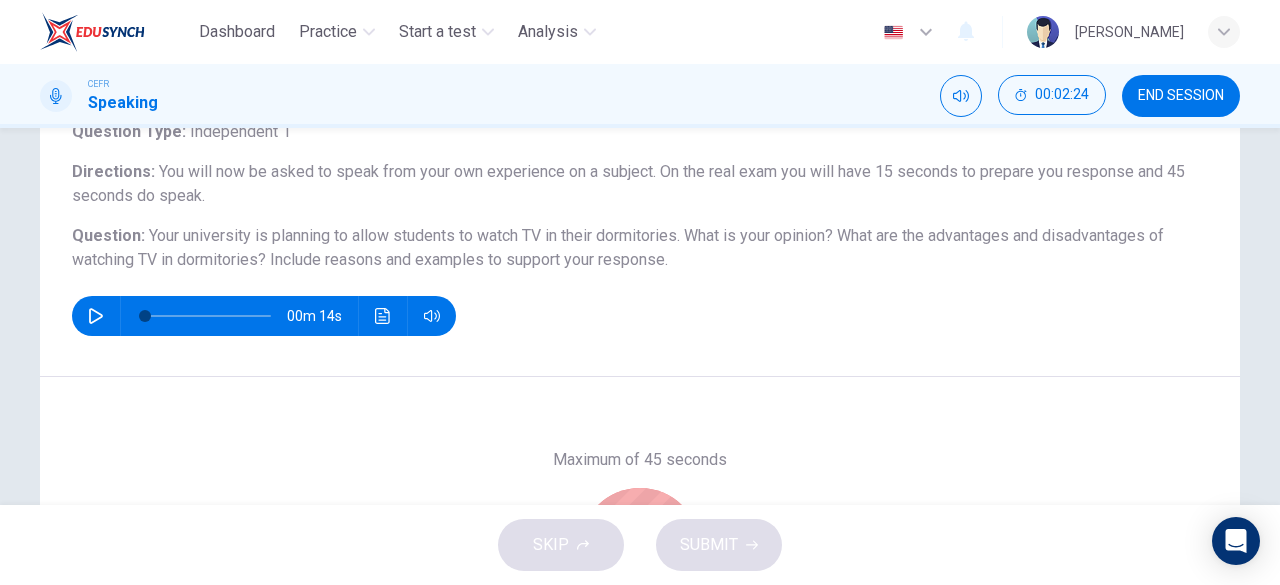 scroll, scrollTop: 398, scrollLeft: 0, axis: vertical 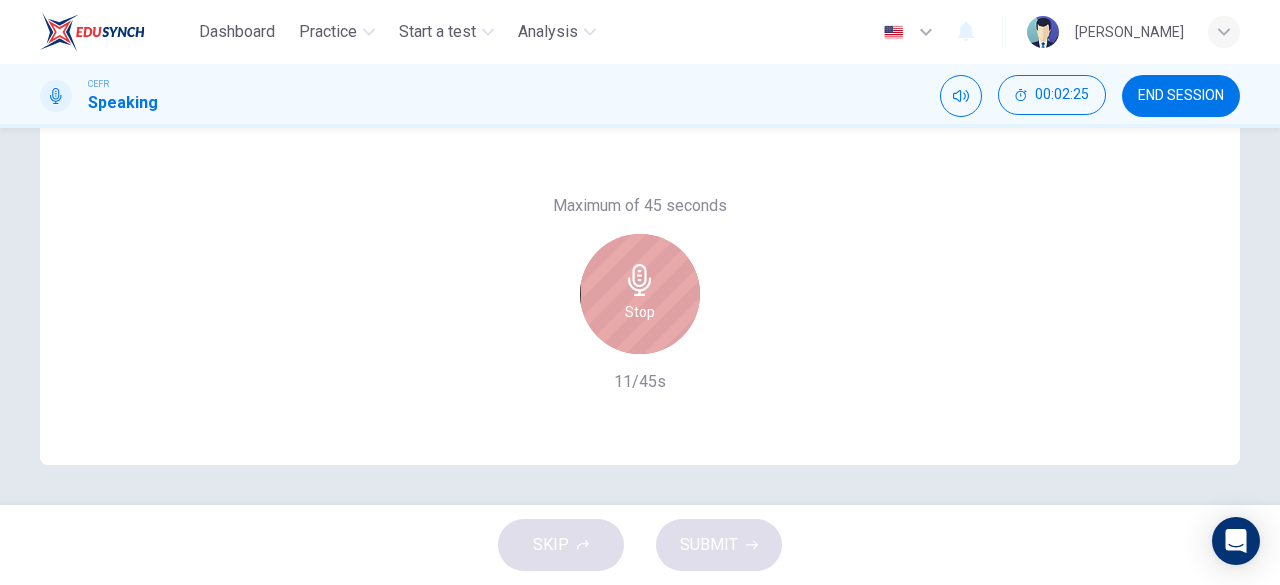 click 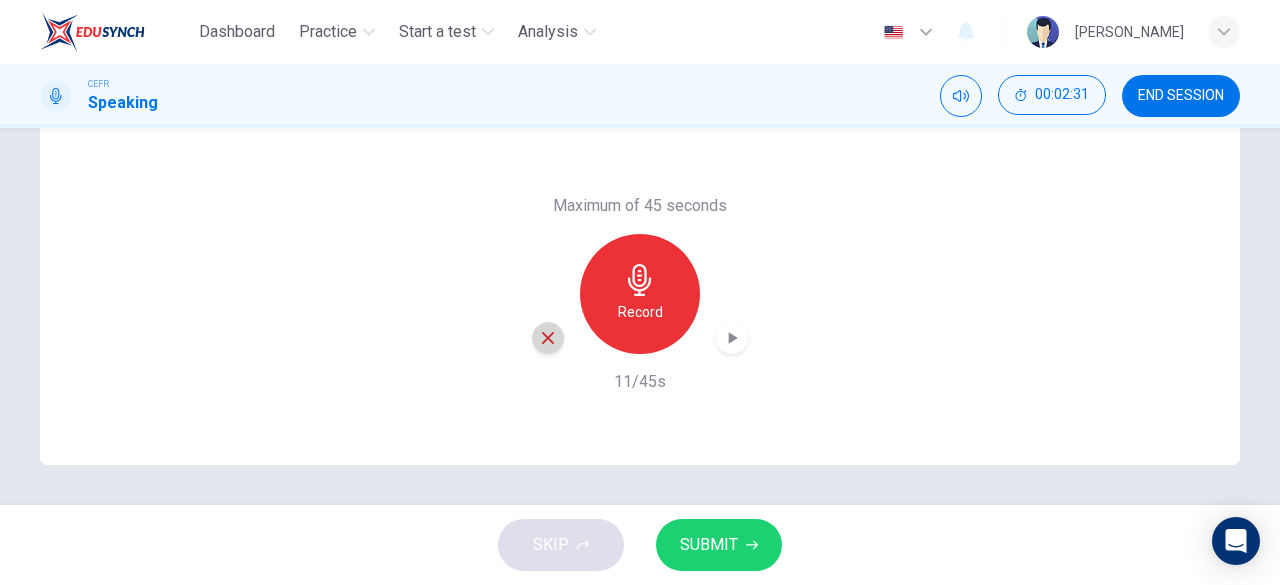 click 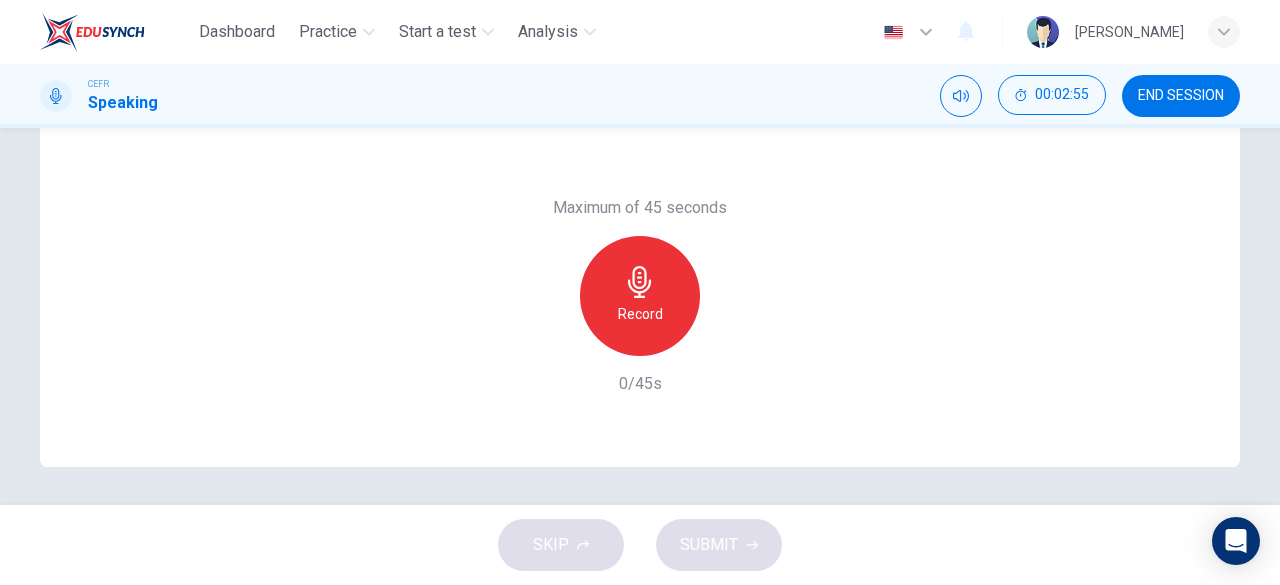 scroll, scrollTop: 396, scrollLeft: 0, axis: vertical 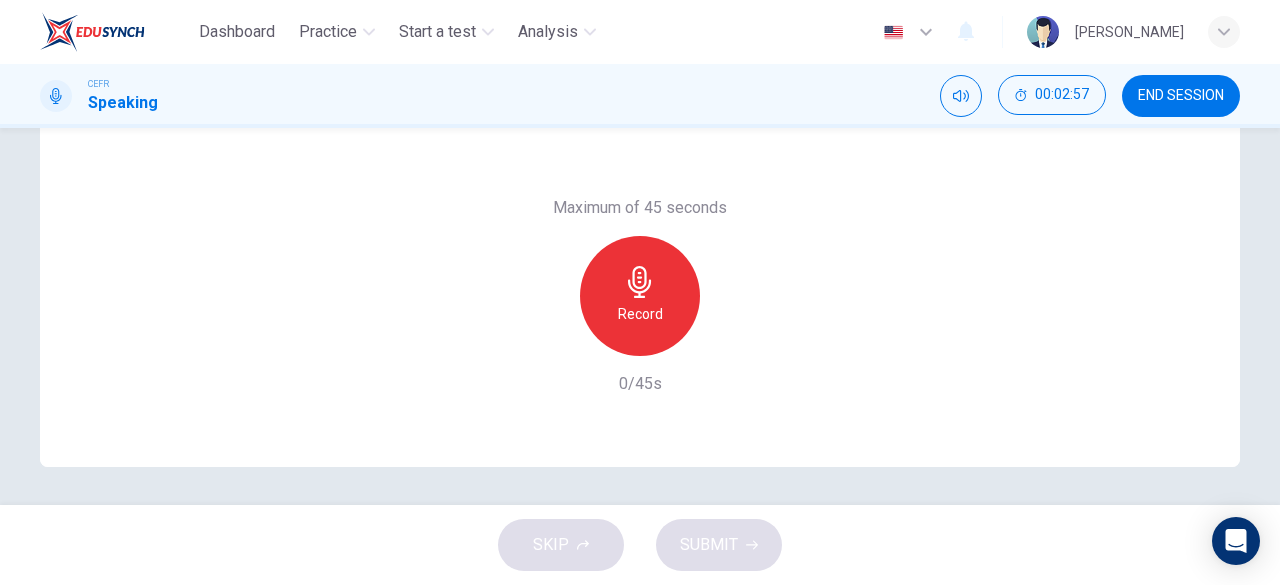 click on "Record" at bounding box center [640, 296] 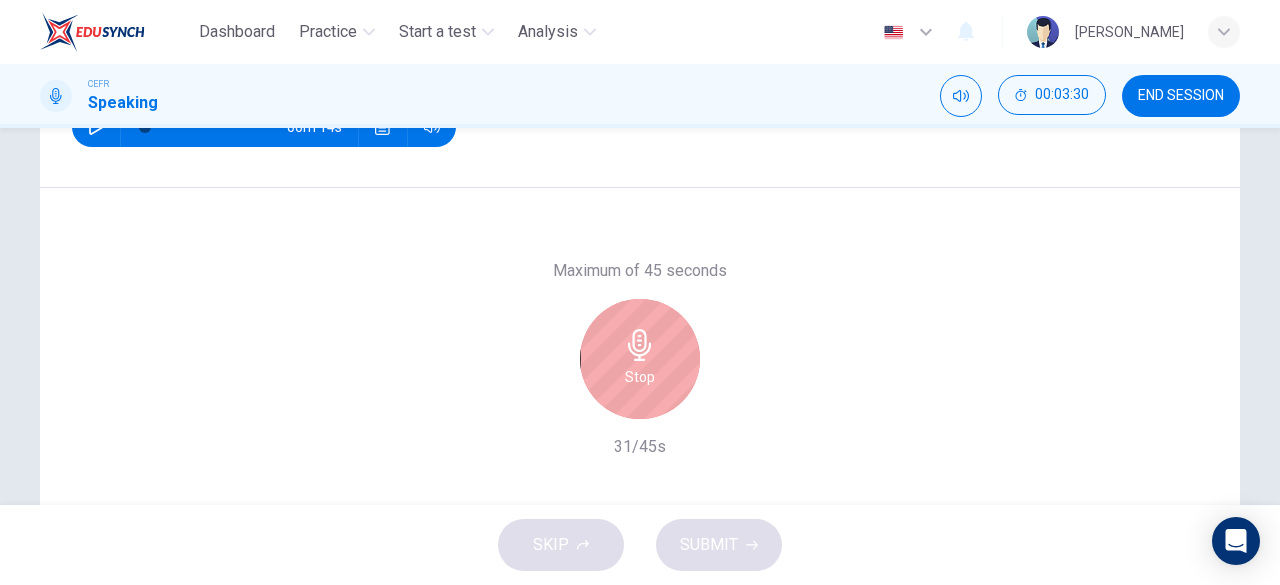 scroll, scrollTop: 332, scrollLeft: 0, axis: vertical 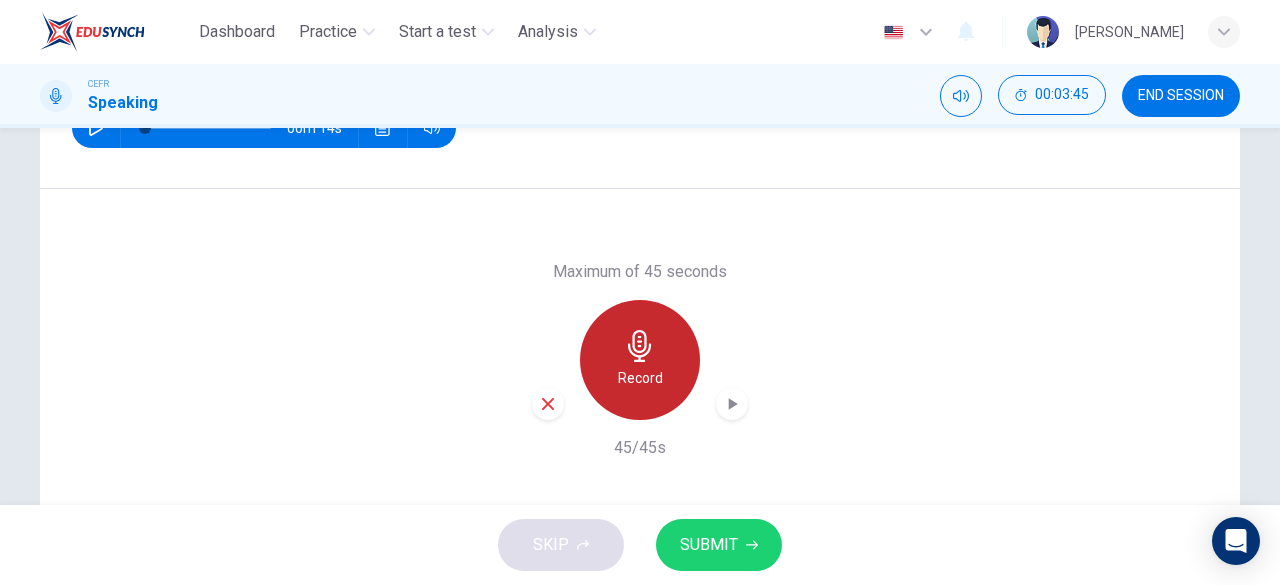click on "Record" at bounding box center [640, 360] 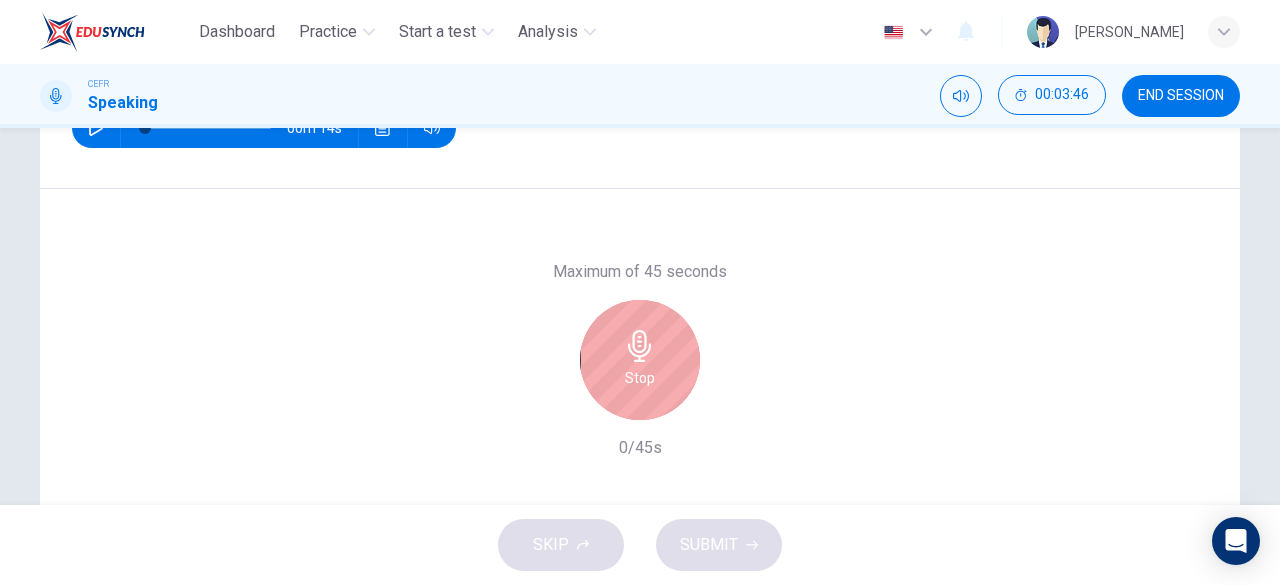 click on "Stop" at bounding box center (640, 360) 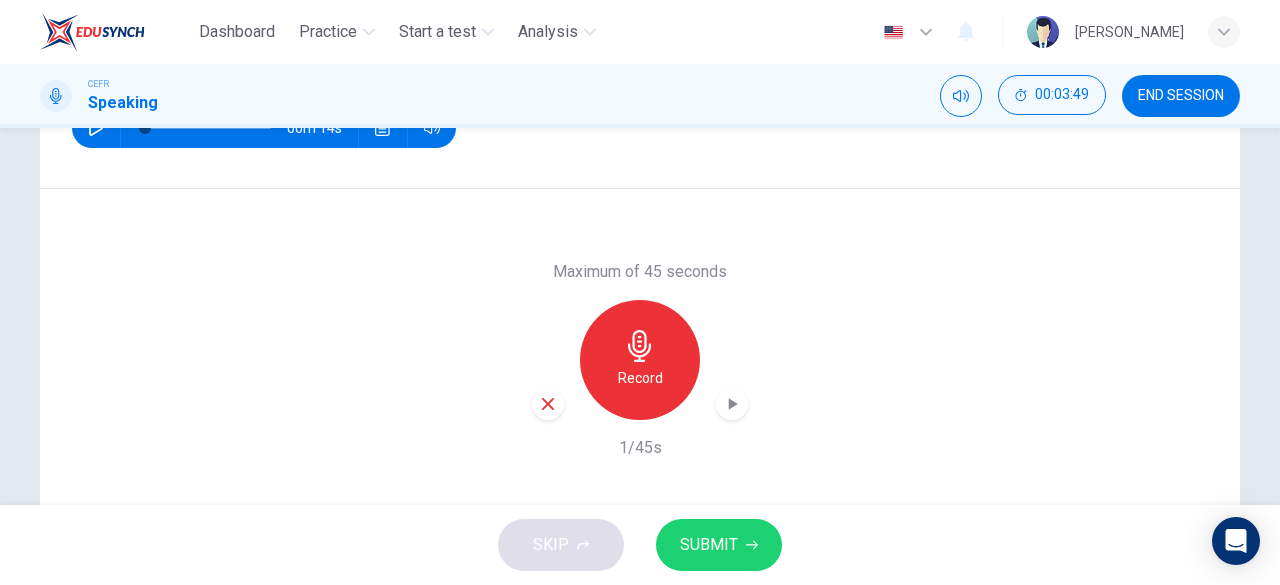 drag, startPoint x: 544, startPoint y: 411, endPoint x: 804, endPoint y: 602, distance: 322.61588 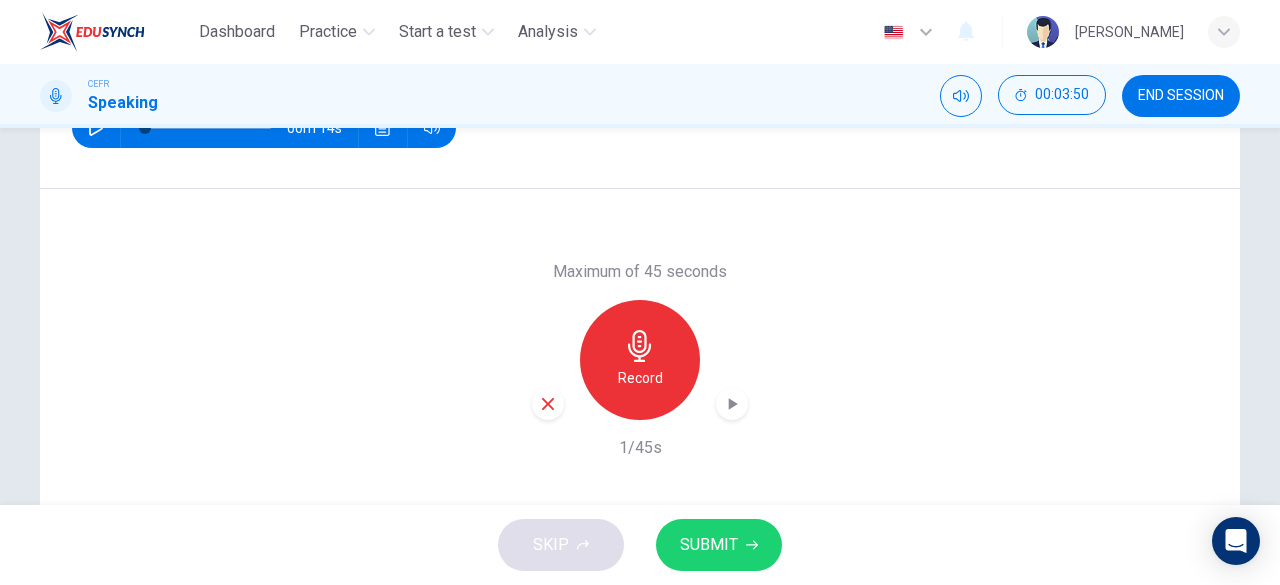 click on "SKIP SUBMIT" at bounding box center (640, 545) 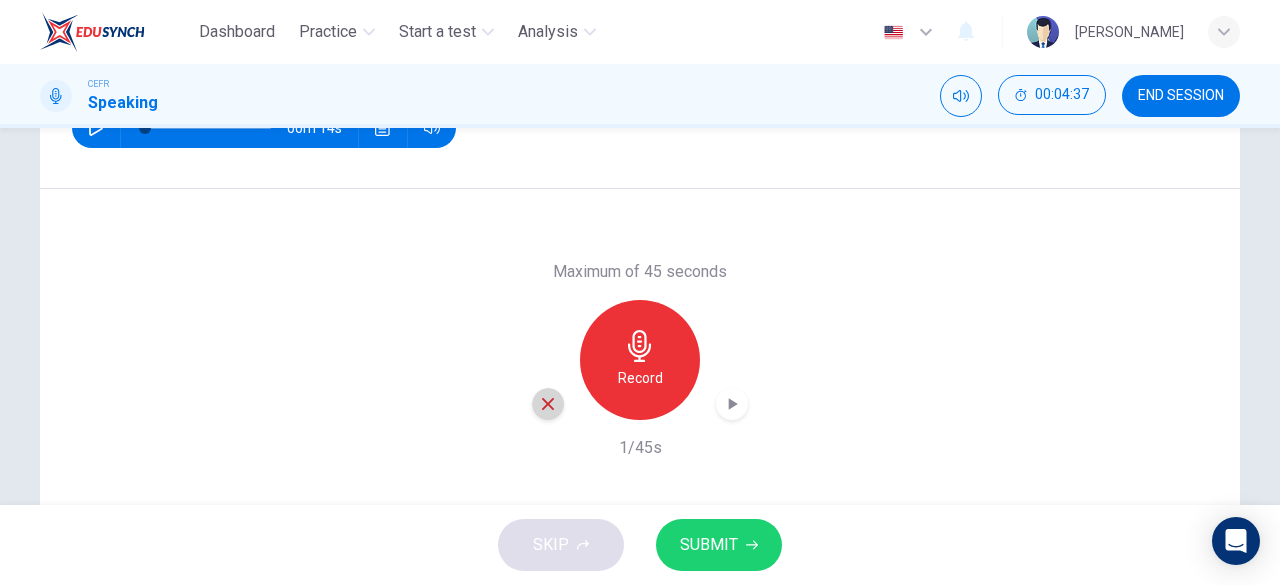click 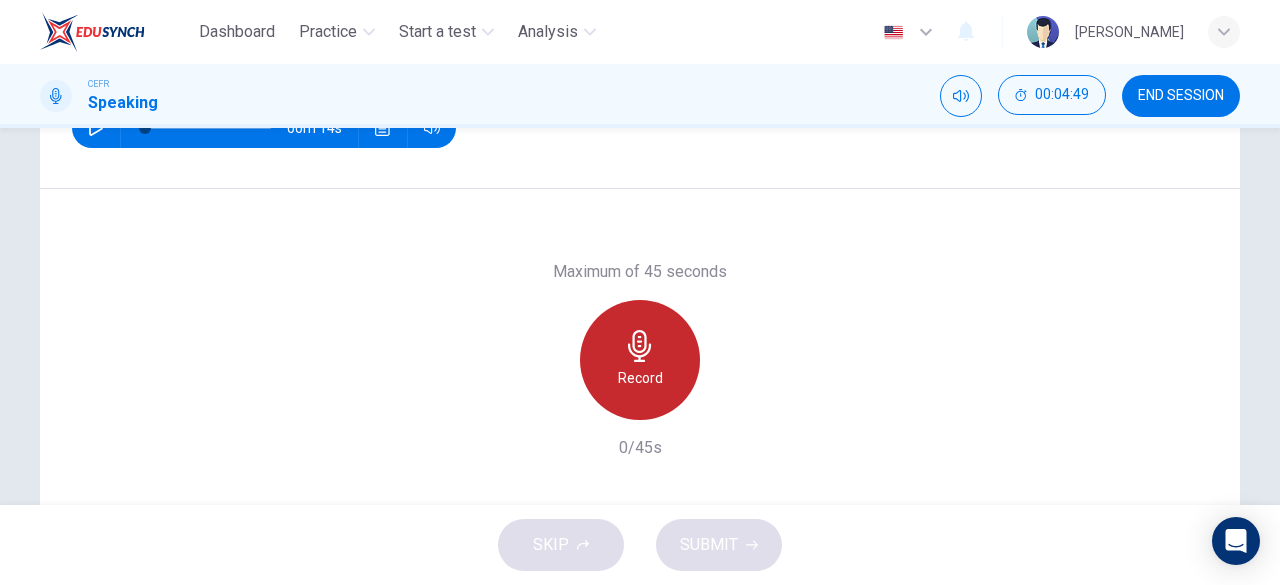 click 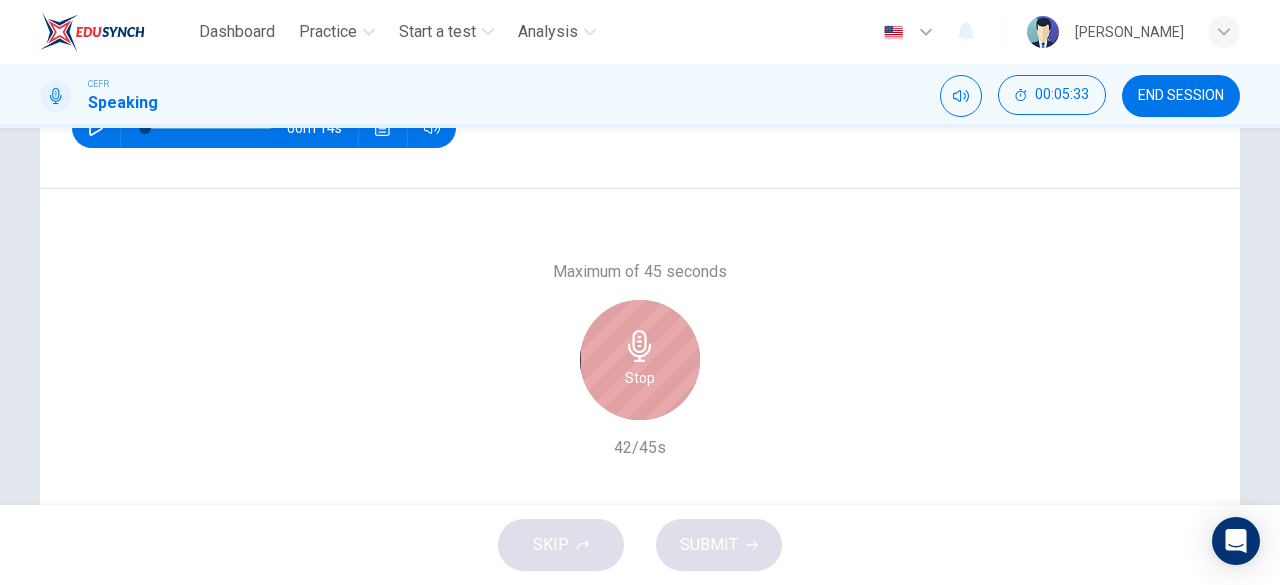 click on "Stop" at bounding box center [640, 360] 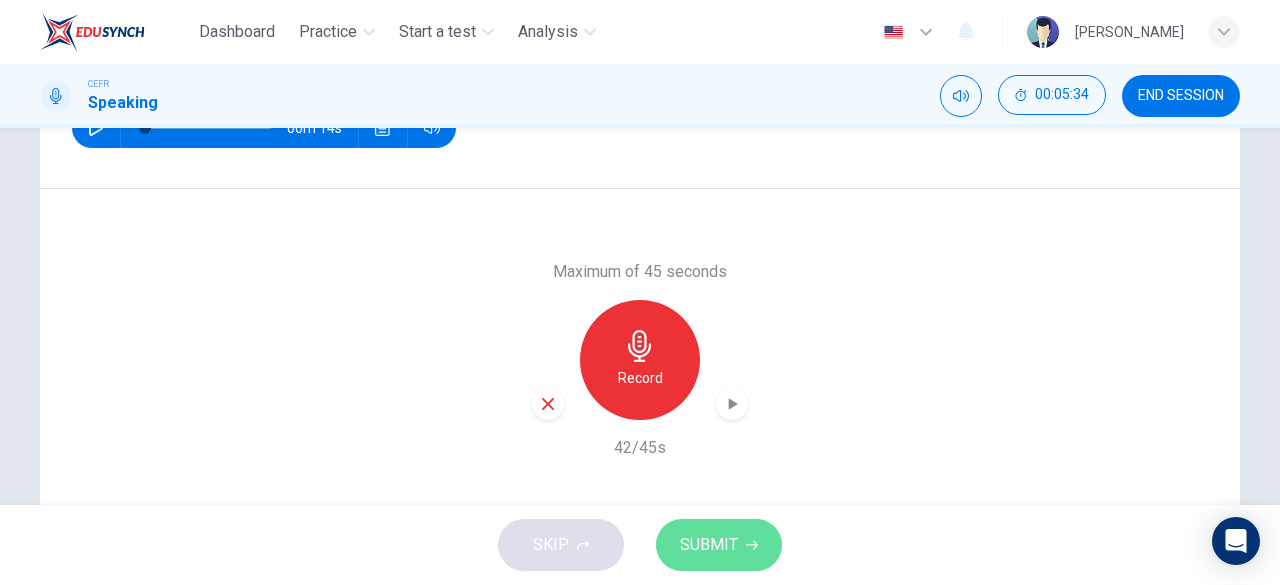 click on "SUBMIT" at bounding box center [709, 545] 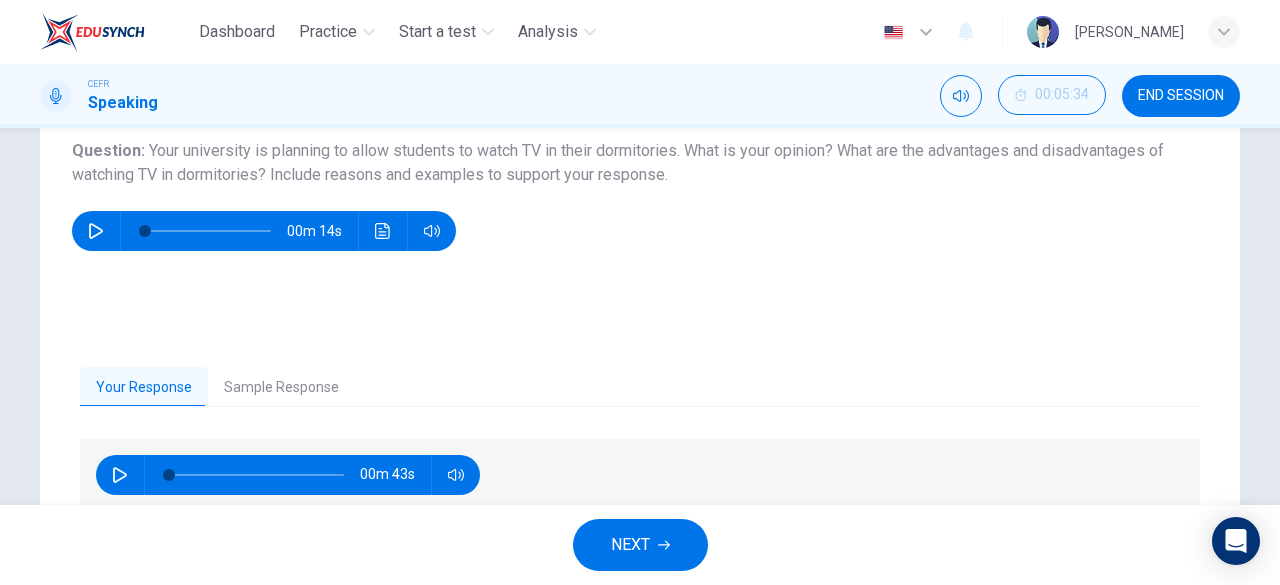 scroll, scrollTop: 398, scrollLeft: 0, axis: vertical 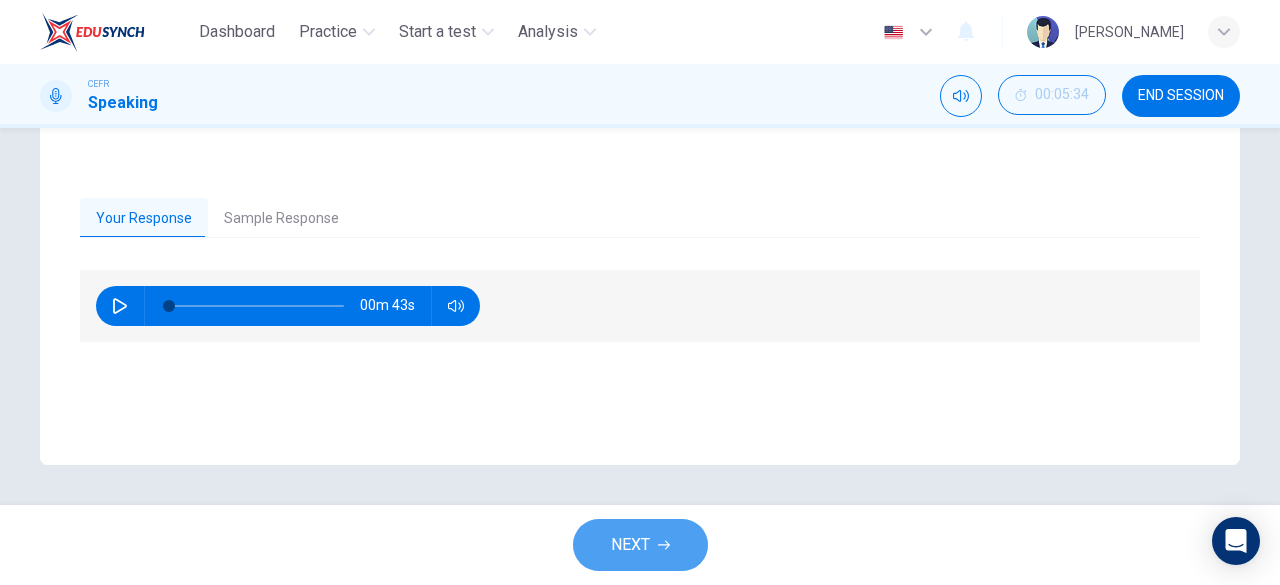 click 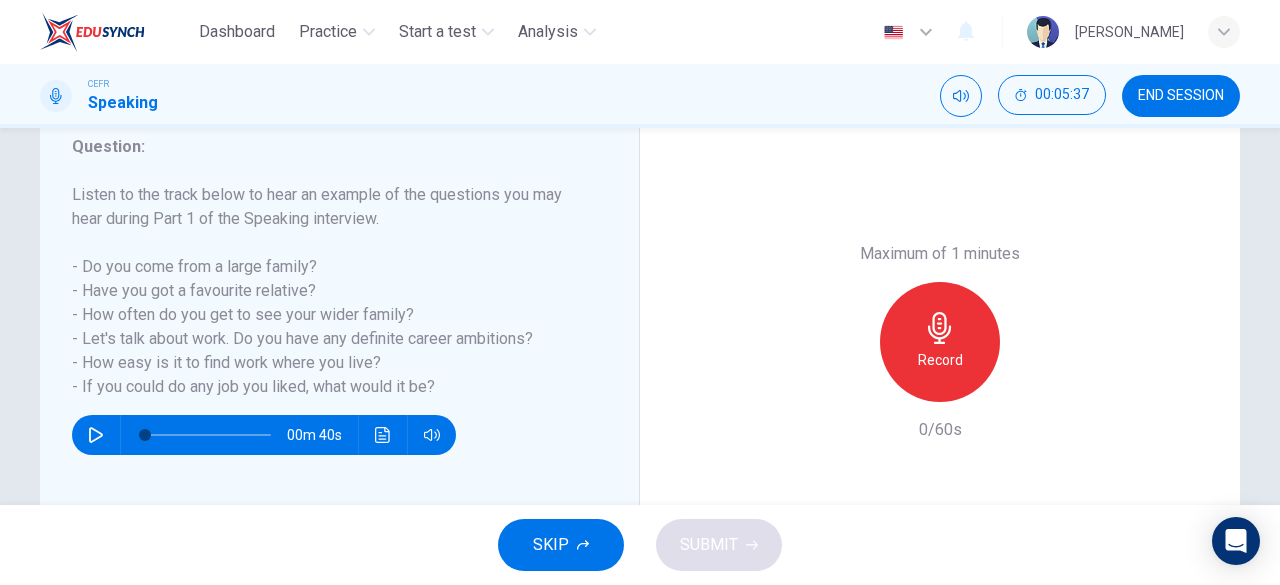 scroll, scrollTop: 275, scrollLeft: 0, axis: vertical 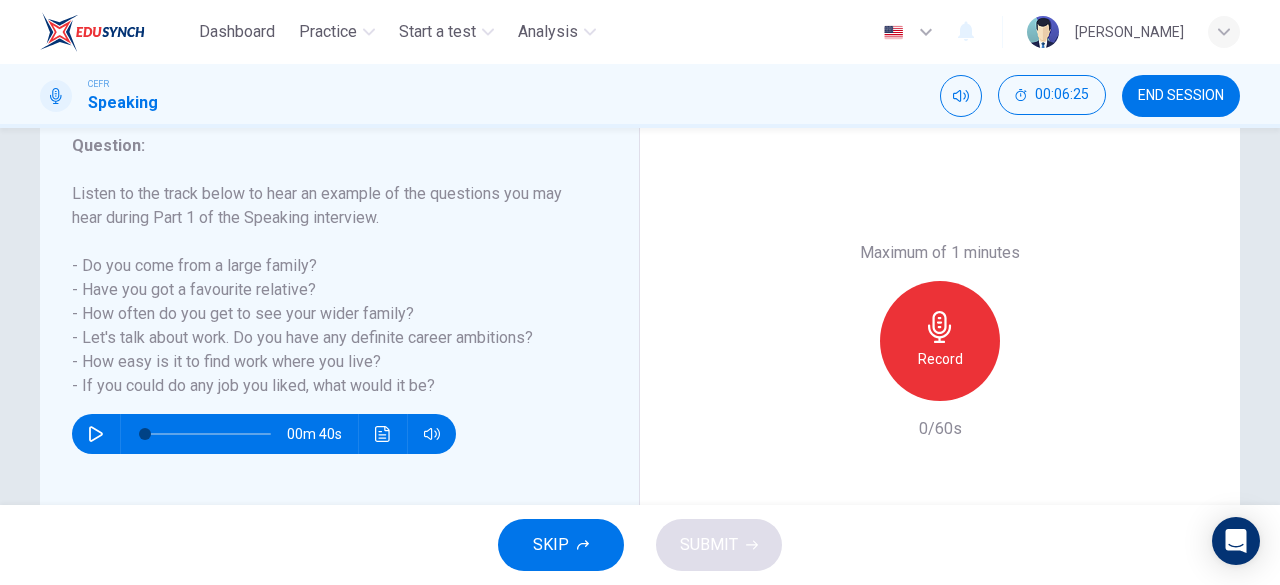 click on "Maximum of 1 minutes Record 0/60s" at bounding box center [940, 341] 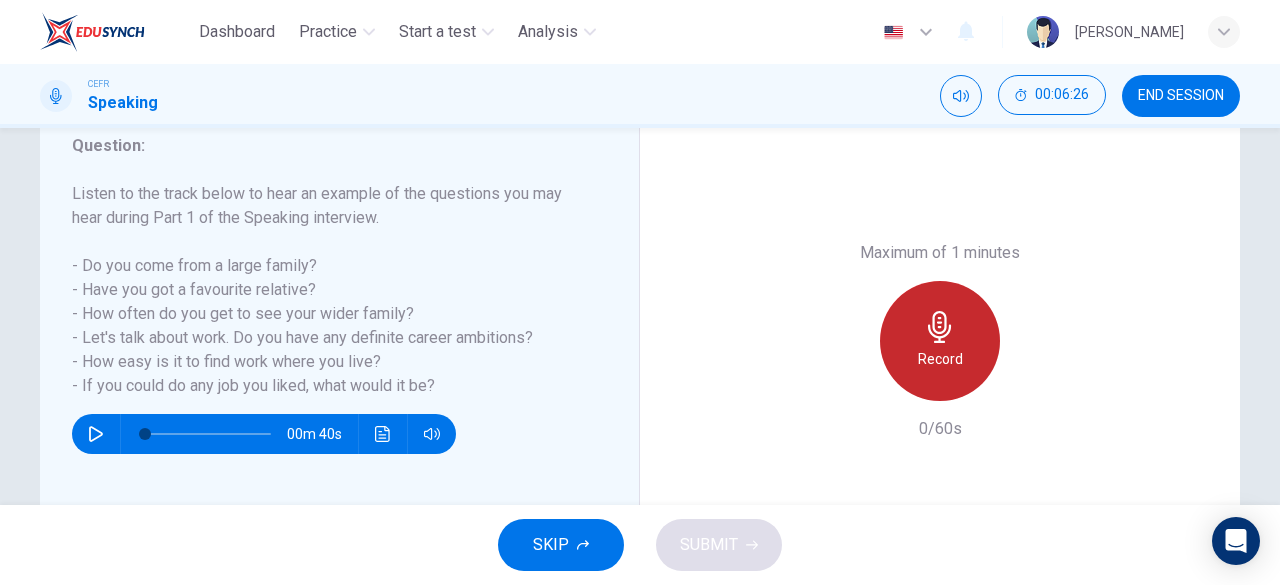 click on "Record" at bounding box center (940, 341) 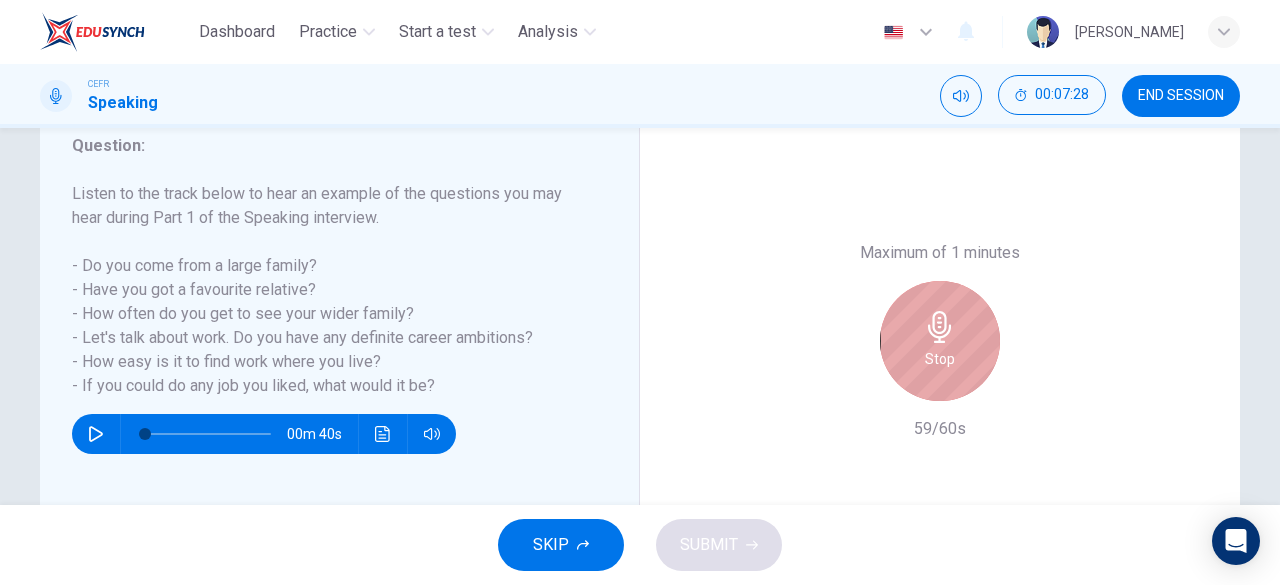 click on "Stop" at bounding box center (940, 341) 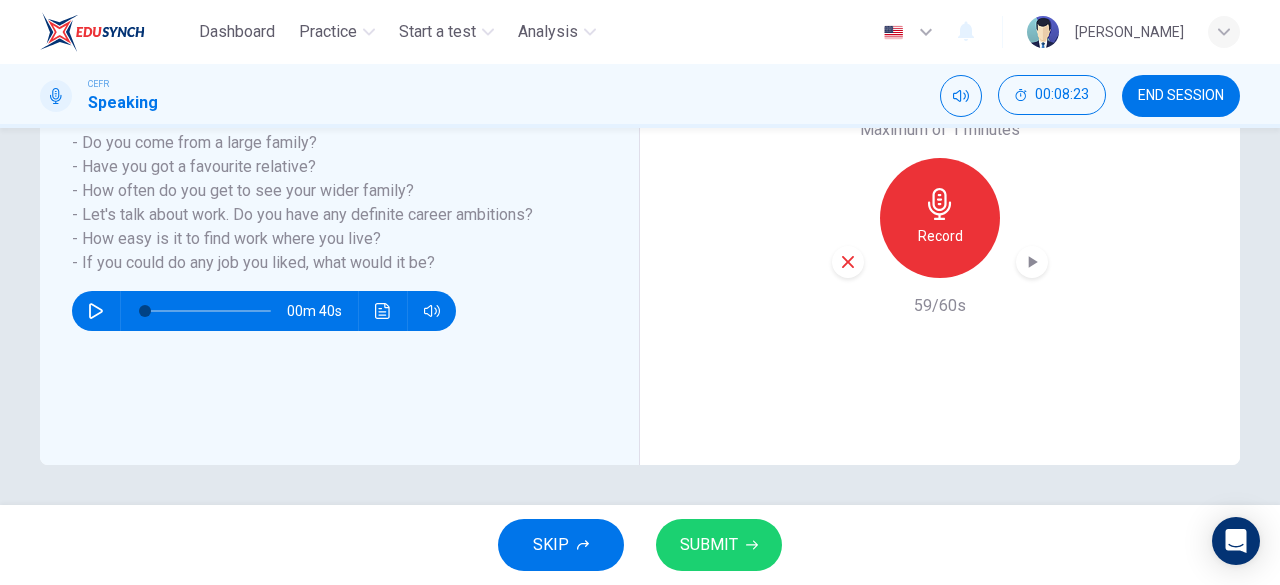 scroll, scrollTop: 353, scrollLeft: 0, axis: vertical 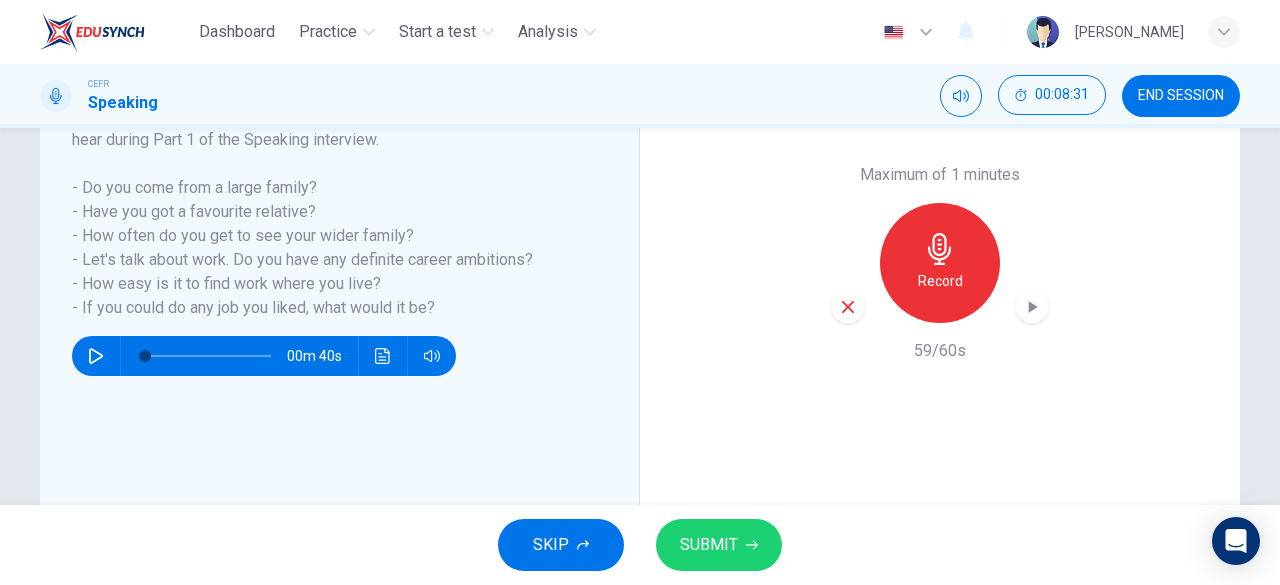 drag, startPoint x: 626, startPoint y: 420, endPoint x: 834, endPoint y: 311, distance: 234.82973 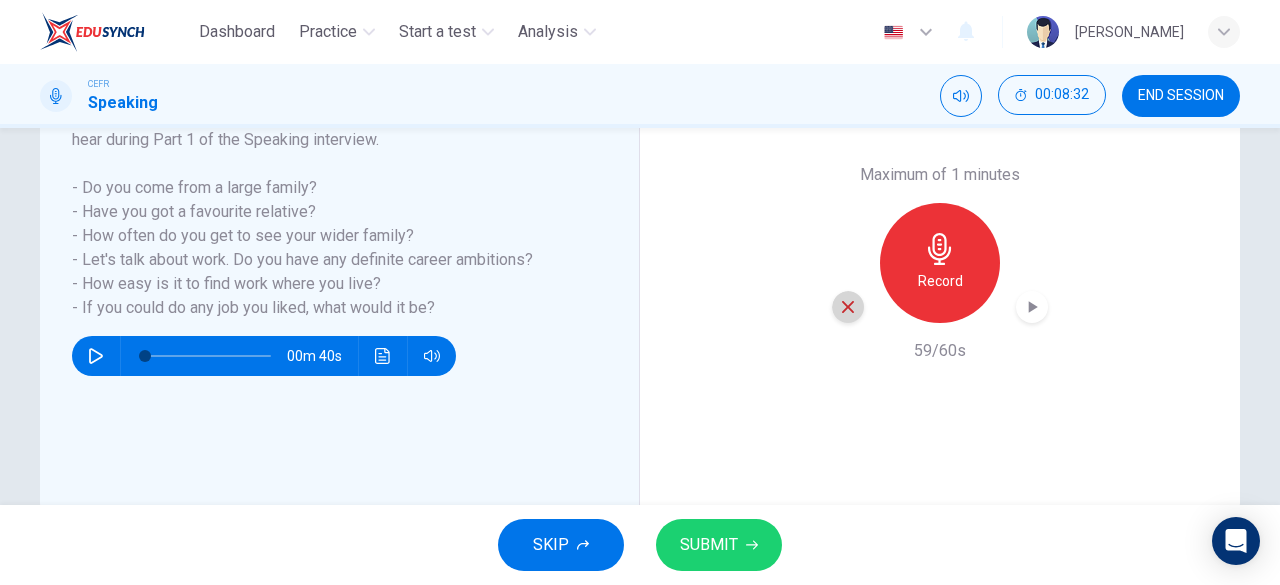 click 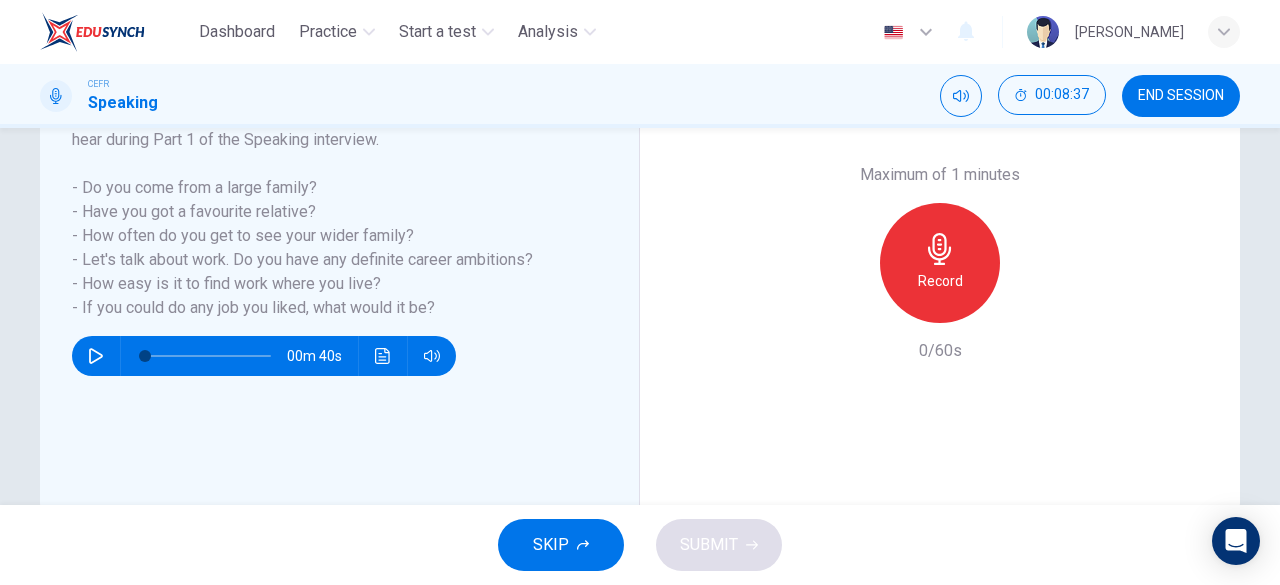 click on "Question : Listen to the track below to hear an example of the questions you may hear during Part 1 of the Speaking interview.
- Do you come from a large family?
- Have you got a favourite relative?
- How often do you get to see your wider family?
- Let's talk about work. Do you have any definite career ambitions?
- How easy is it to find work where you live?
- If you could do any job you liked, what would it be?
00m 40s" at bounding box center [347, 263] 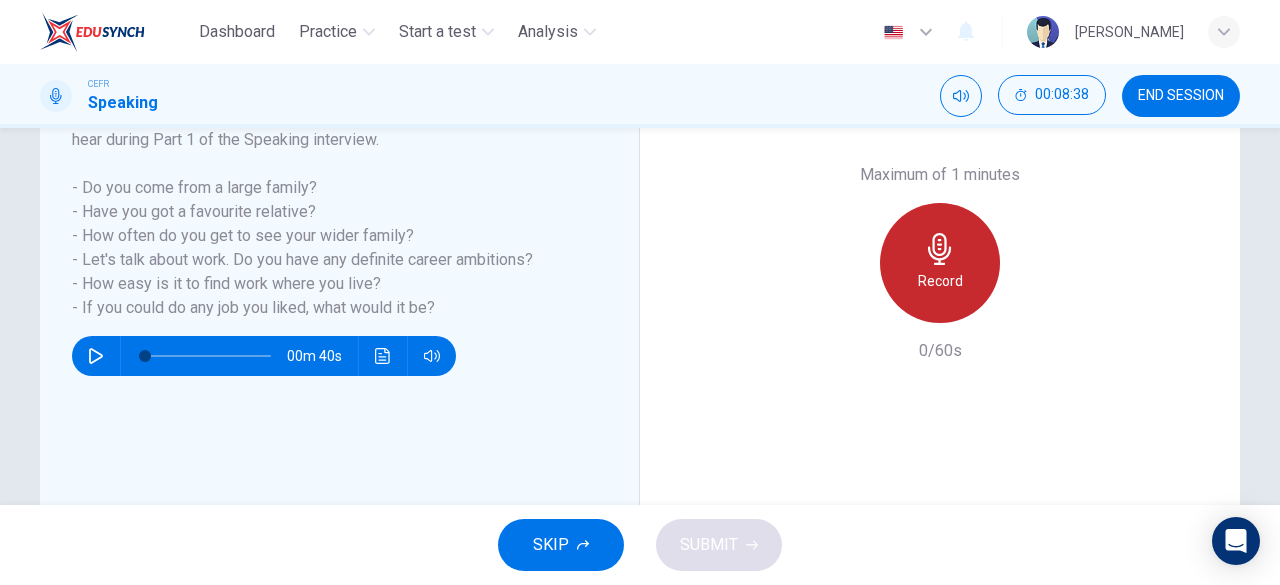 click 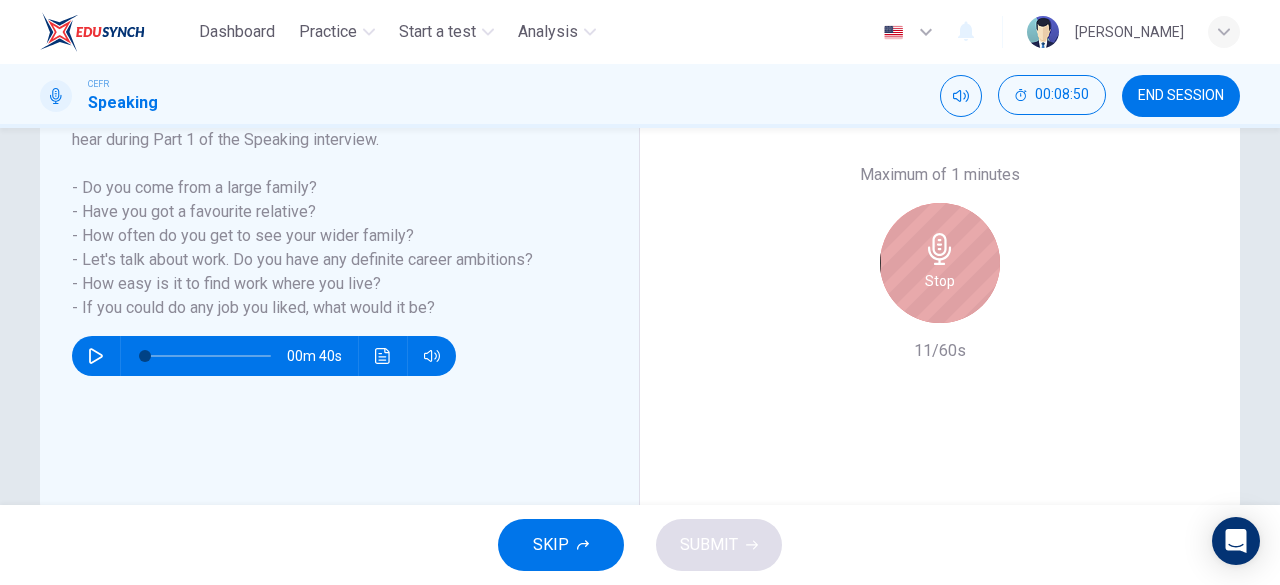 click 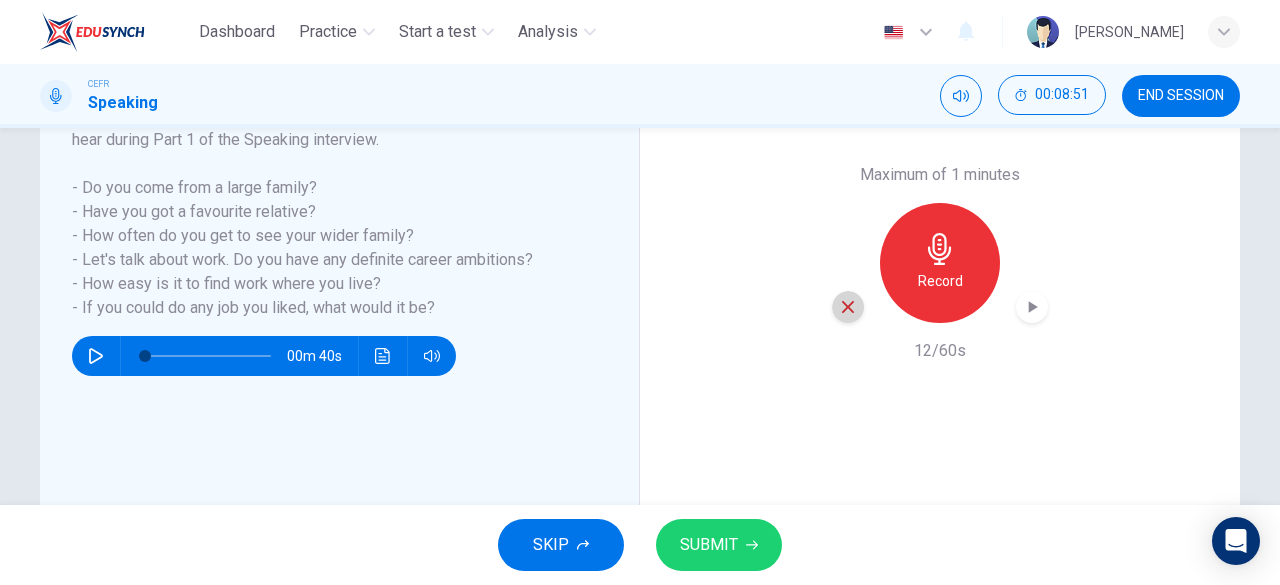 click at bounding box center [848, 307] 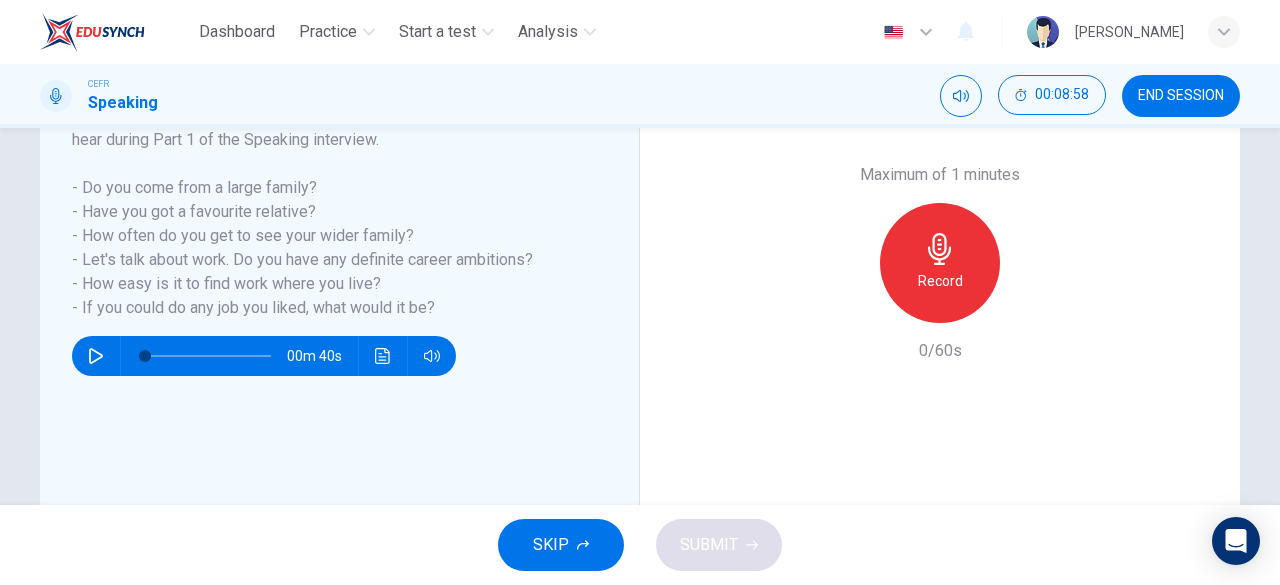 click on "Maximum of 1 minutes Record 0/60s" at bounding box center [940, 263] 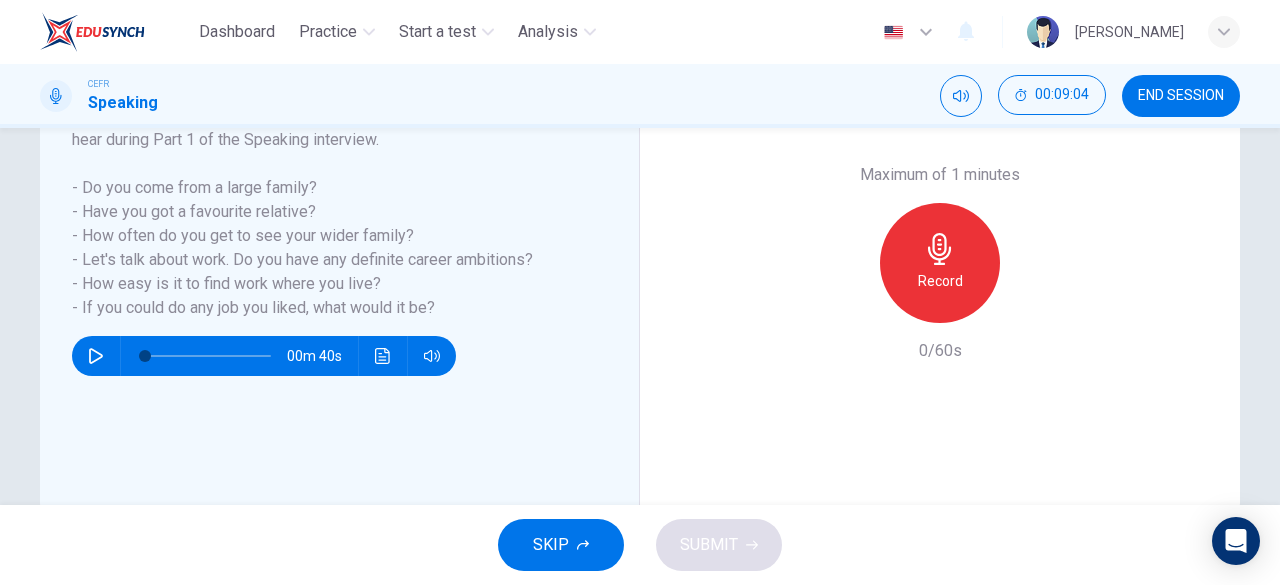 click on "Maximum of 1 minutes Record 0/60s" at bounding box center (940, 263) 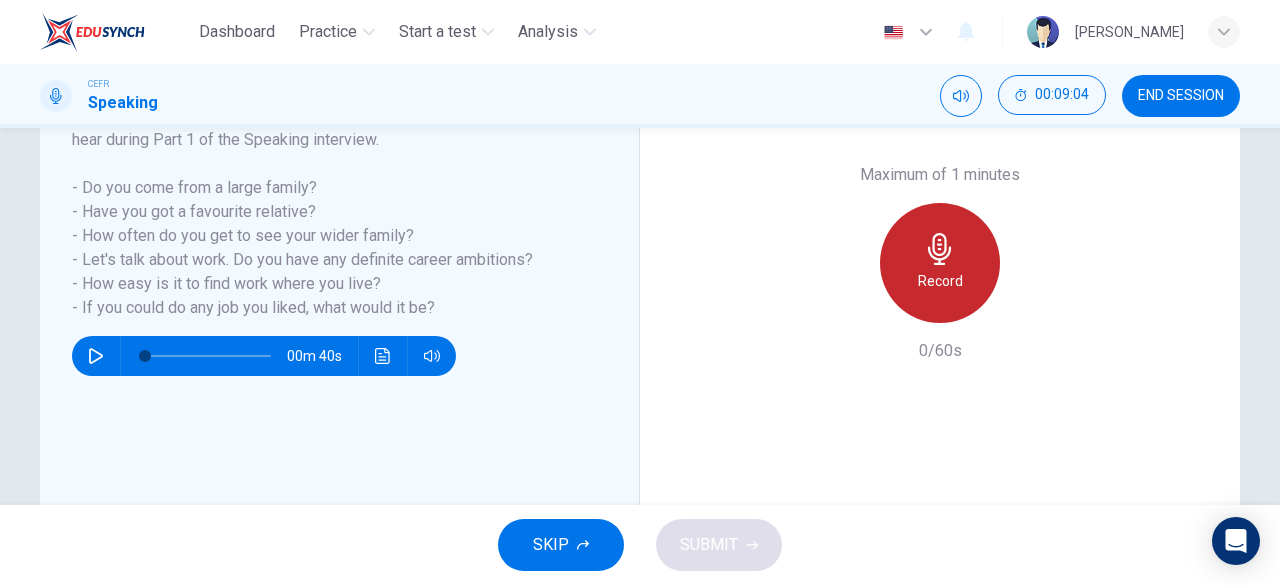 click on "Record" at bounding box center [940, 263] 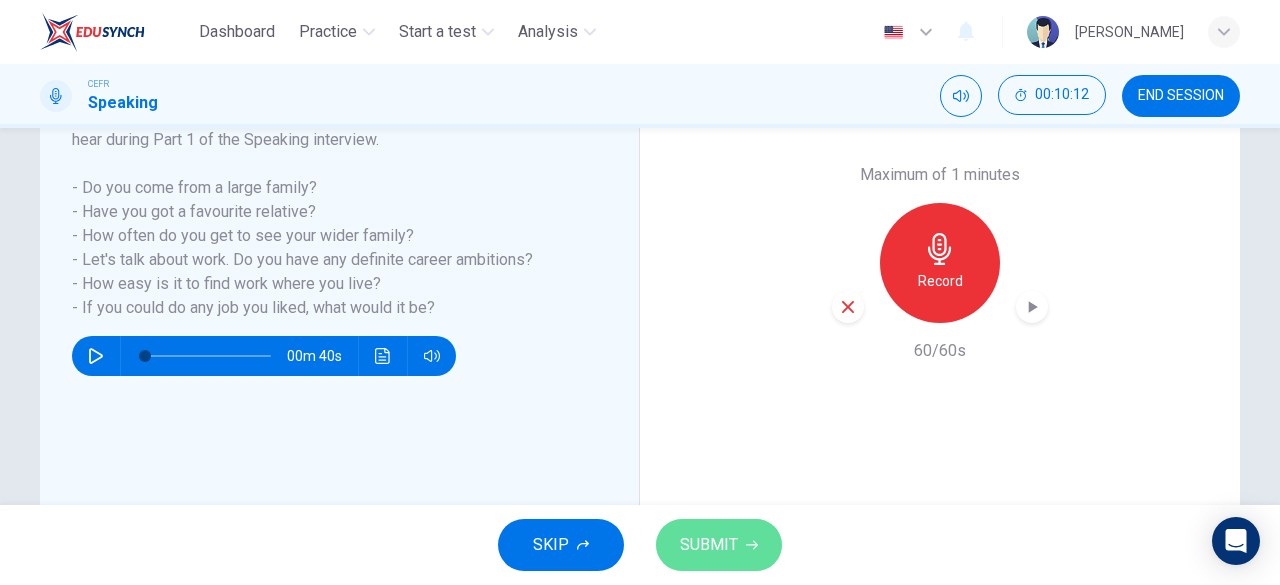 click on "SUBMIT" at bounding box center [709, 545] 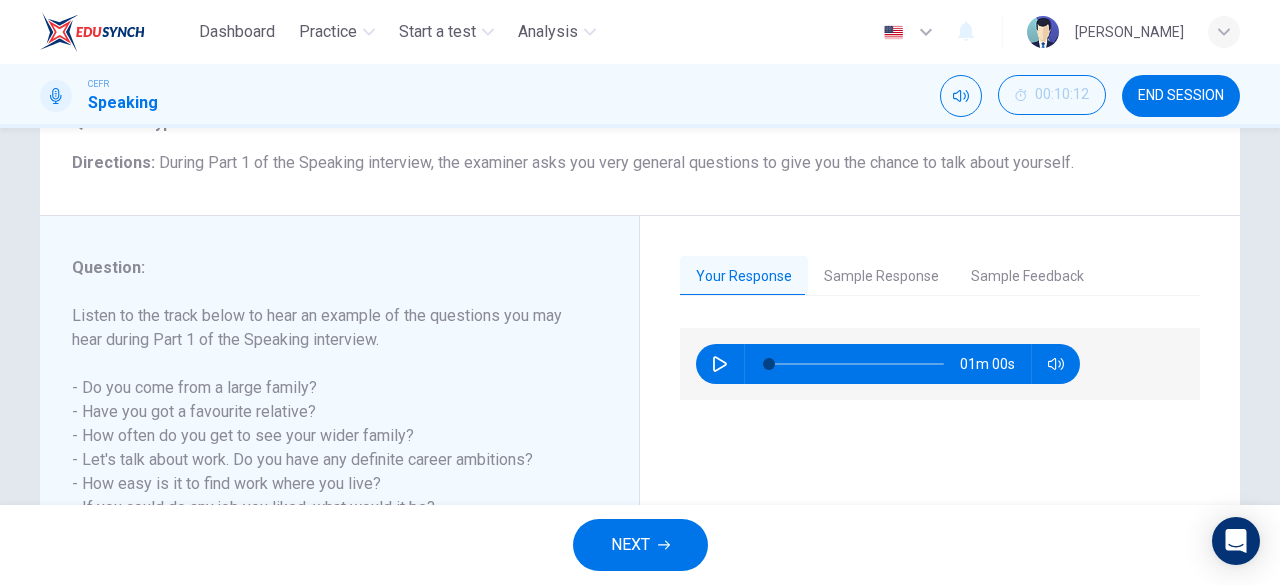 scroll, scrollTop: 152, scrollLeft: 0, axis: vertical 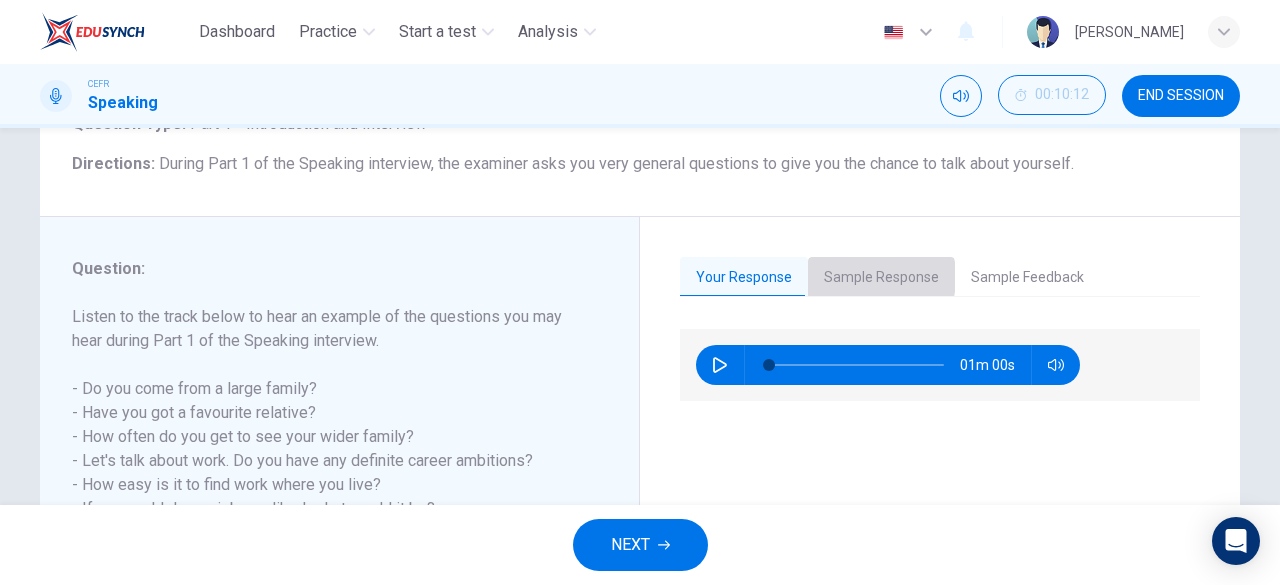 click on "Sample Response" at bounding box center (881, 278) 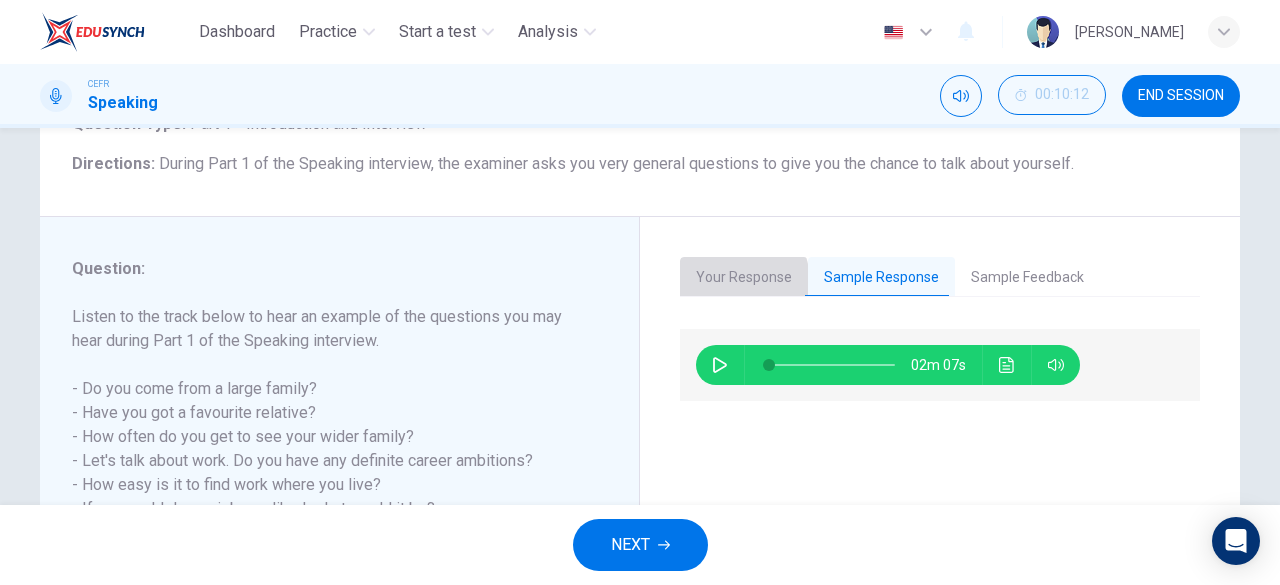 click on "Your Response" at bounding box center [744, 278] 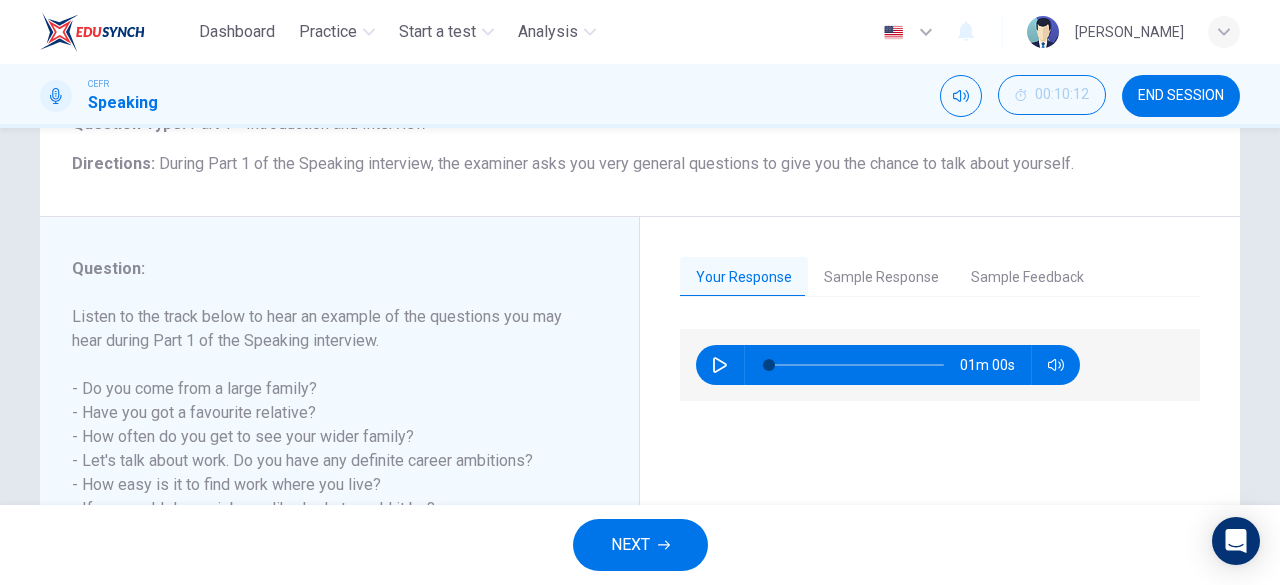 click 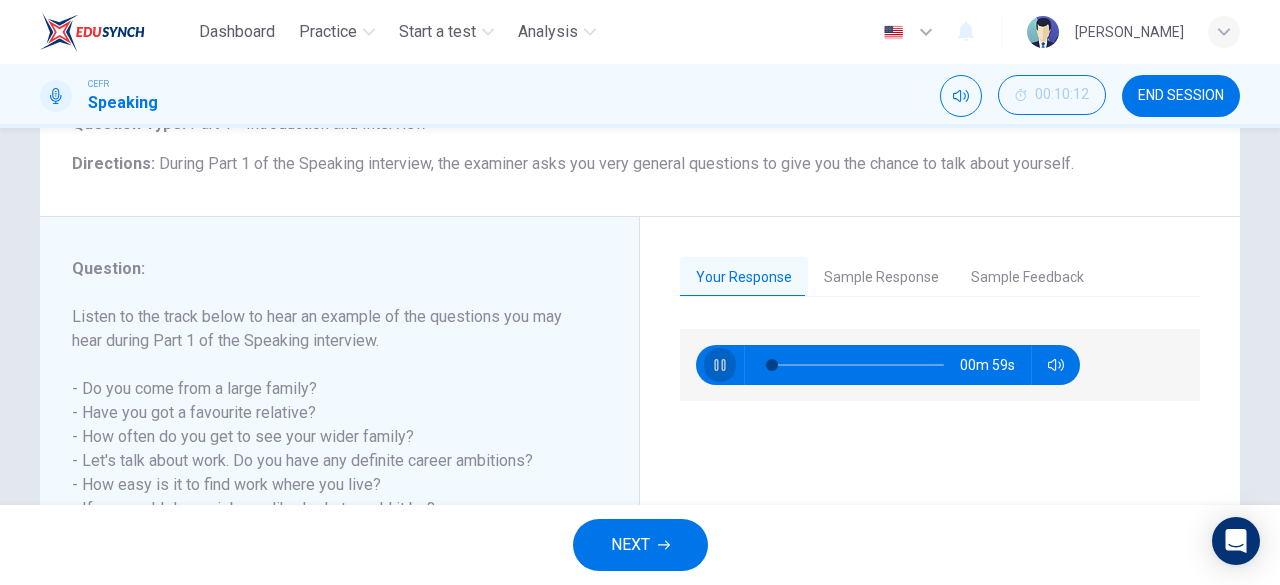 click 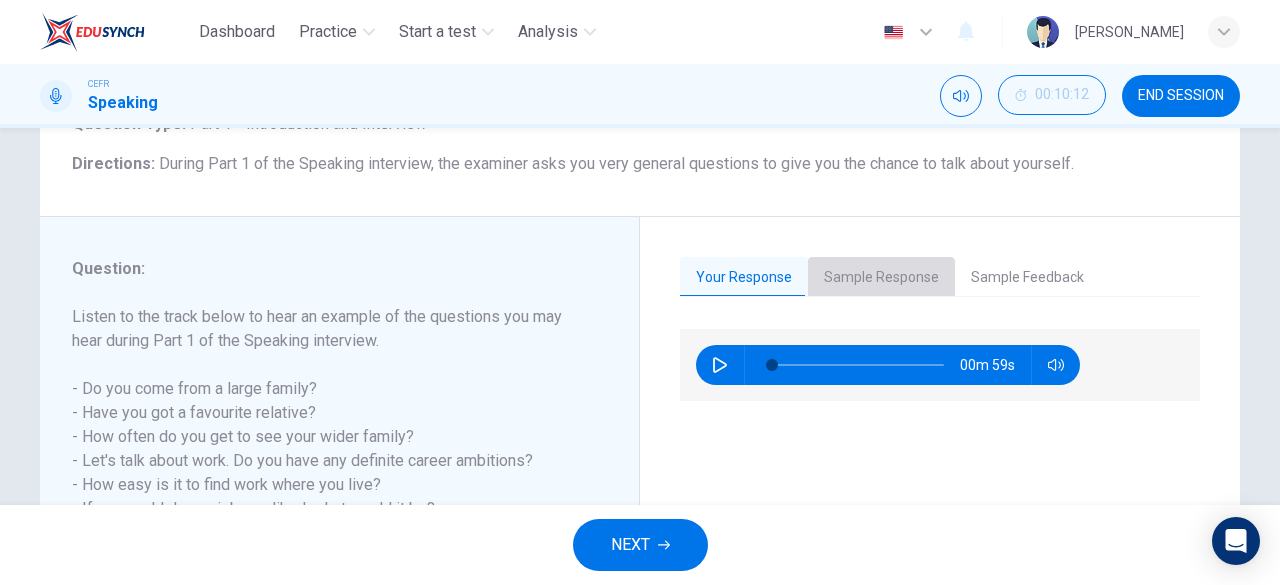 click on "Sample Response" at bounding box center (881, 278) 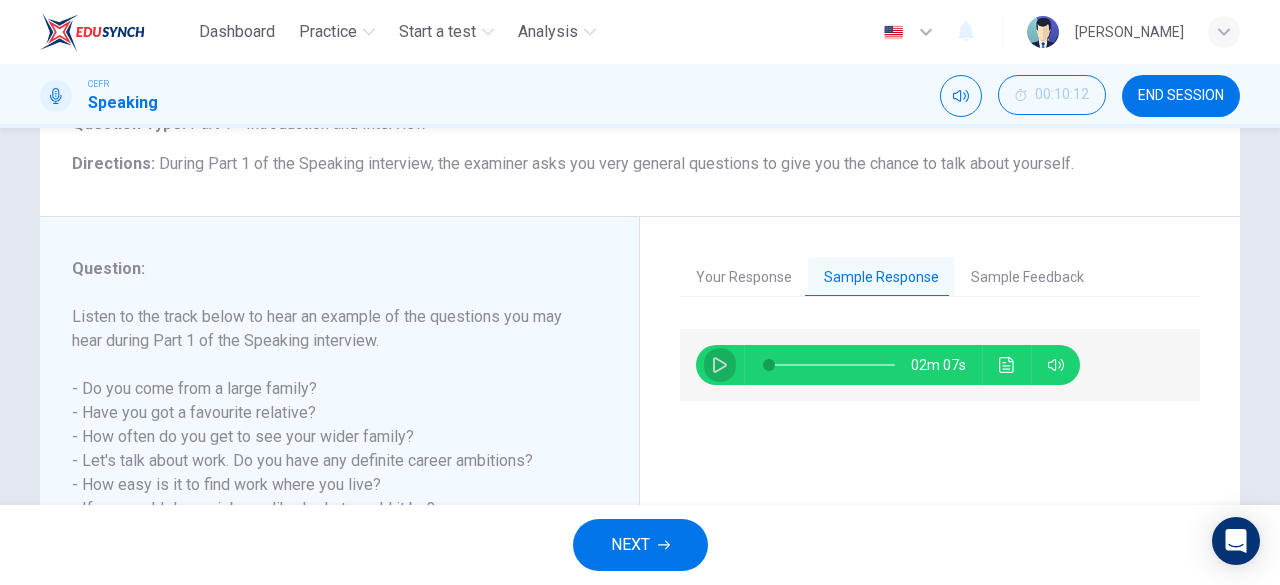 click at bounding box center [720, 365] 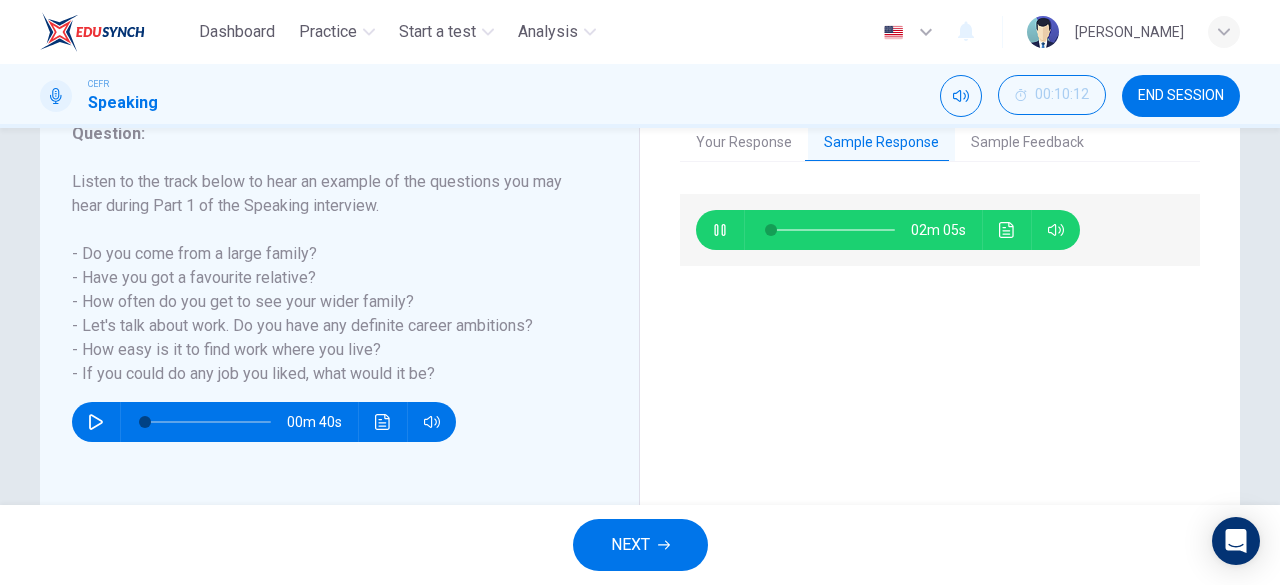 scroll, scrollTop: 268, scrollLeft: 0, axis: vertical 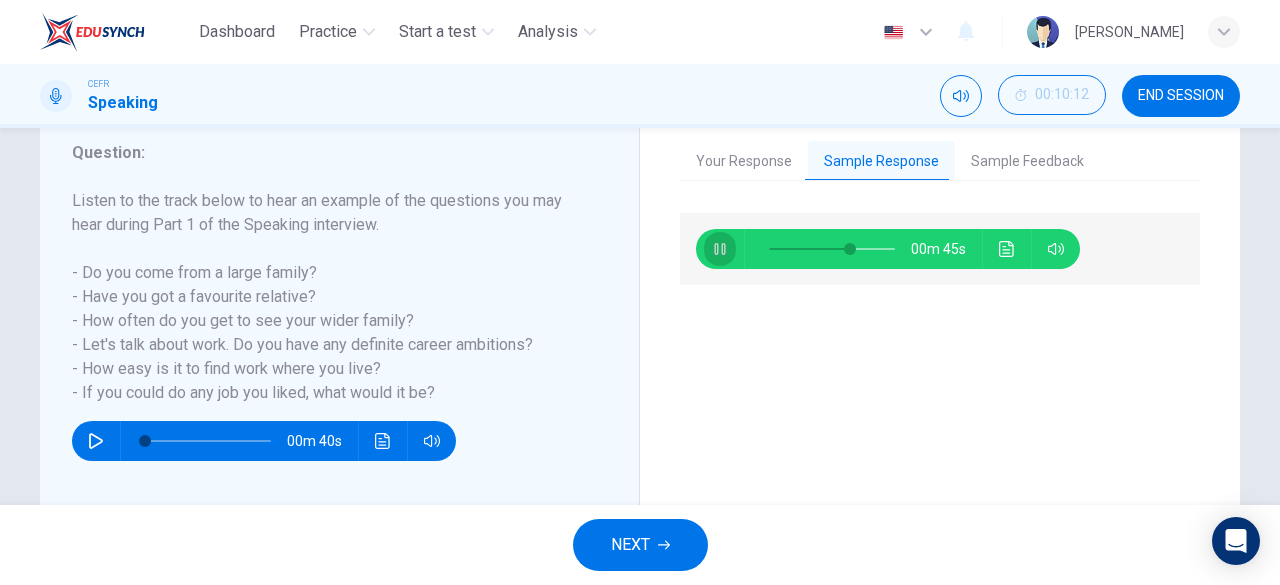 click 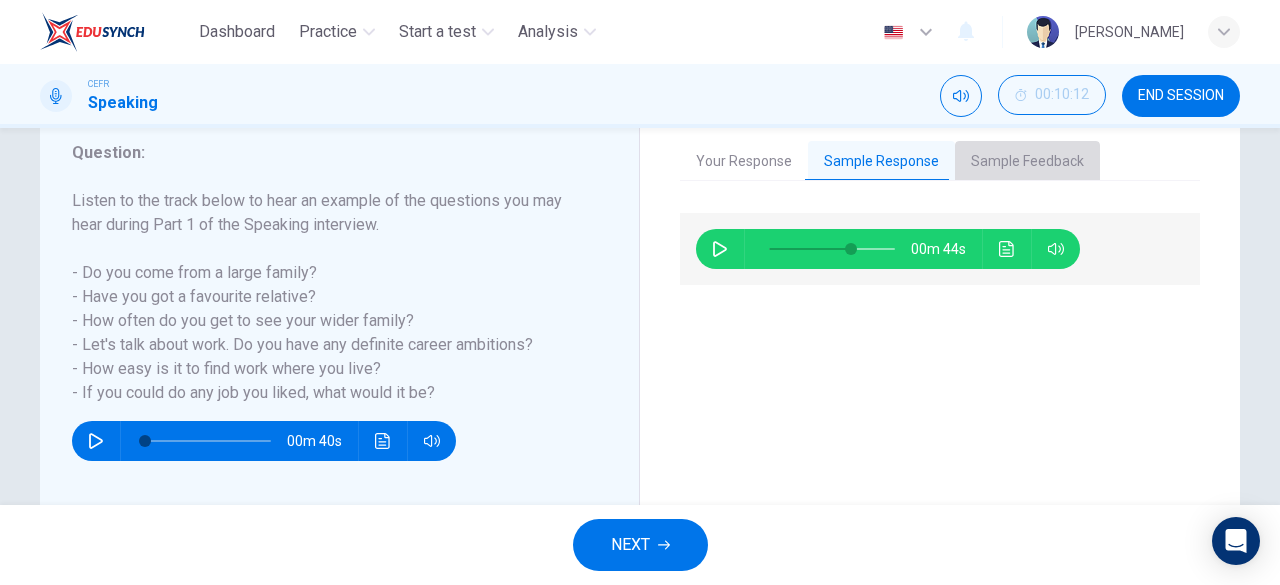 click on "Sample Feedback" at bounding box center [1027, 162] 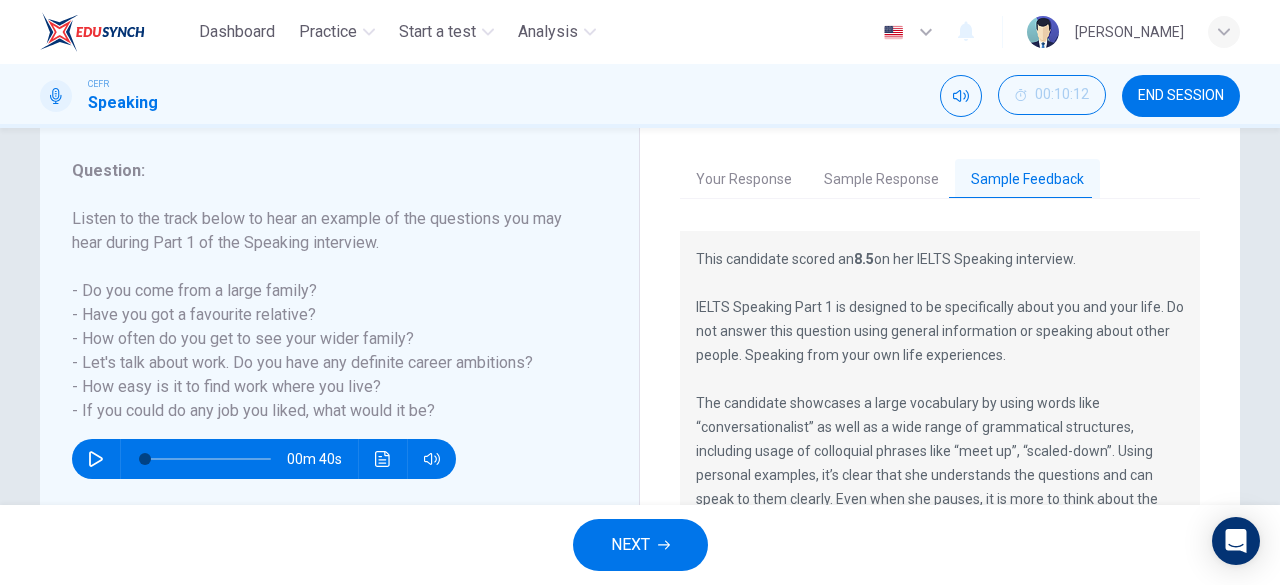 scroll, scrollTop: 247, scrollLeft: 0, axis: vertical 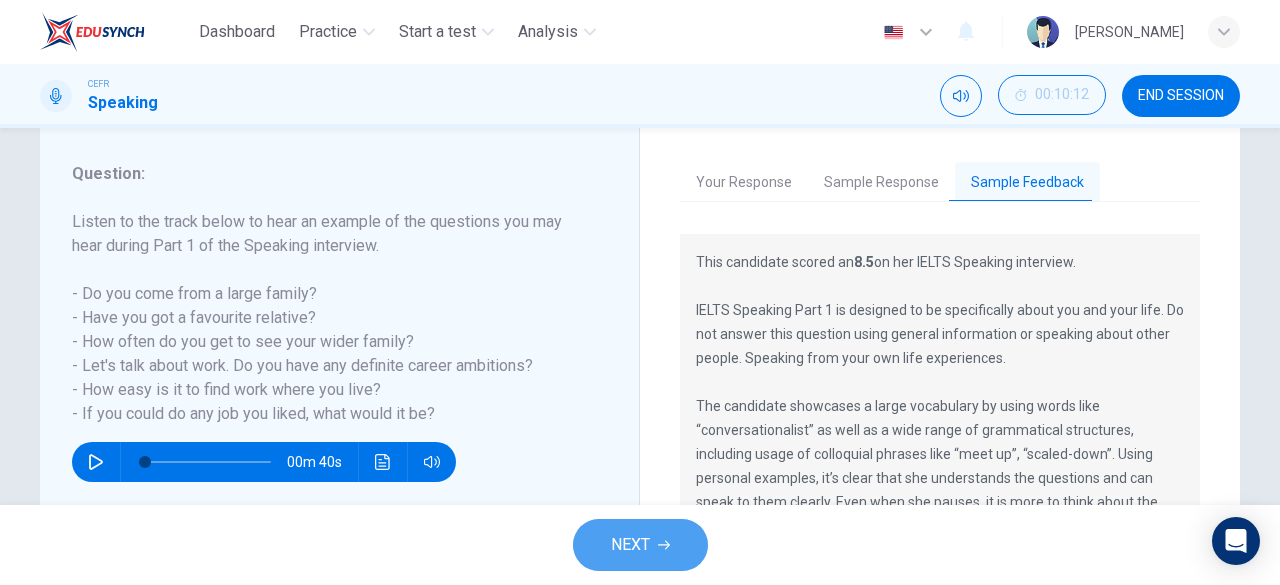click on "NEXT" at bounding box center (630, 545) 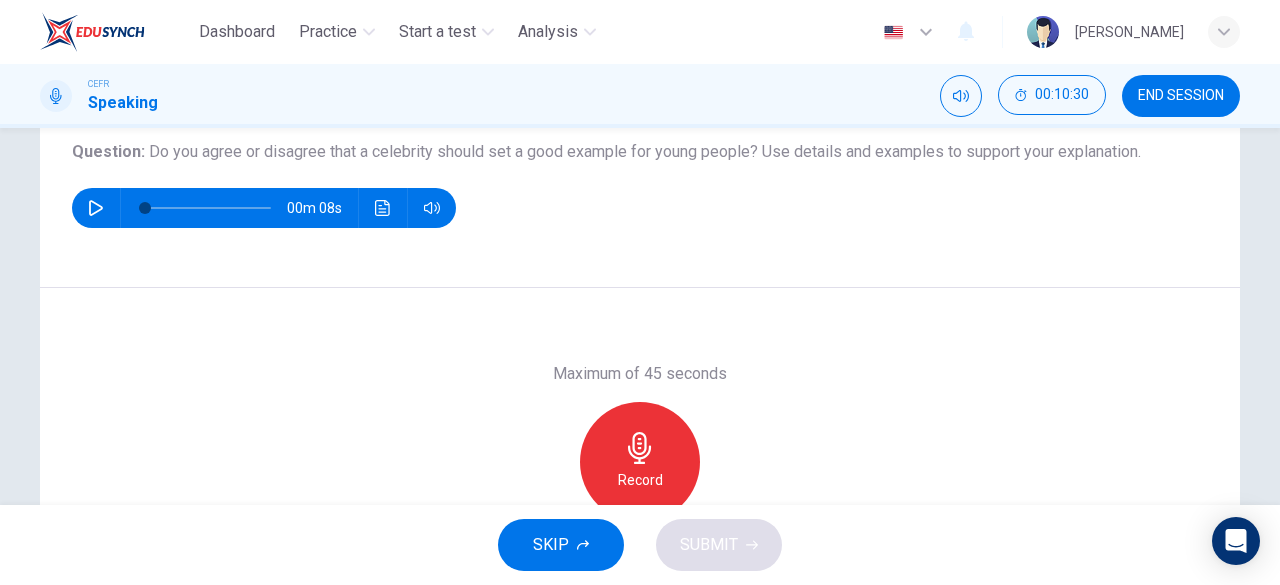 scroll, scrollTop: 229, scrollLeft: 0, axis: vertical 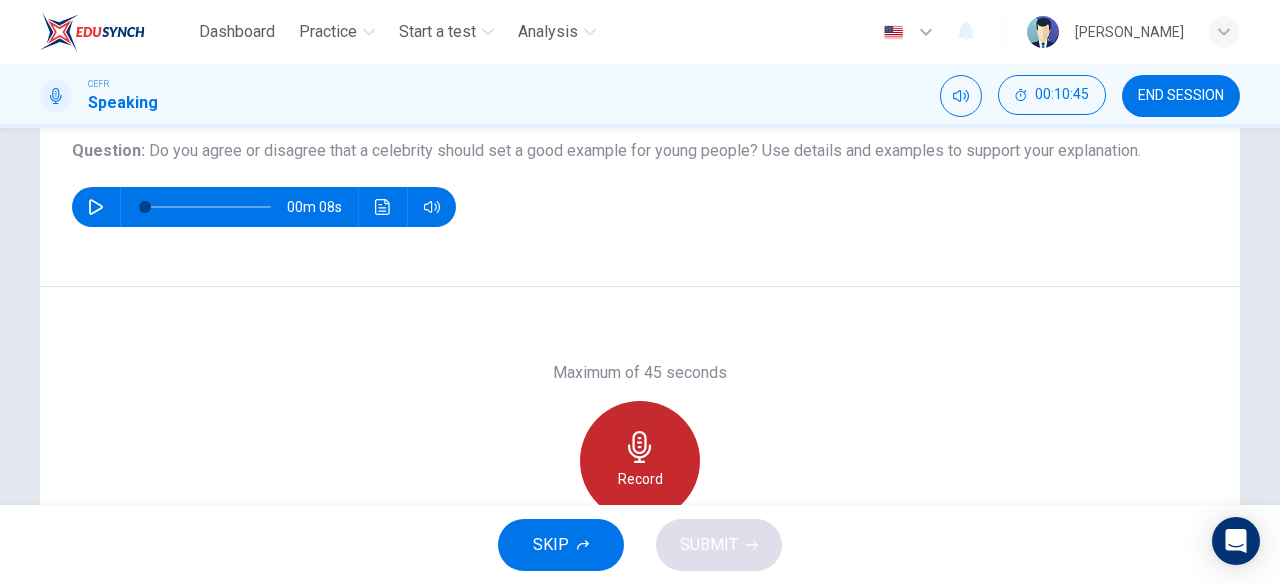 click on "Record" at bounding box center (640, 479) 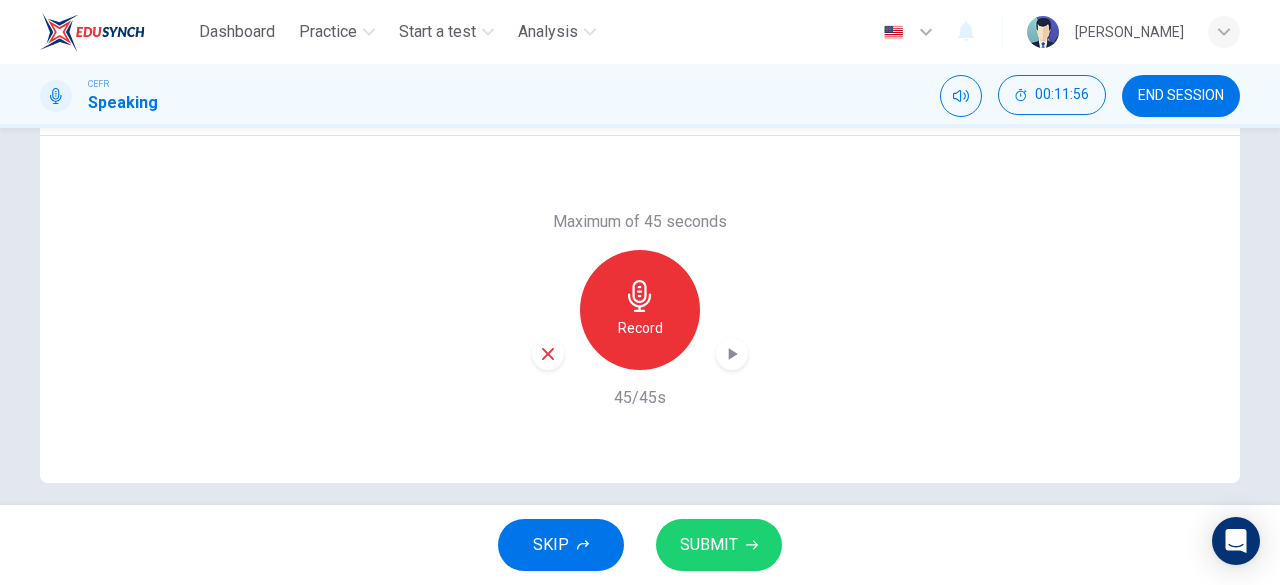 scroll, scrollTop: 381, scrollLeft: 0, axis: vertical 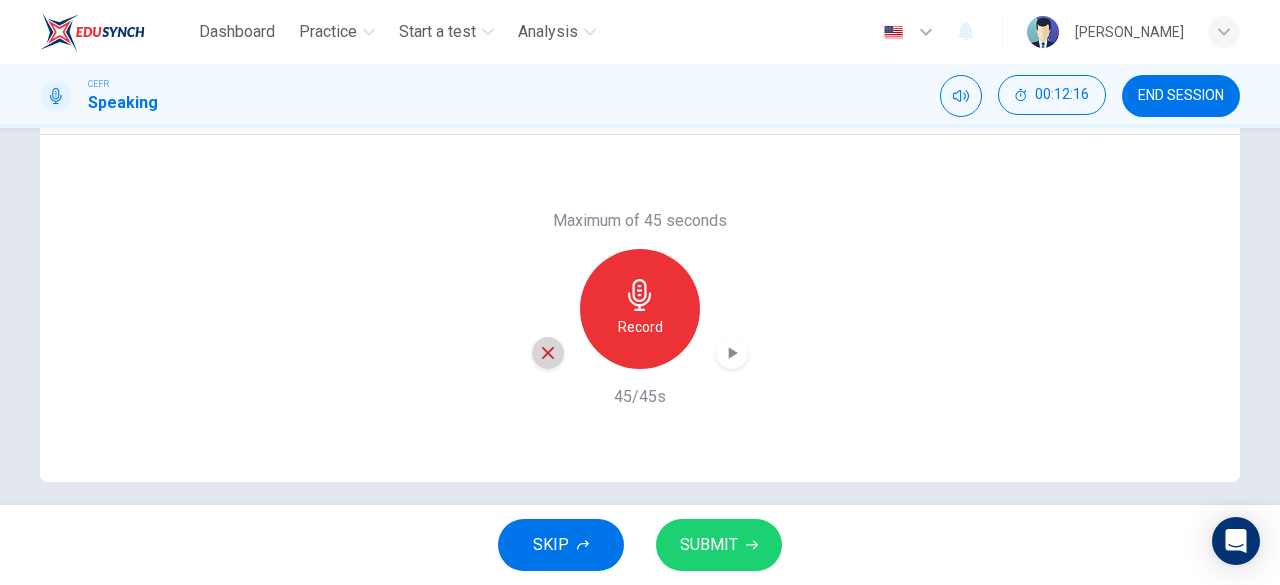 click 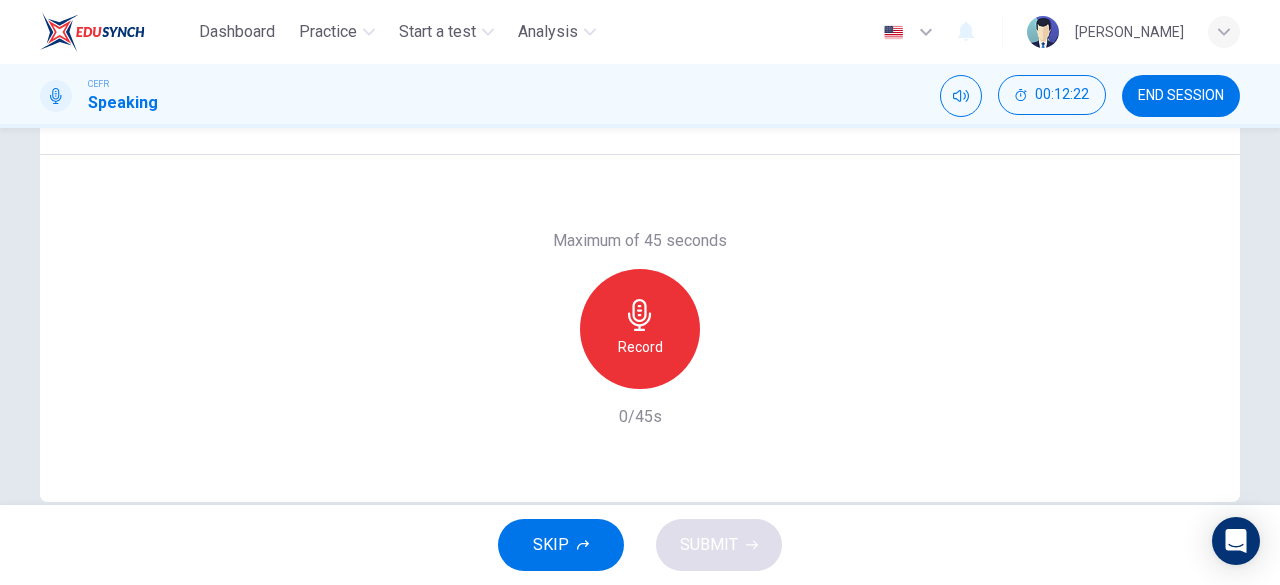 scroll, scrollTop: 363, scrollLeft: 0, axis: vertical 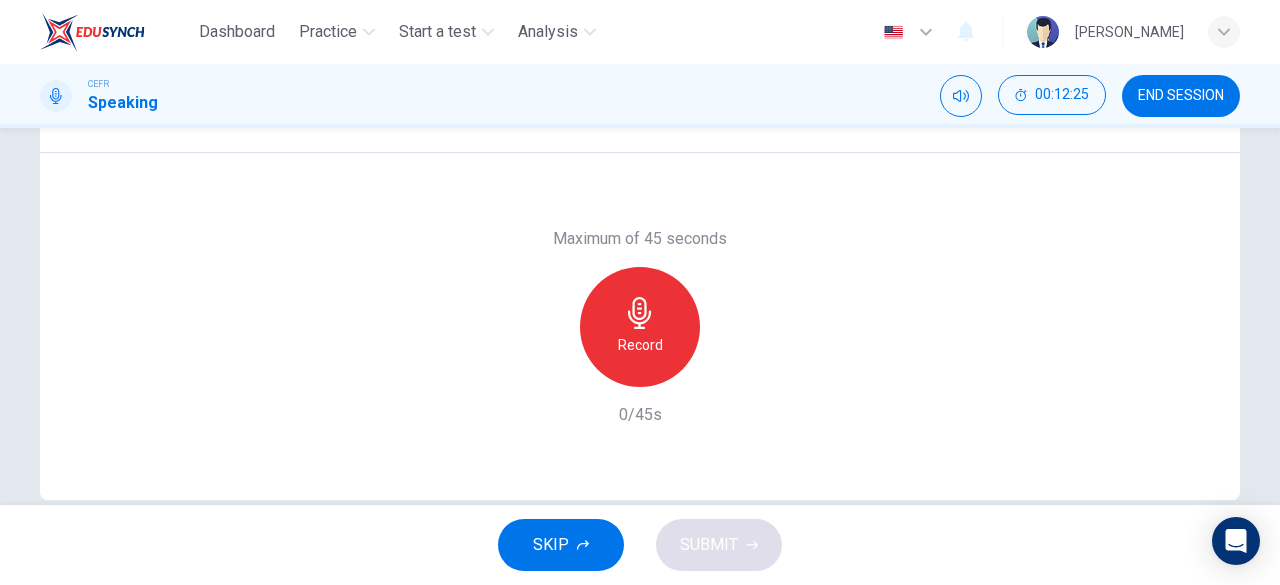 click on "Record" at bounding box center [640, 327] 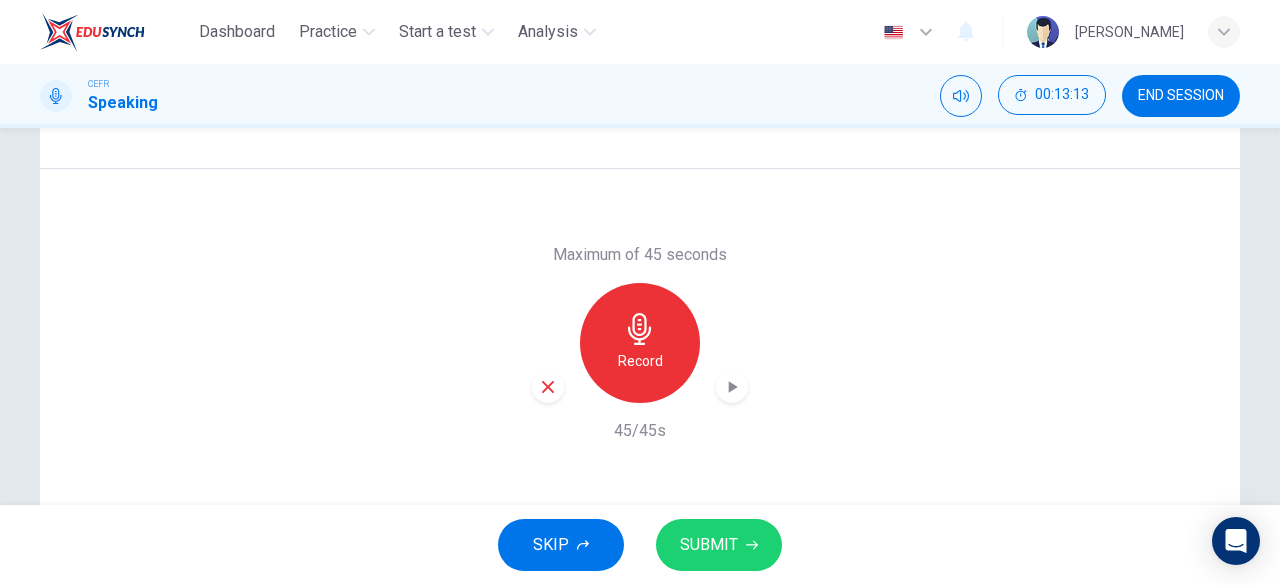 scroll, scrollTop: 374, scrollLeft: 0, axis: vertical 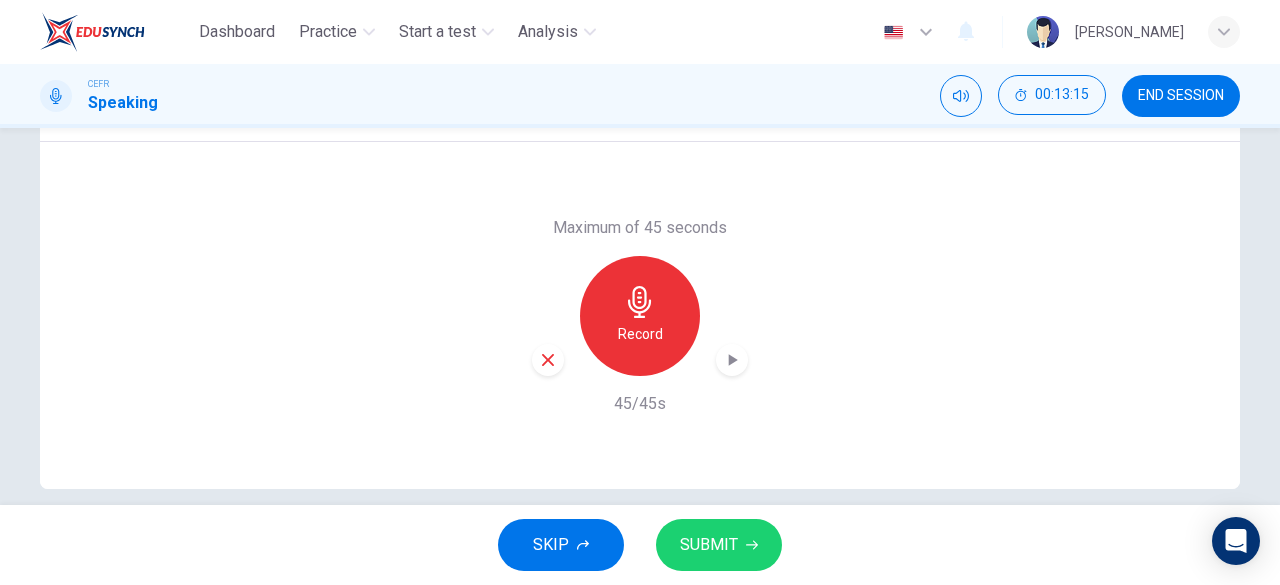 drag, startPoint x: 753, startPoint y: 551, endPoint x: 816, endPoint y: 605, distance: 82.9759 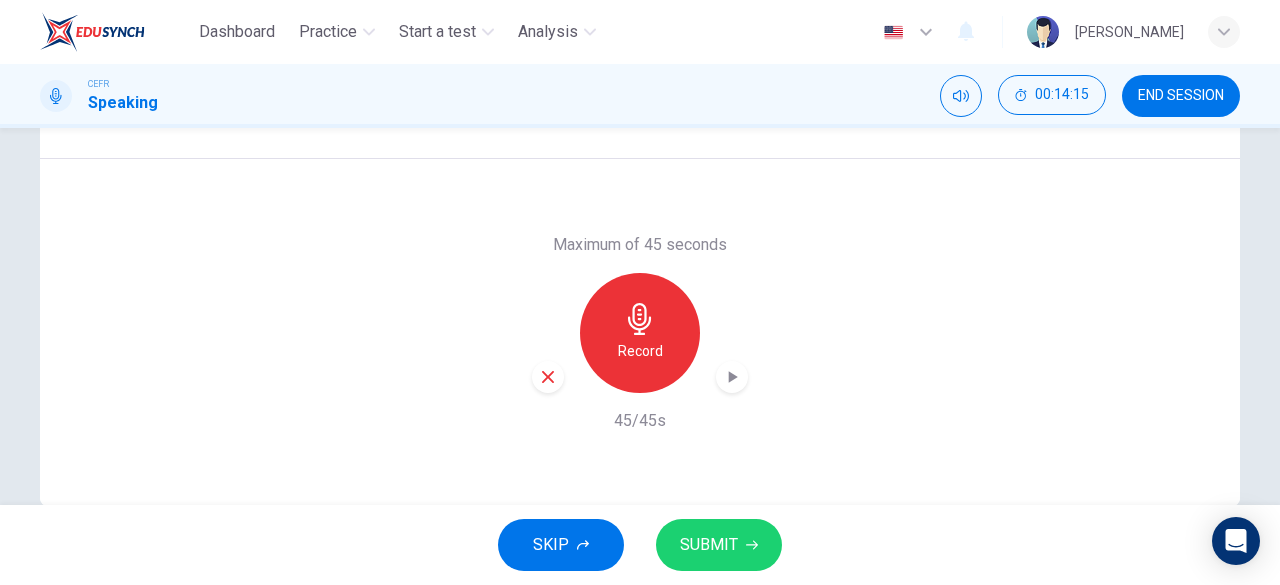 scroll, scrollTop: 356, scrollLeft: 0, axis: vertical 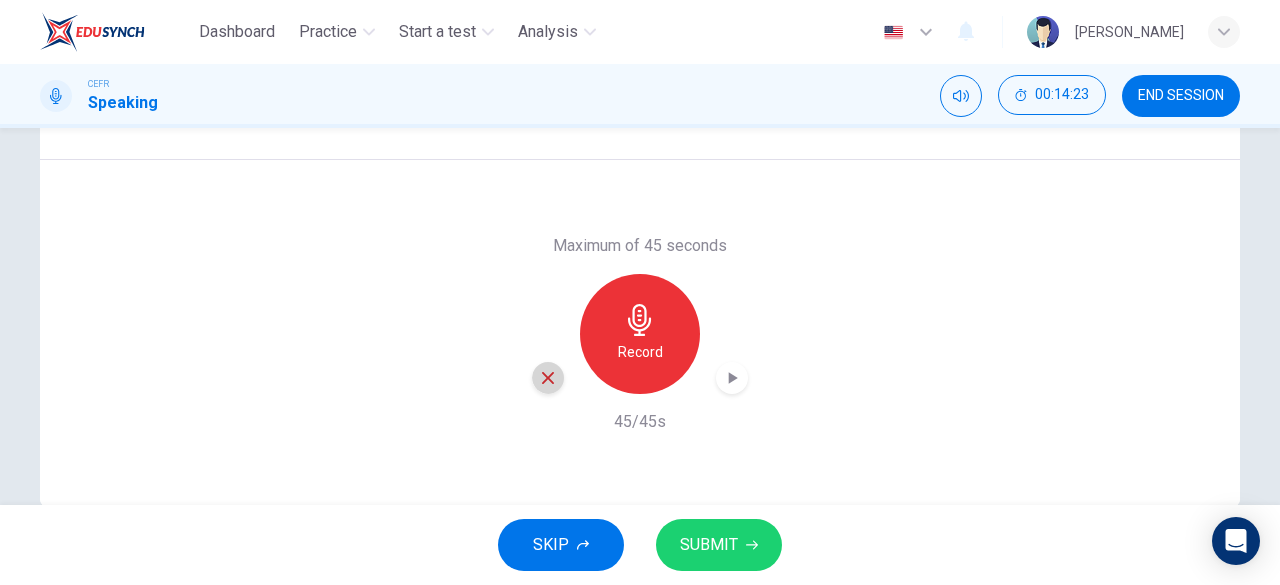 click 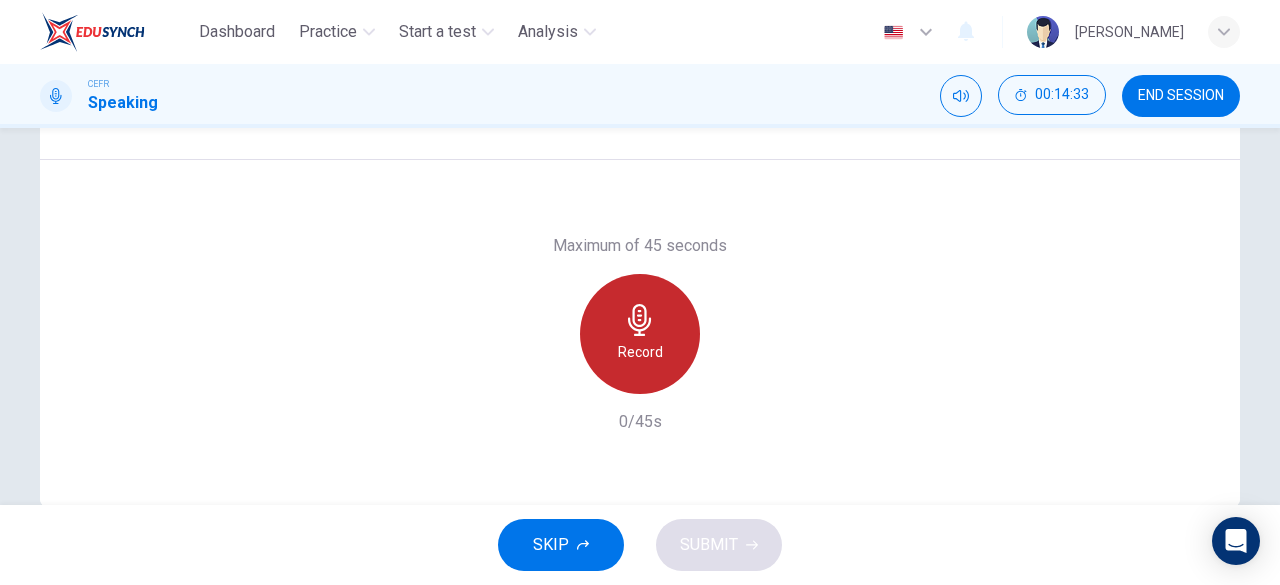 click 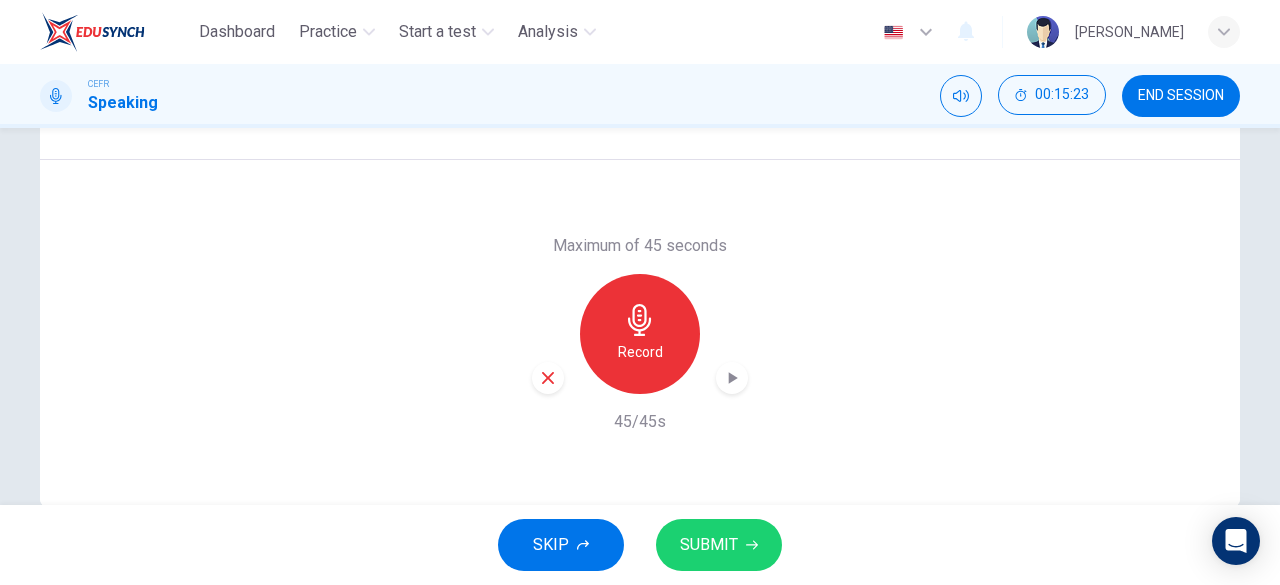 click on "SUBMIT" at bounding box center (709, 545) 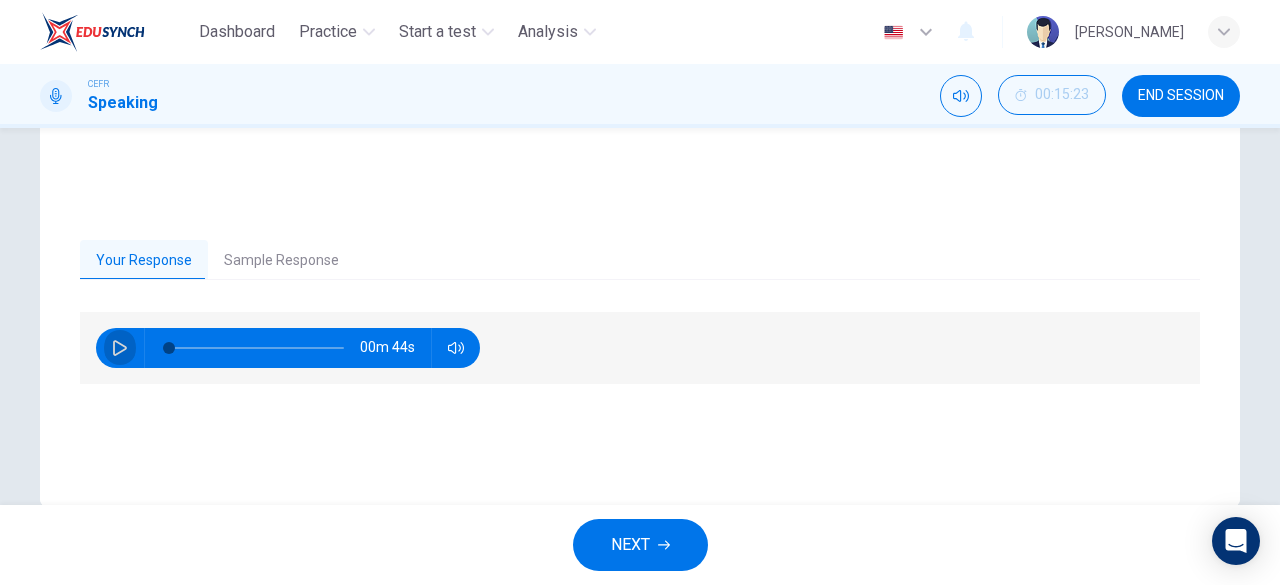 click 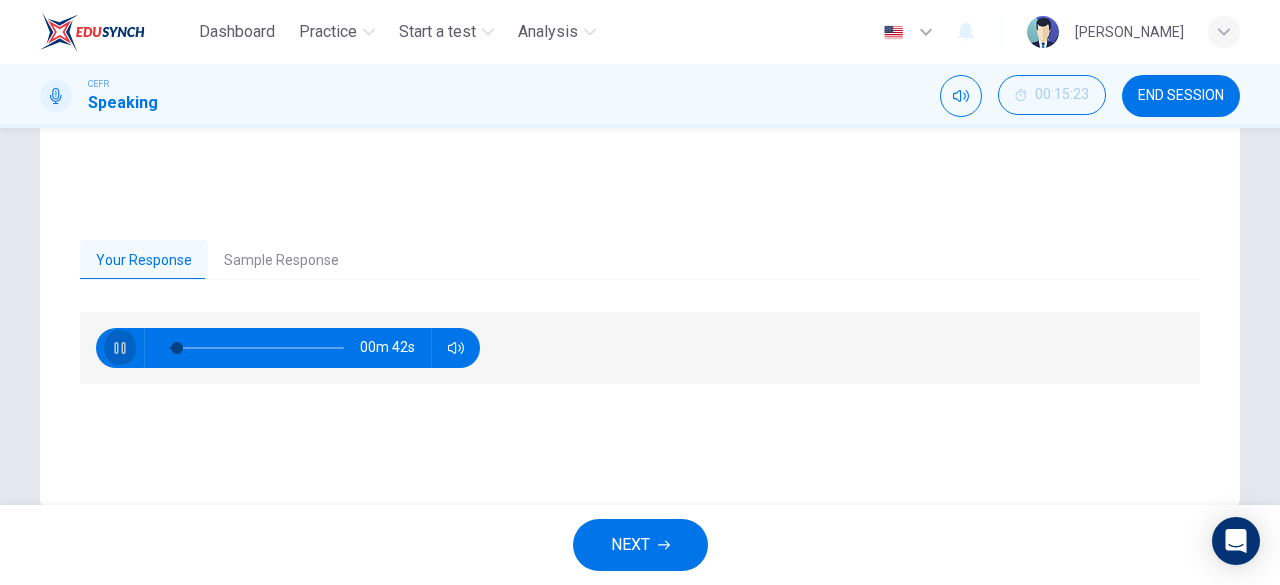 click 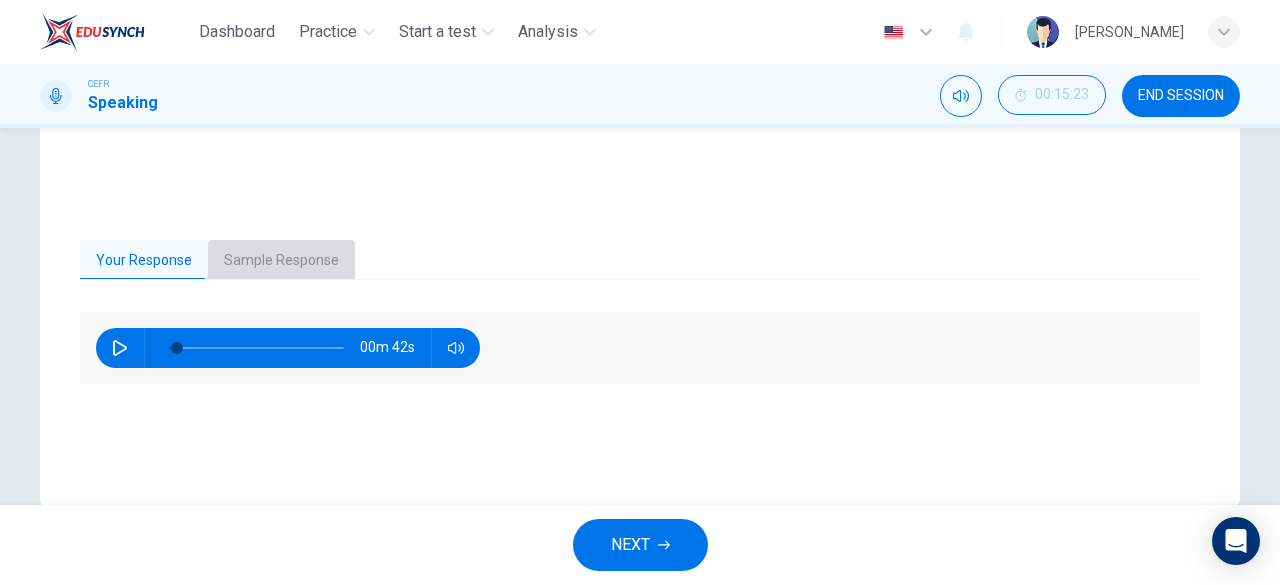 click on "Sample Response" at bounding box center [281, 261] 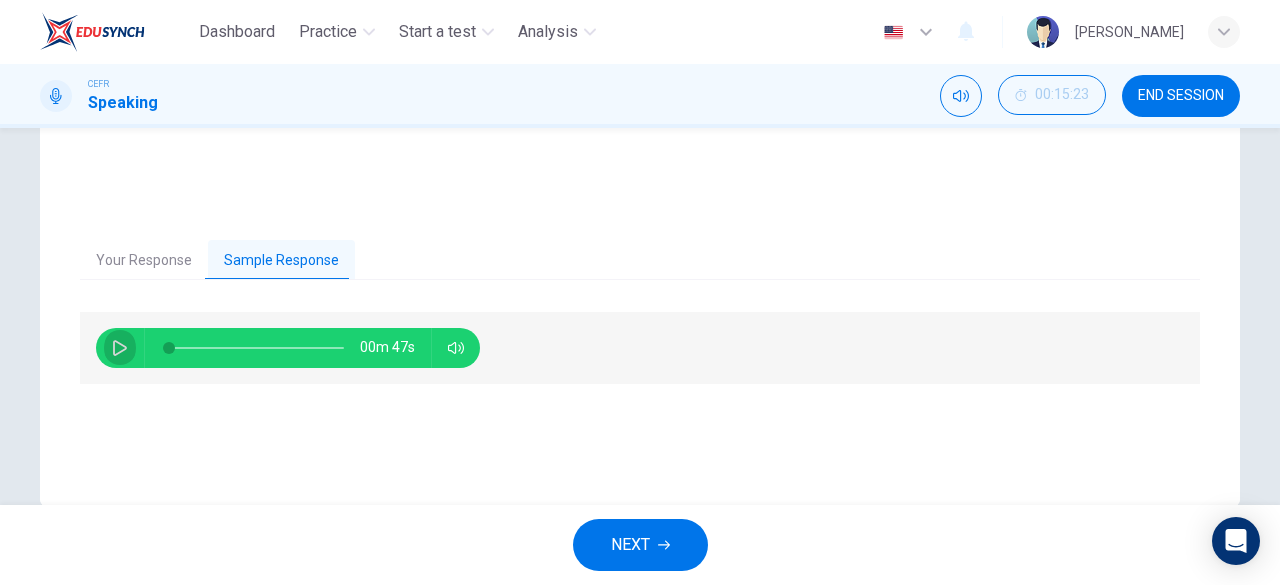 click 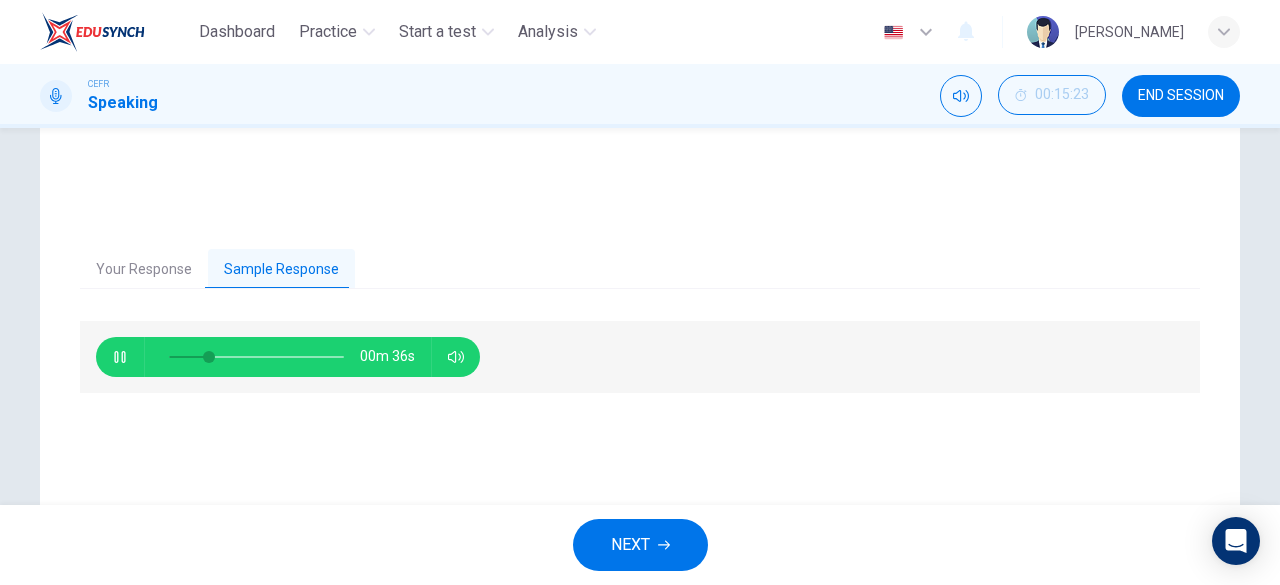 scroll, scrollTop: 364, scrollLeft: 0, axis: vertical 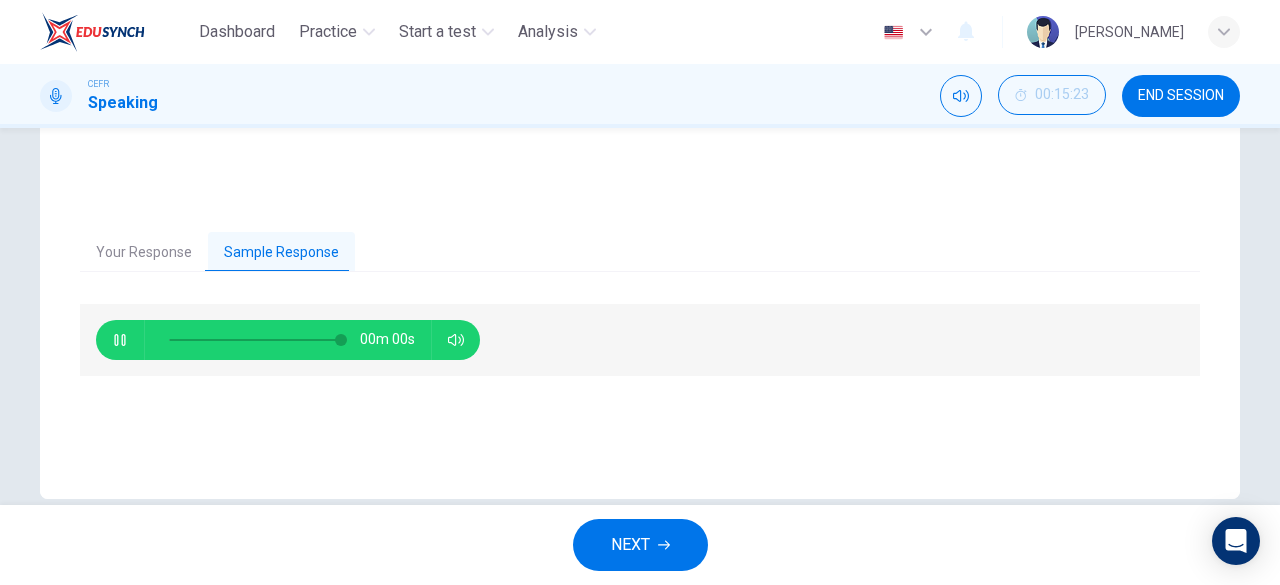 type on "0" 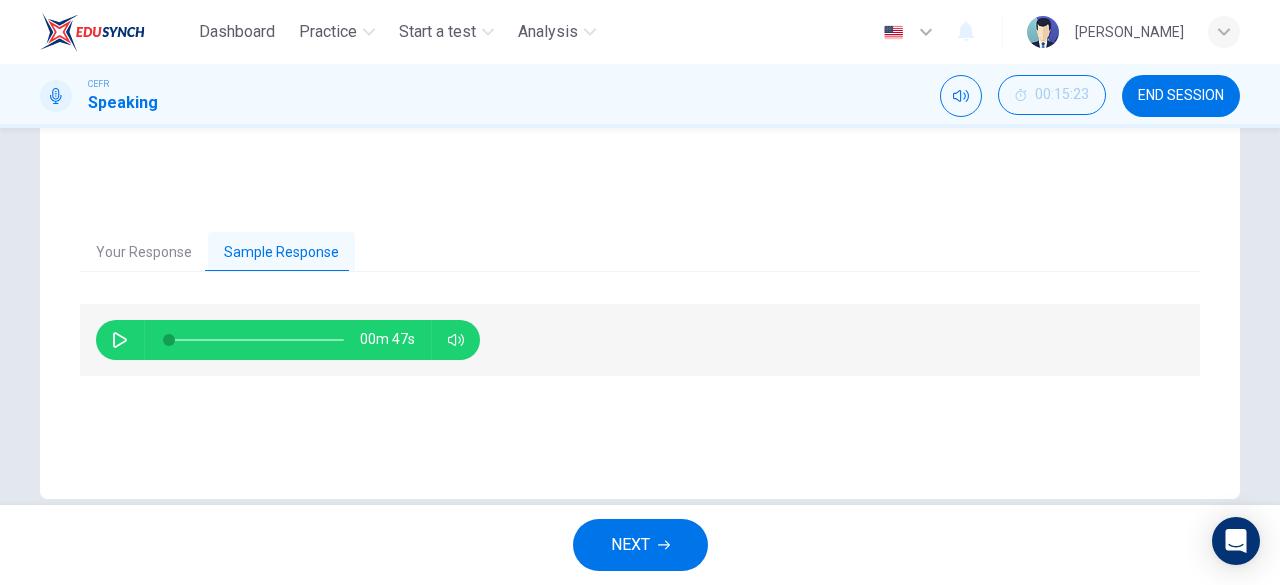 click on "Your Response Sample Response" at bounding box center (640, 253) 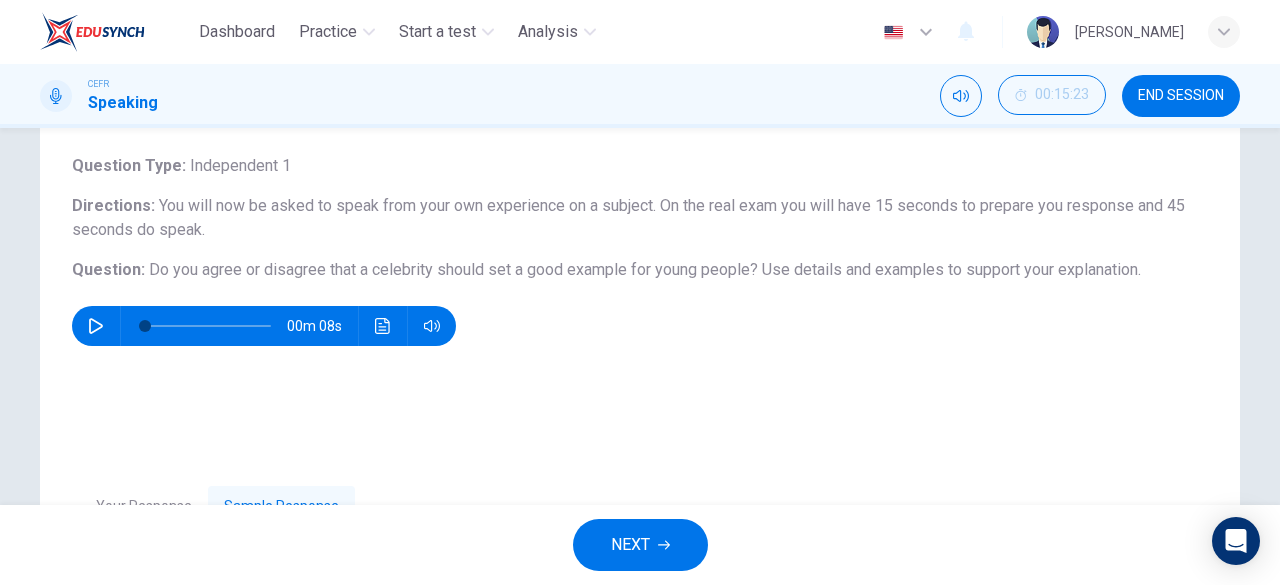scroll, scrollTop: 85, scrollLeft: 0, axis: vertical 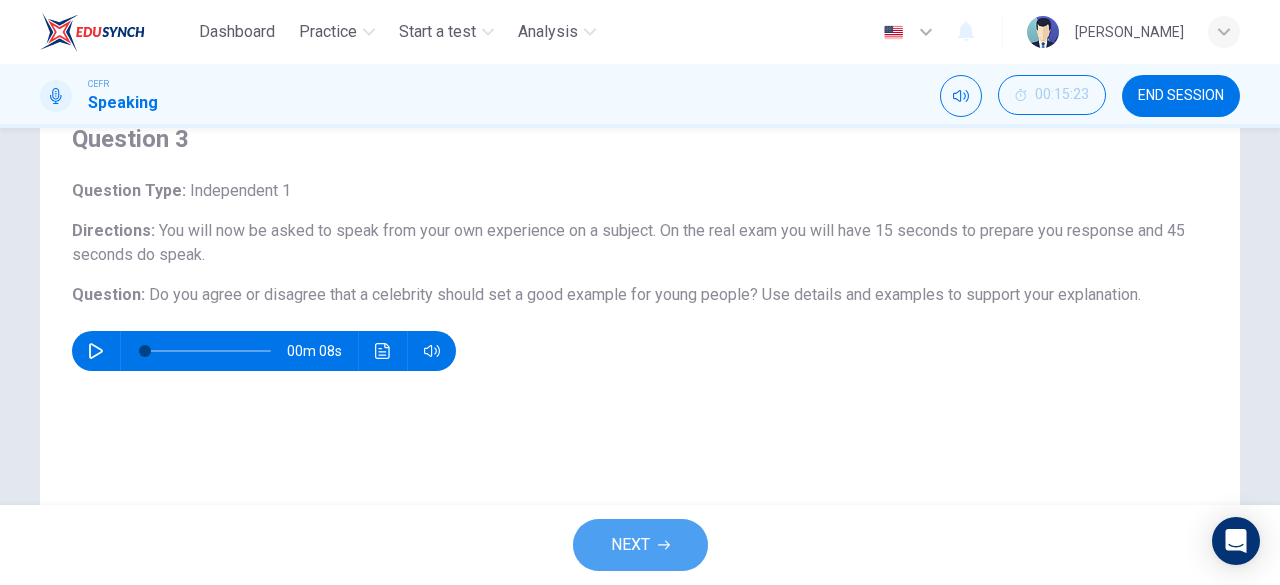 click on "NEXT" at bounding box center (640, 545) 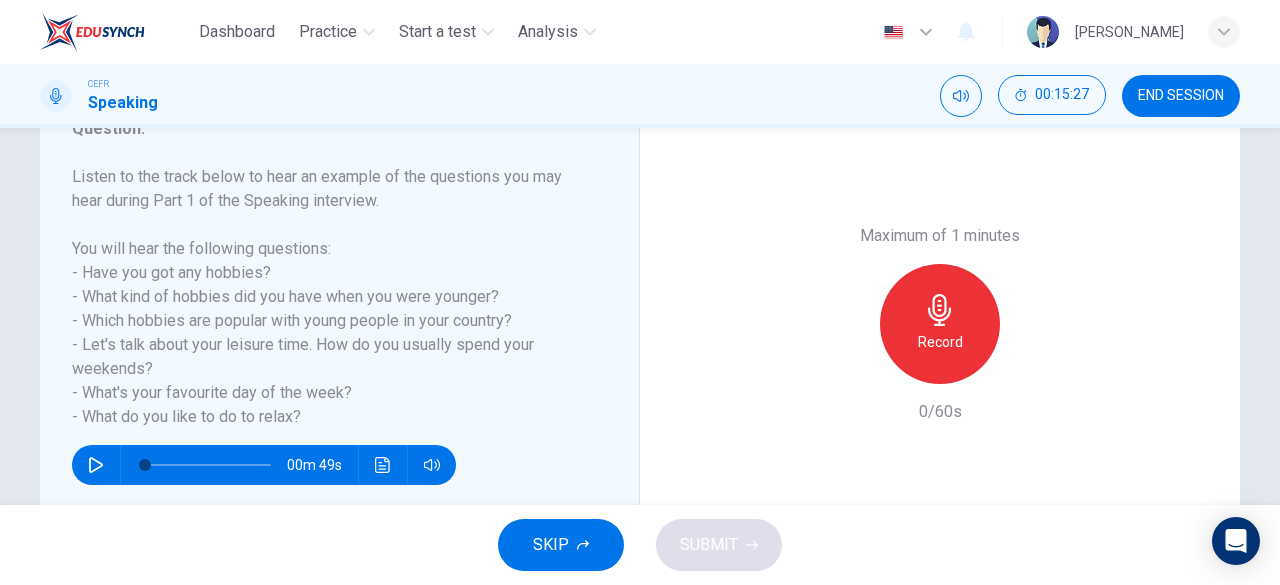 scroll, scrollTop: 293, scrollLeft: 0, axis: vertical 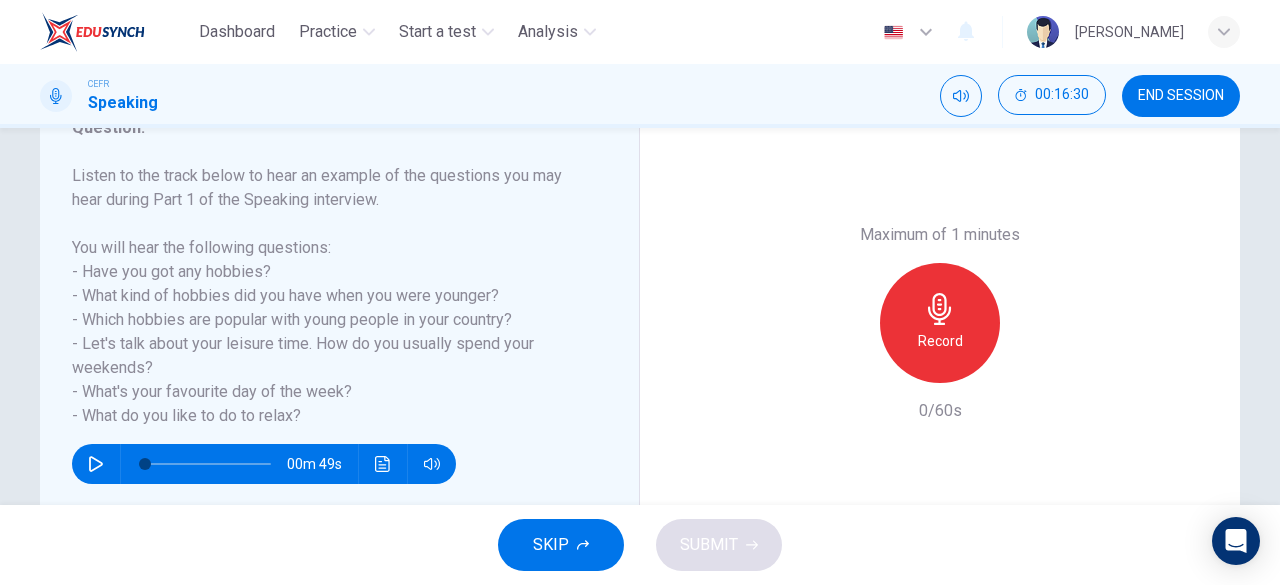 click on "Question : Listen to the track below to hear an example of the questions you may hear during Part 1 of the Speaking interview.  You will hear the following questions:
- Have you got any hobbies?
- What kind of hobbies did you have when you were younger?
- Which hobbies are popular with young people in your country?
- Let's talk about your leisure time. How do you usually spend your weekends?
- What's your favourite day of the week?
- What do you like to do to relax? 00m 49s" at bounding box center [340, 323] 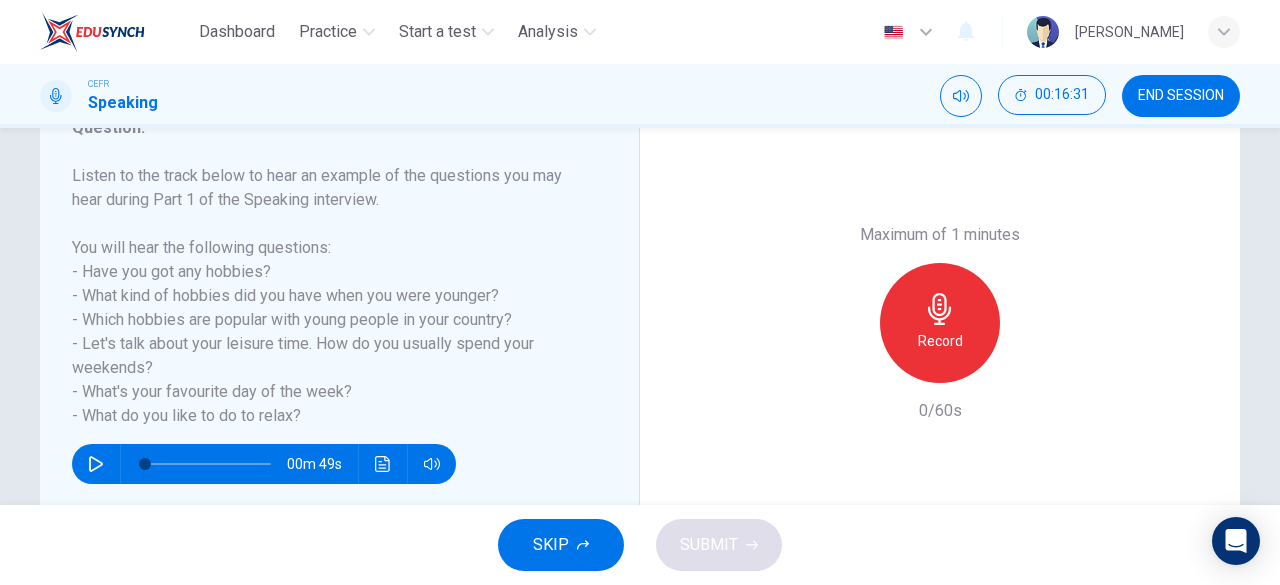 click on "Record" at bounding box center (940, 323) 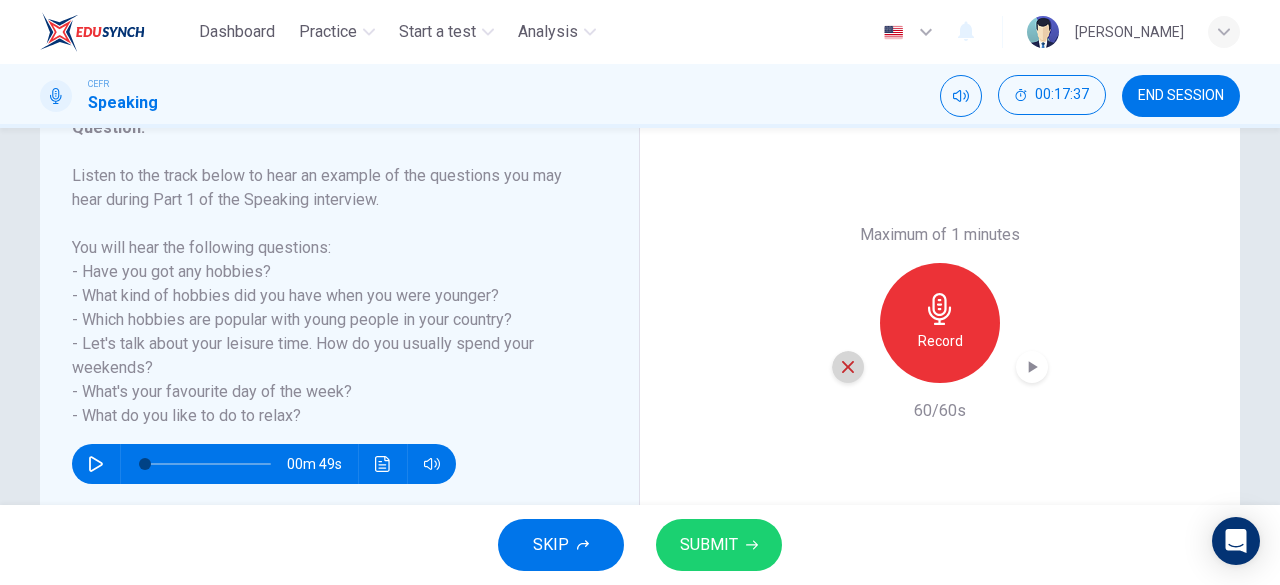 click 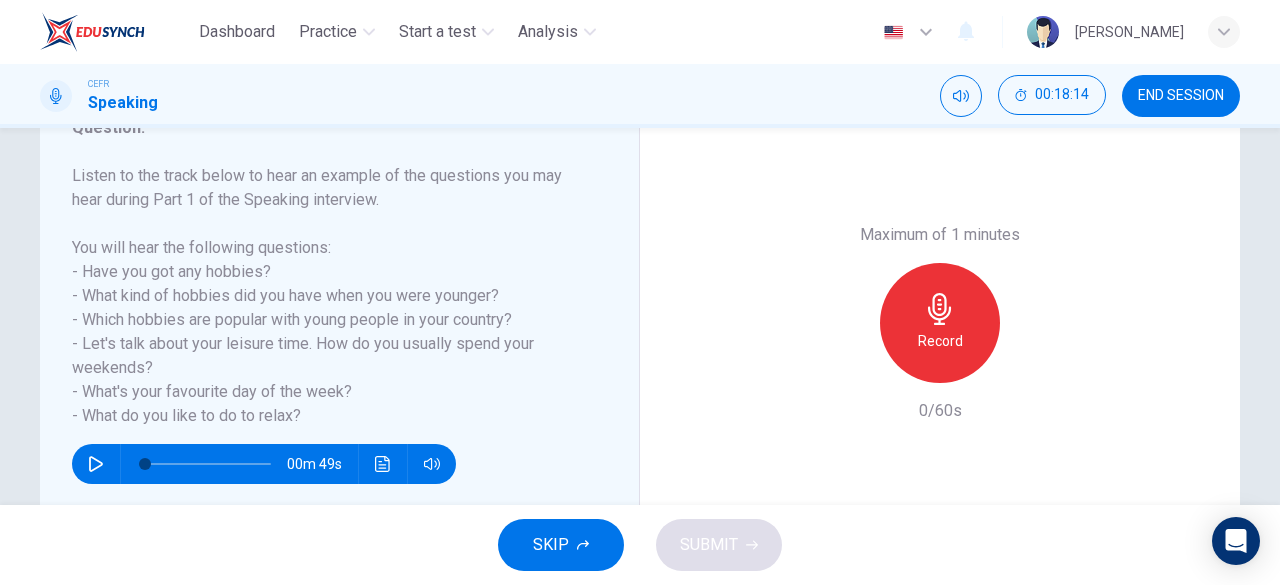 click on "Question : Listen to the track below to hear an example of the questions you may hear during Part 1 of the Speaking interview.  You will hear the following questions:
- Have you got any hobbies?
- What kind of hobbies did you have when you were younger?
- Which hobbies are popular with young people in your country?
- Let's talk about your leisure time. How do you usually spend your weekends?
- What's your favourite day of the week?
- What do you like to do to relax? 00m 49s" at bounding box center [347, 323] 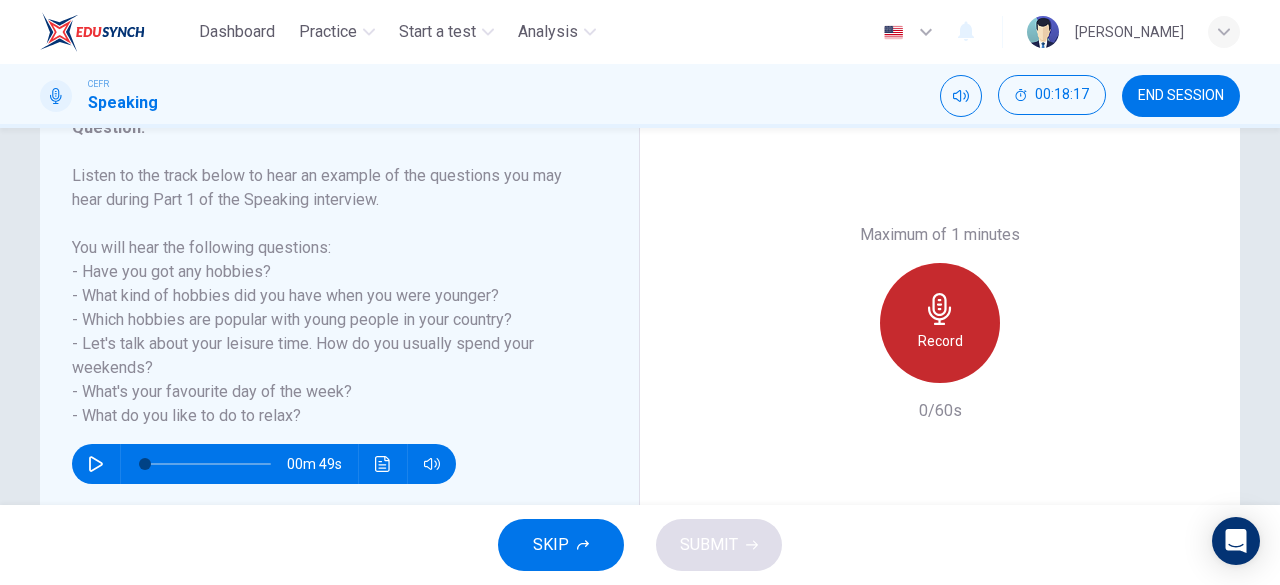click on "Record" at bounding box center (940, 341) 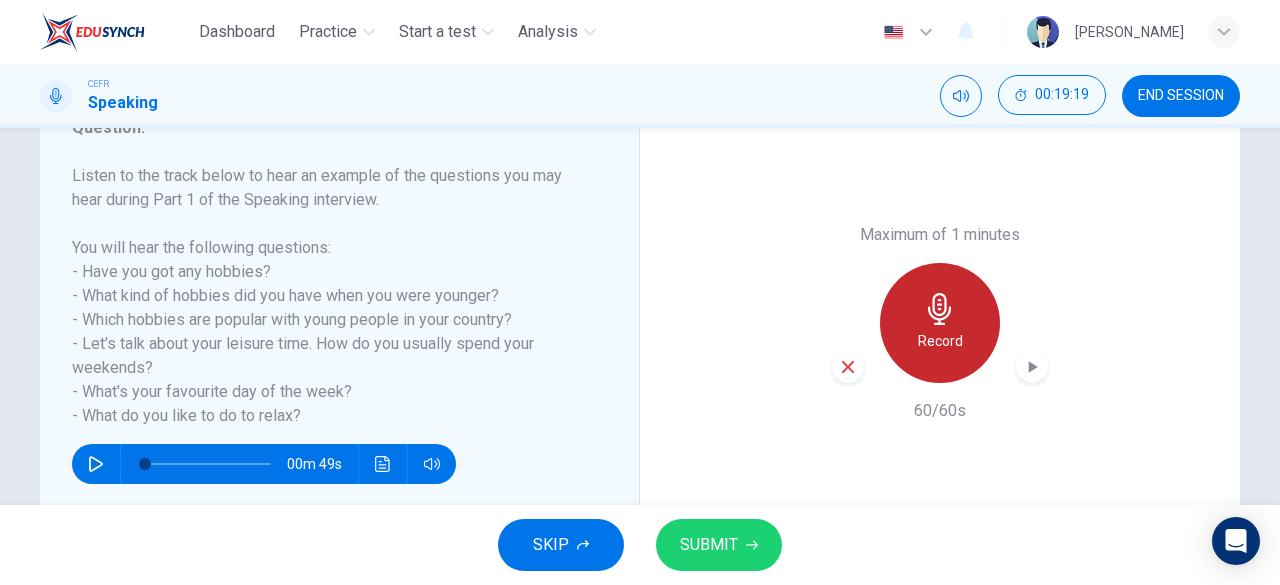 click 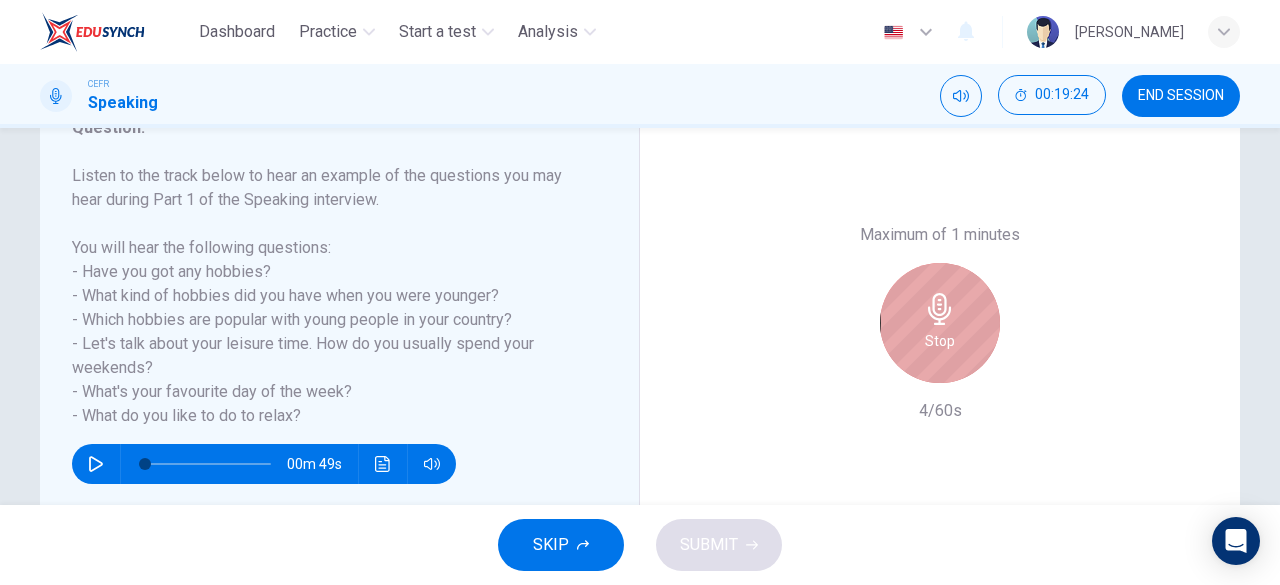click on "Stop" at bounding box center (940, 341) 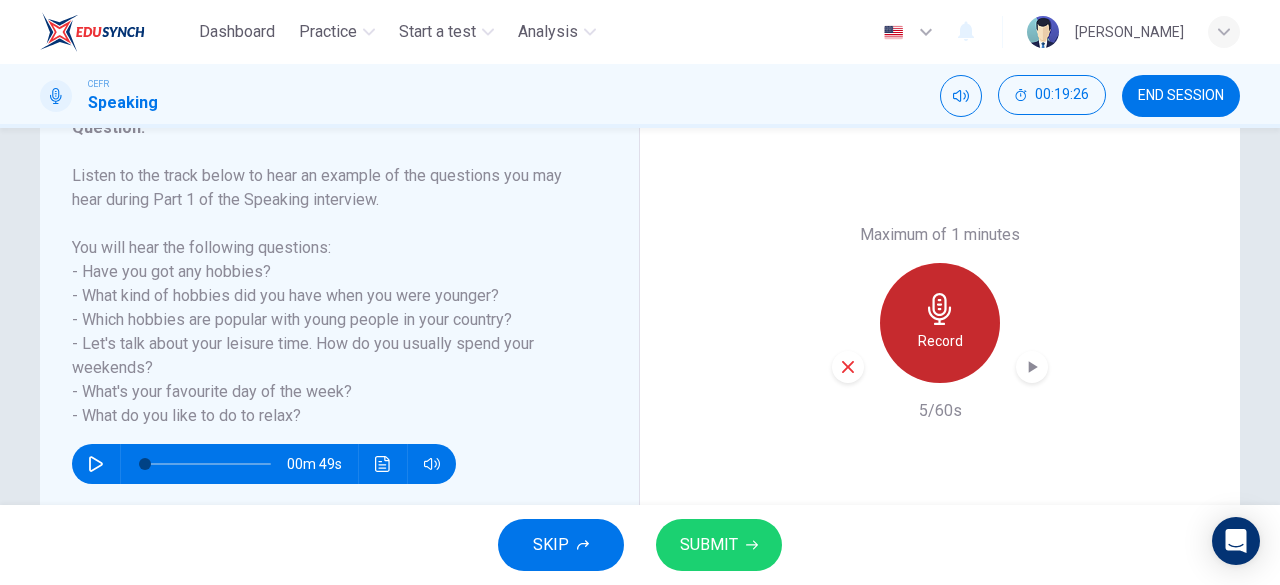 click on "Record" at bounding box center (940, 341) 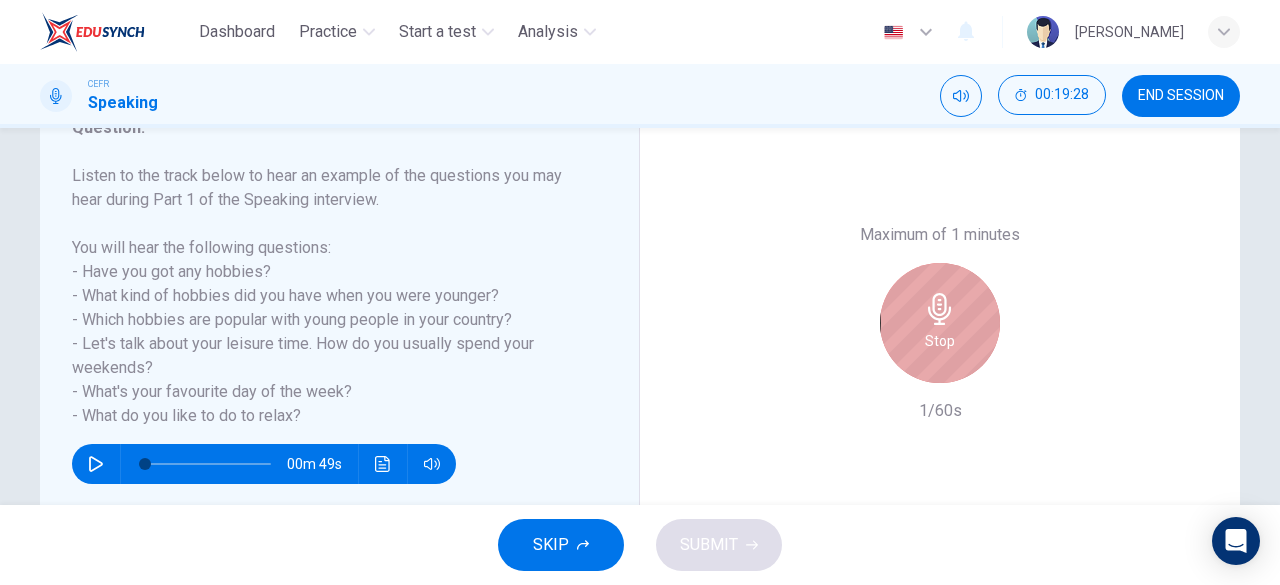 click on "Stop" at bounding box center [940, 341] 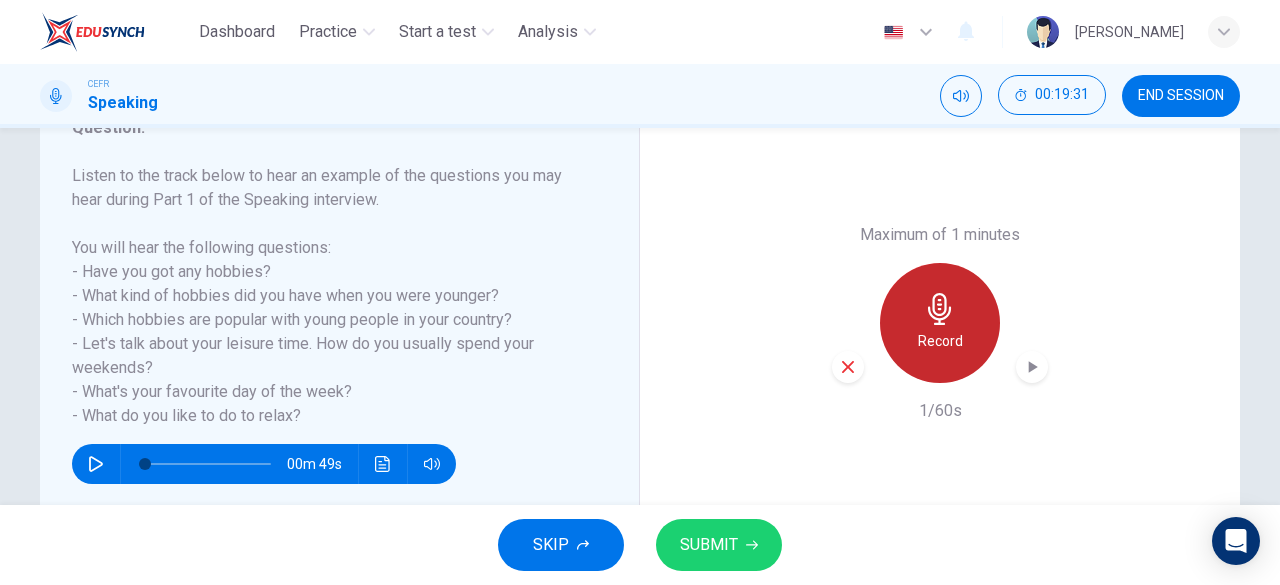 click on "Record" at bounding box center [940, 341] 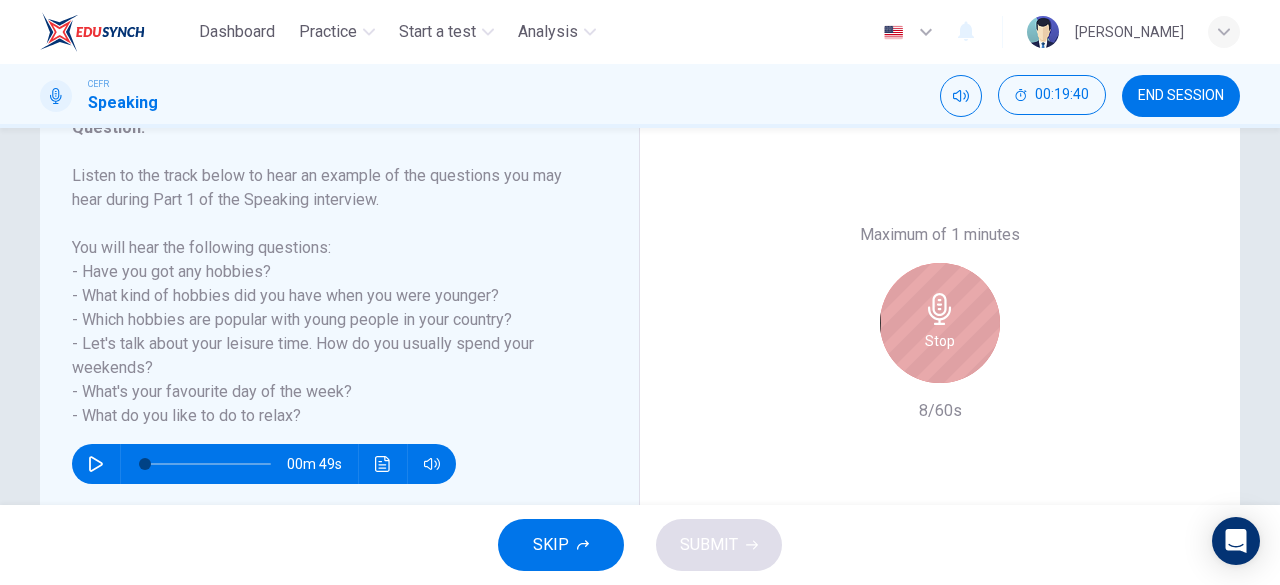 click on "Stop" at bounding box center (940, 341) 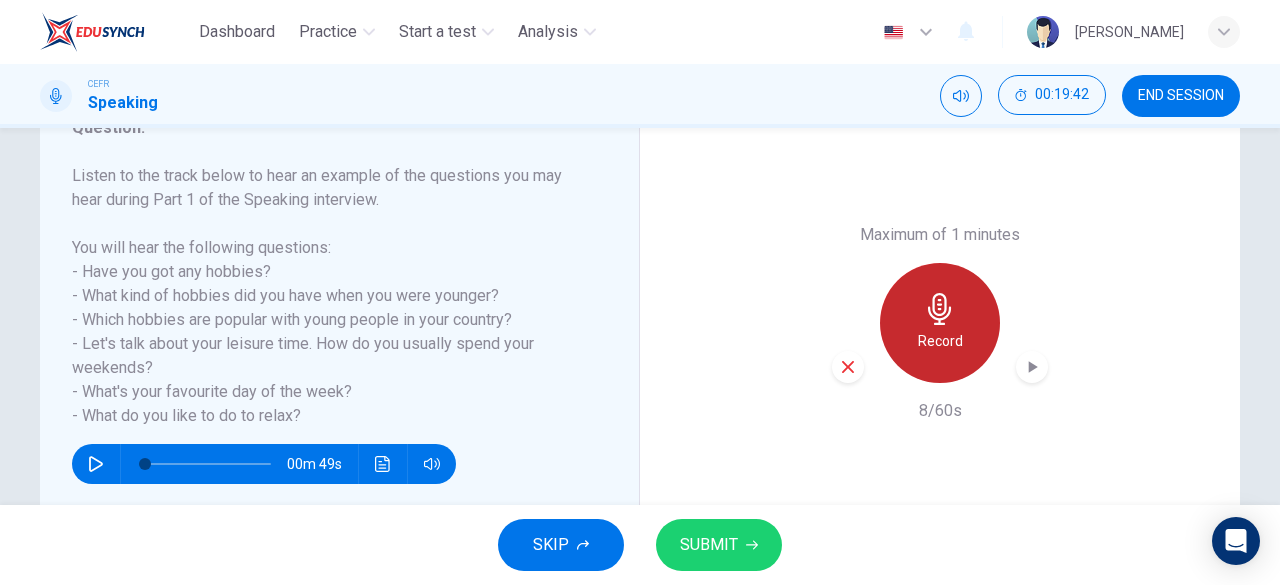 click on "Record" at bounding box center [940, 341] 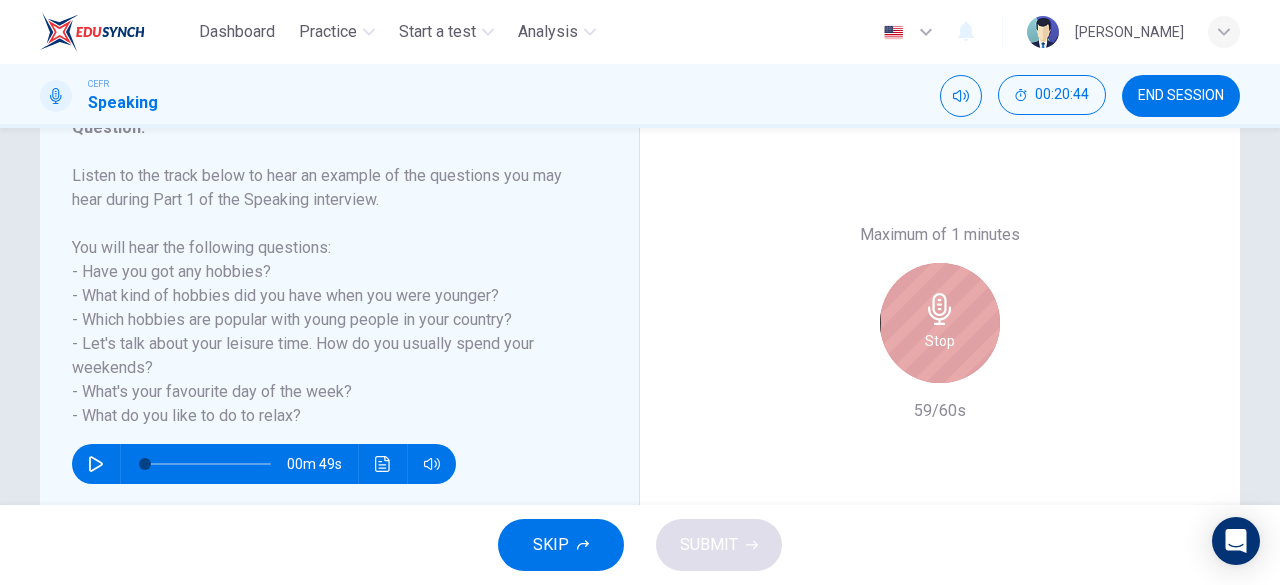 click on "Stop" at bounding box center [940, 323] 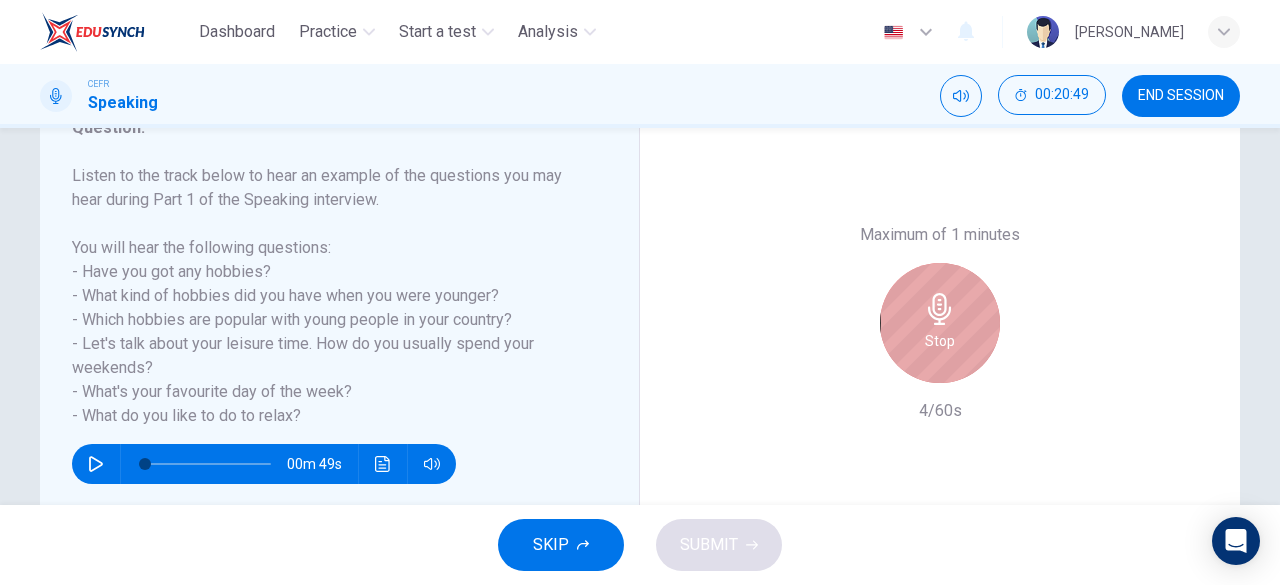 click 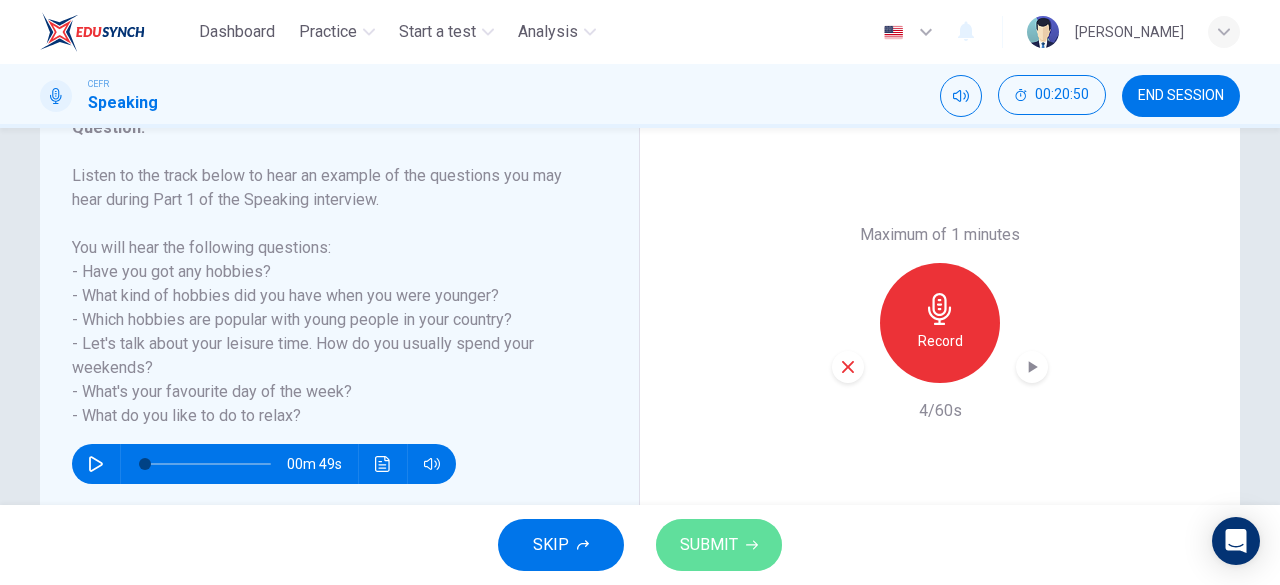 click on "SUBMIT" at bounding box center (709, 545) 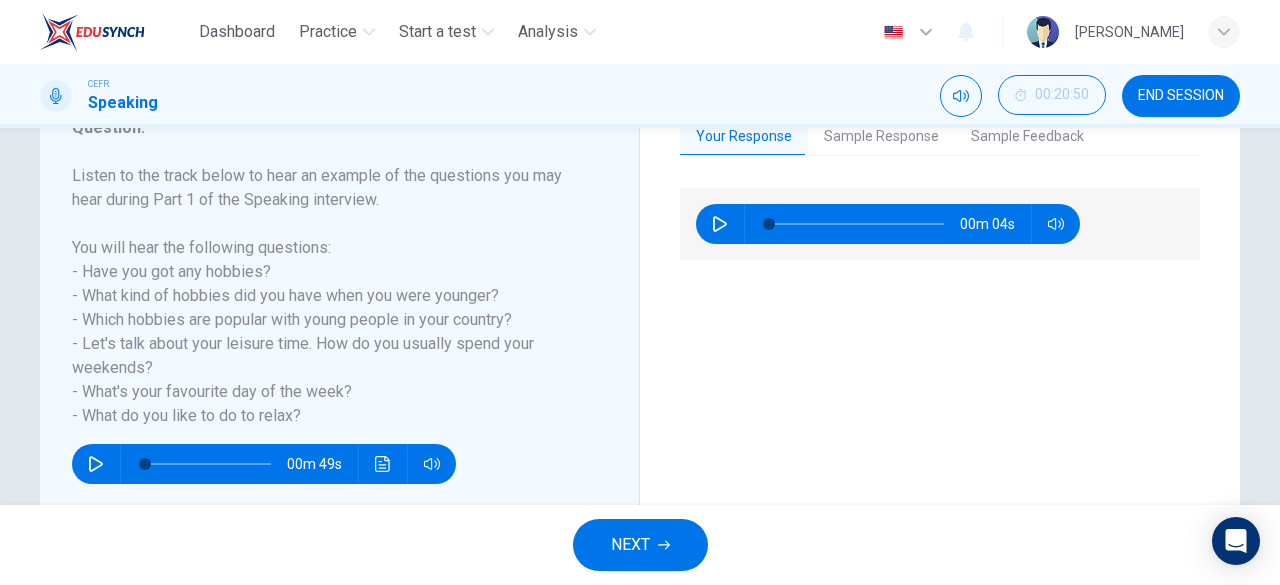 click on "Your Response Sample Response Sample Feedback 00m 04s 01m 51s This candidate scored a  9  on his IELTS Speaking interview.
IELTS Speaking Part 1 is designed to be specifically about you and your life. Do not answer this question using general information or speaking about other people. Speaking from your own life experiences.
This candidate is a native speaker. This example showcases ways to pronounce a lot of important words in regards to how to respond to questions referencing hobbies. Use this example as a way to identify grammatical structures as well that you can use to respond to questions about hobbies: going out, favorite days of the week (and why), different activities, etc." at bounding box center (940, 323) 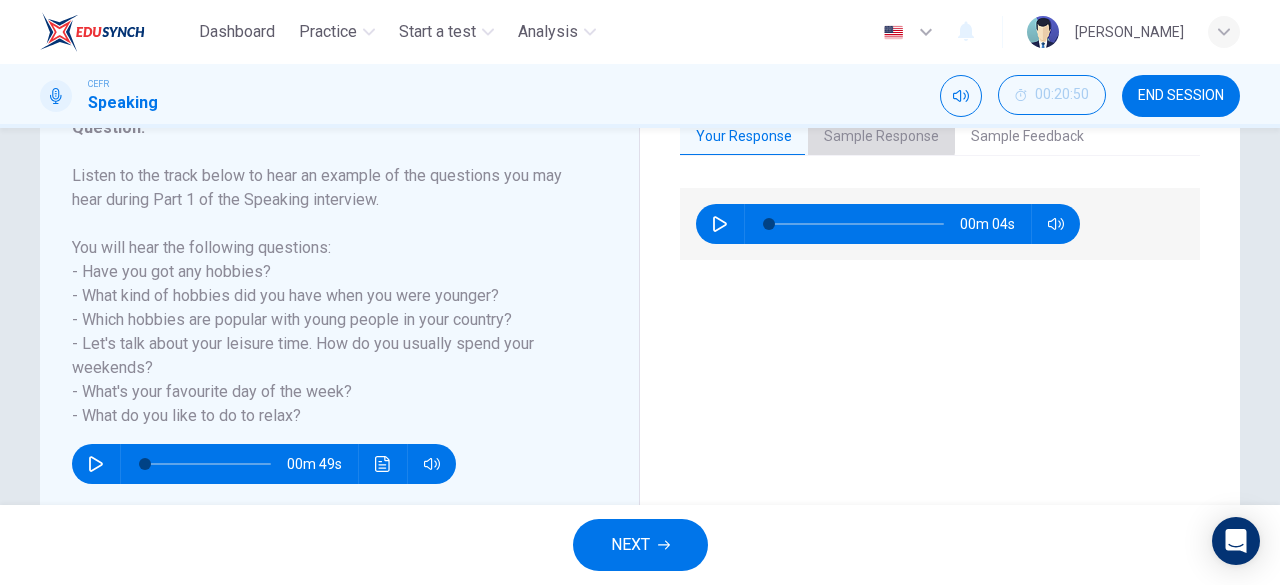 click on "Sample Response" at bounding box center [881, 137] 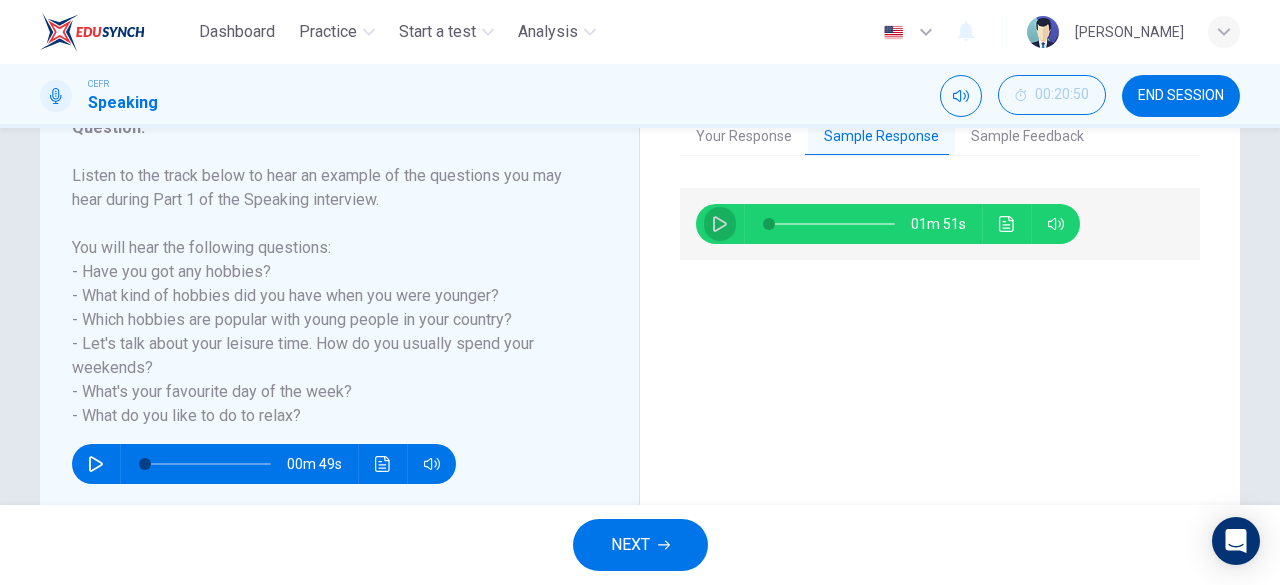 click 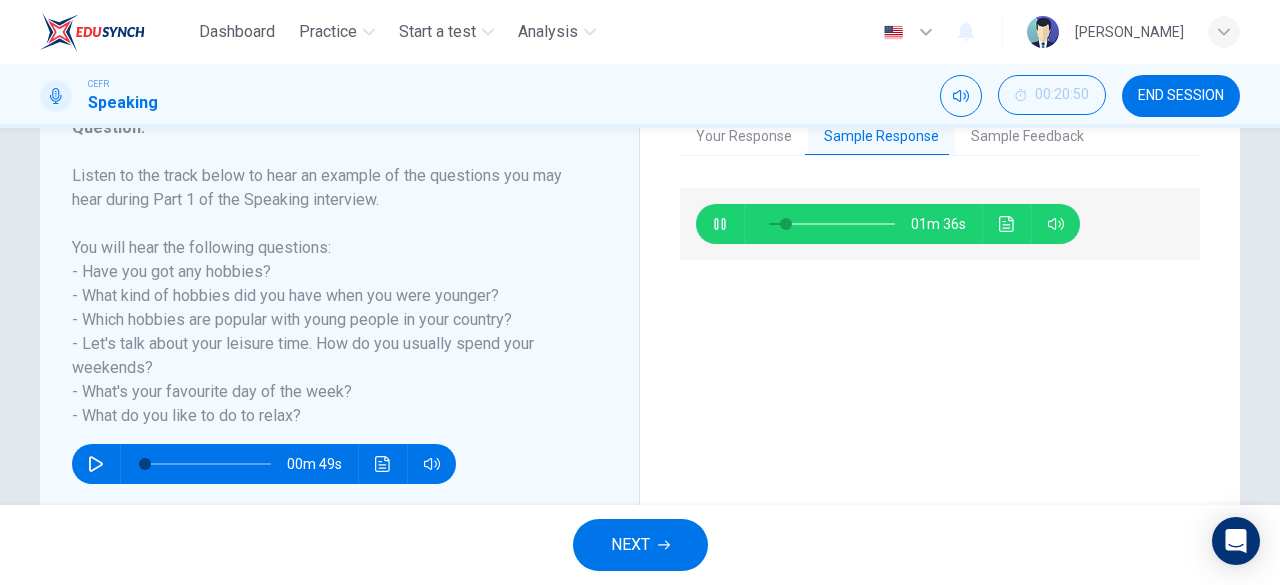 scroll, scrollTop: 263, scrollLeft: 0, axis: vertical 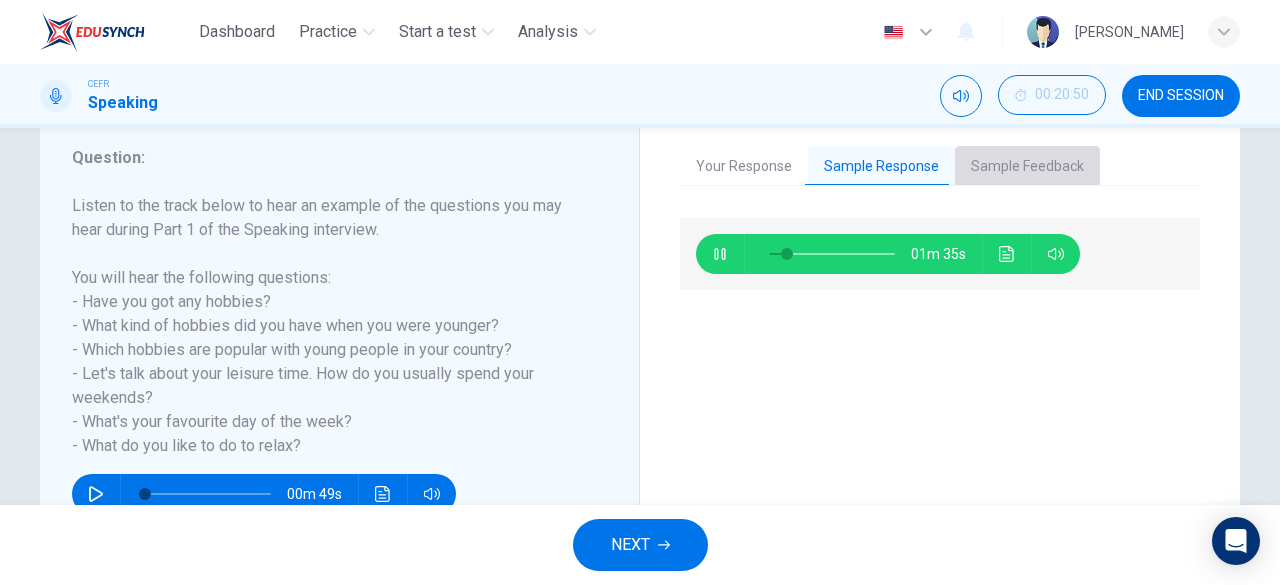 click on "Sample Feedback" at bounding box center [1027, 167] 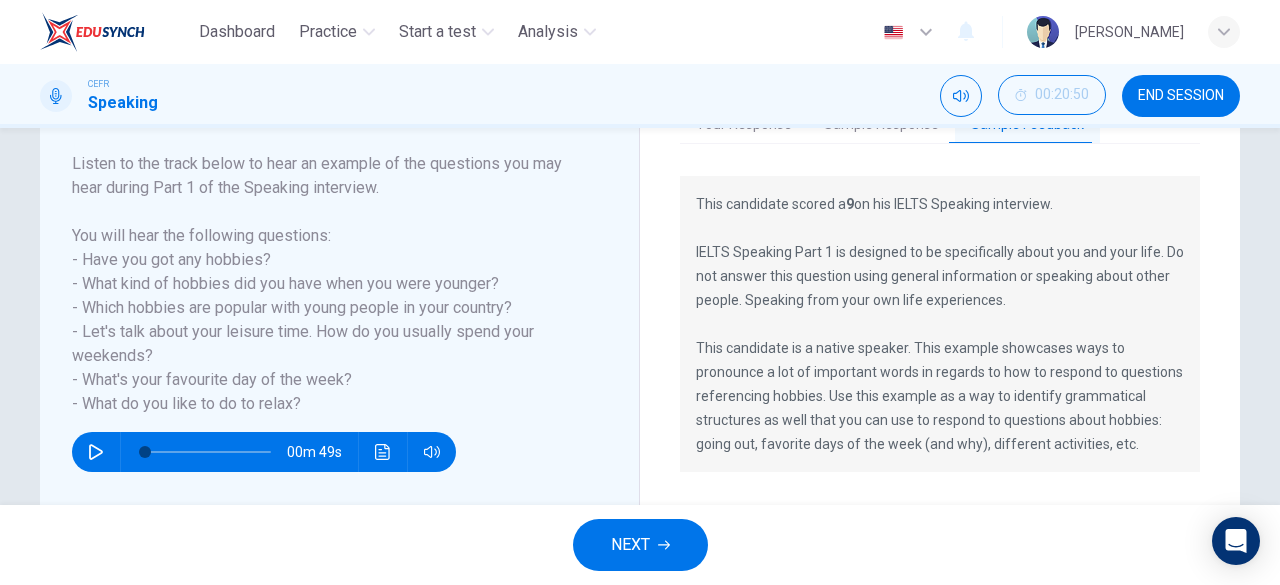 scroll, scrollTop: 237, scrollLeft: 0, axis: vertical 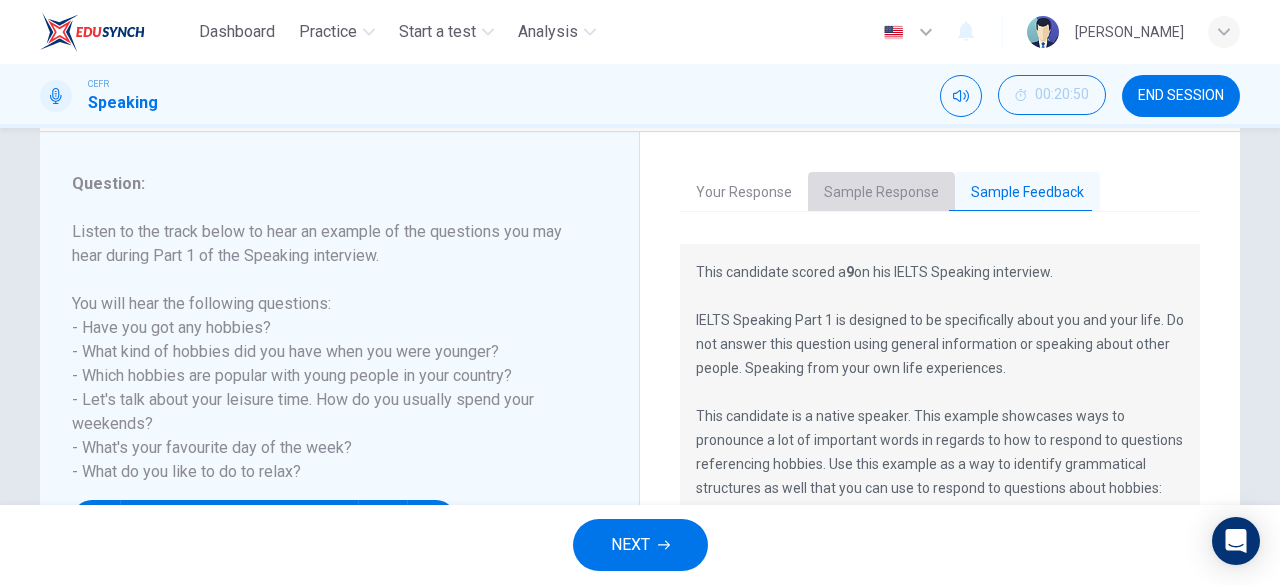 click on "Sample Response" at bounding box center (881, 193) 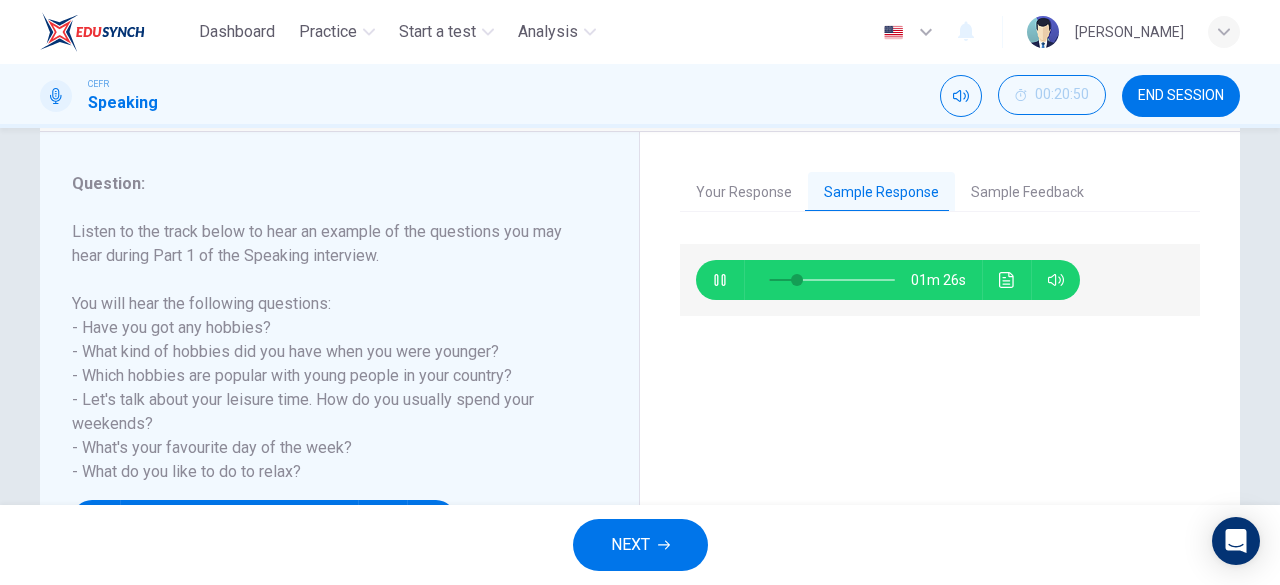 type on "22" 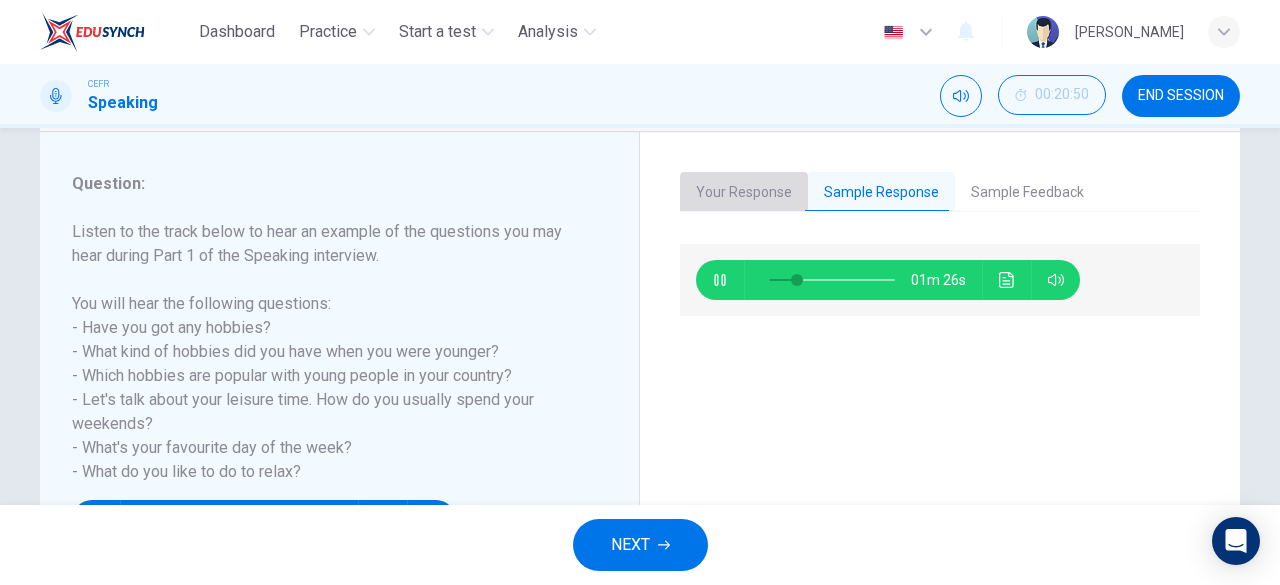 click on "Your Response" at bounding box center [744, 193] 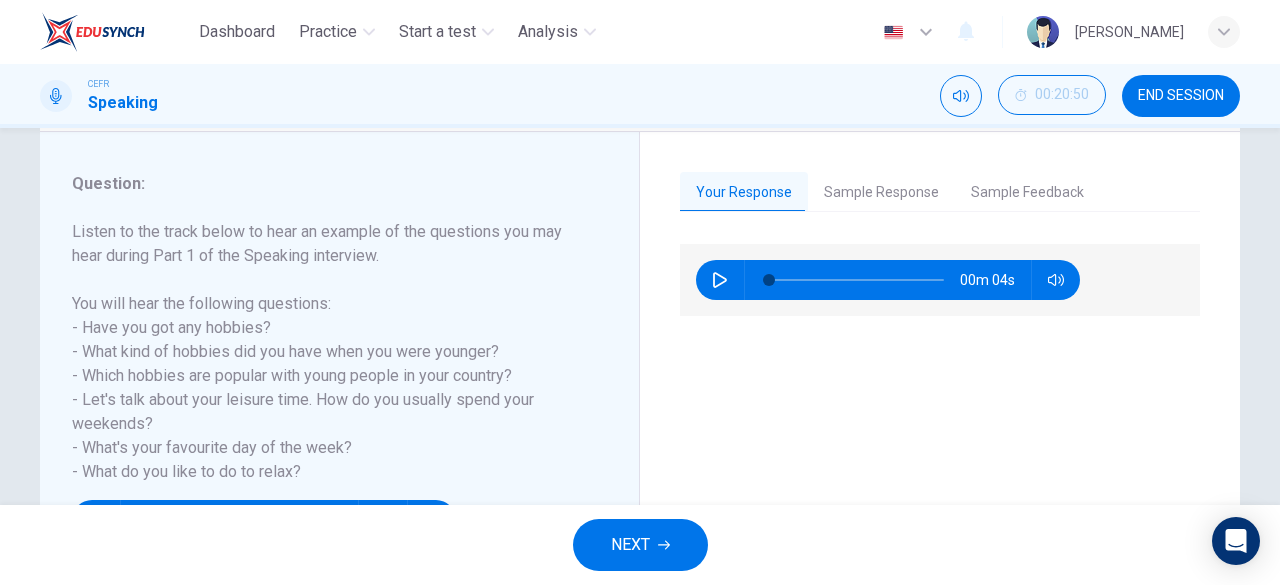 scroll, scrollTop: 398, scrollLeft: 0, axis: vertical 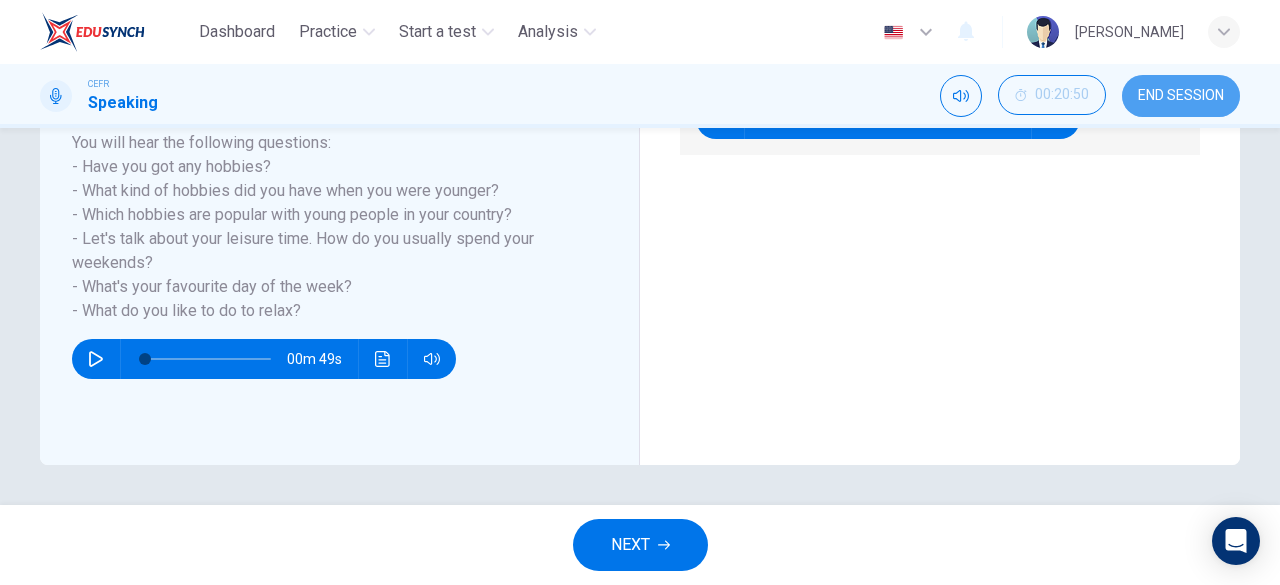 click on "END SESSION" at bounding box center (1181, 96) 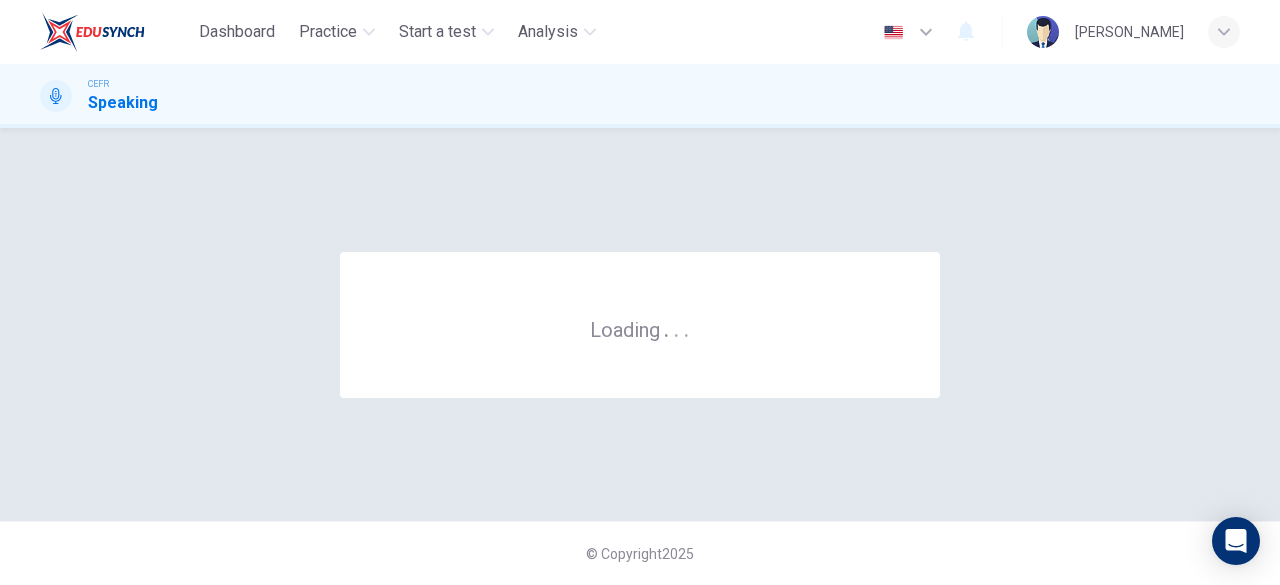 scroll, scrollTop: 0, scrollLeft: 0, axis: both 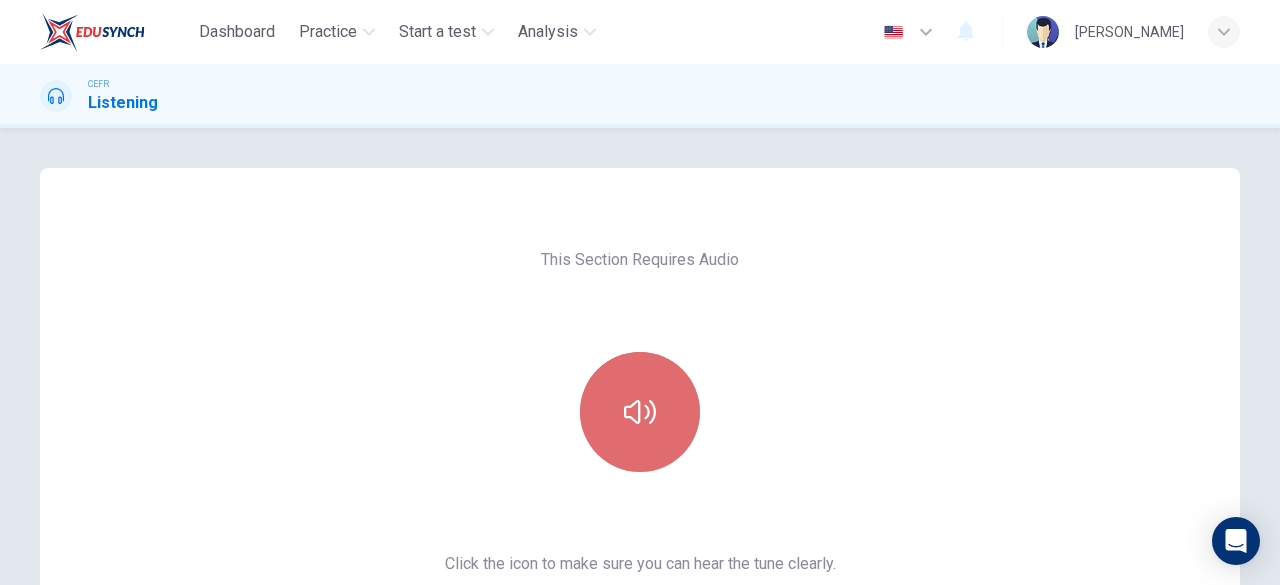 click at bounding box center (640, 412) 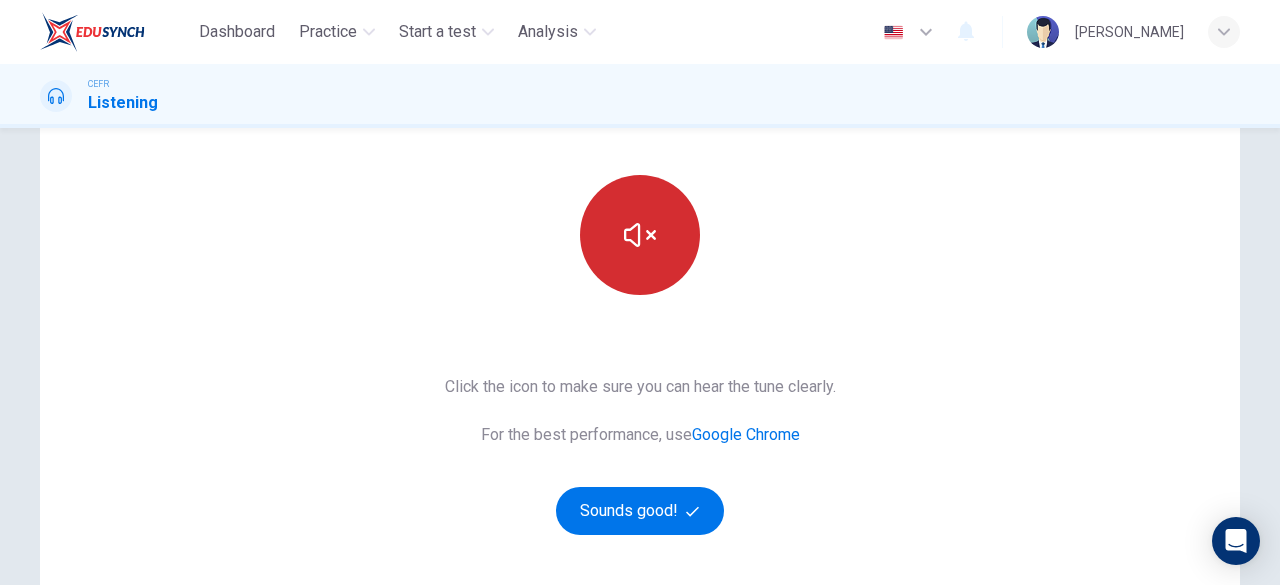 scroll, scrollTop: 178, scrollLeft: 0, axis: vertical 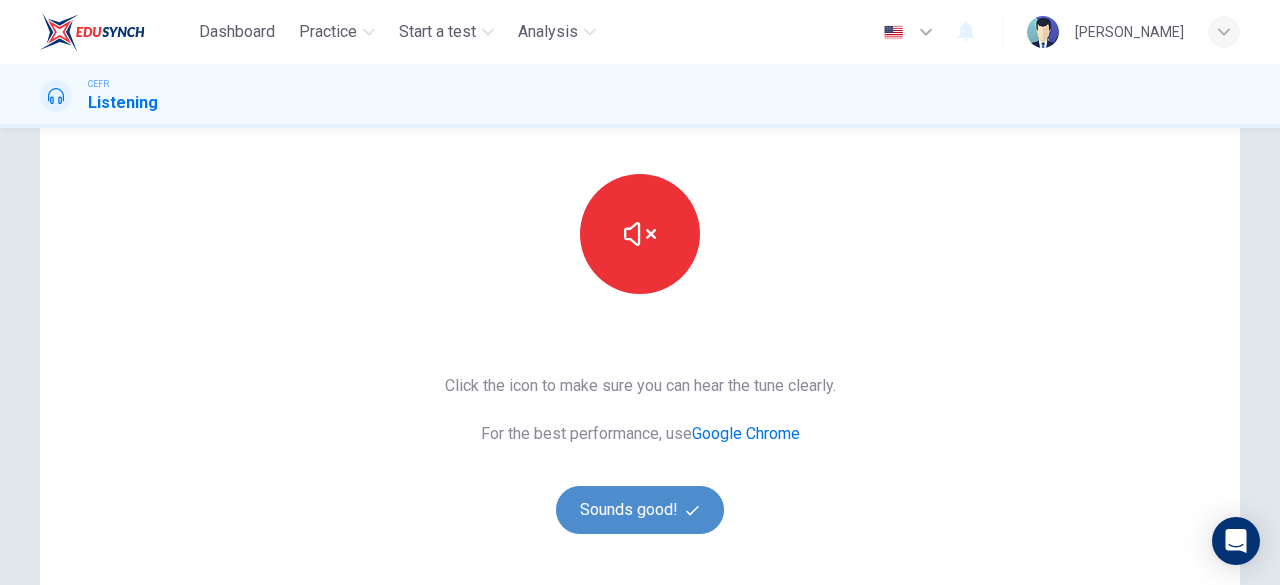 click on "Sounds good!" at bounding box center [640, 510] 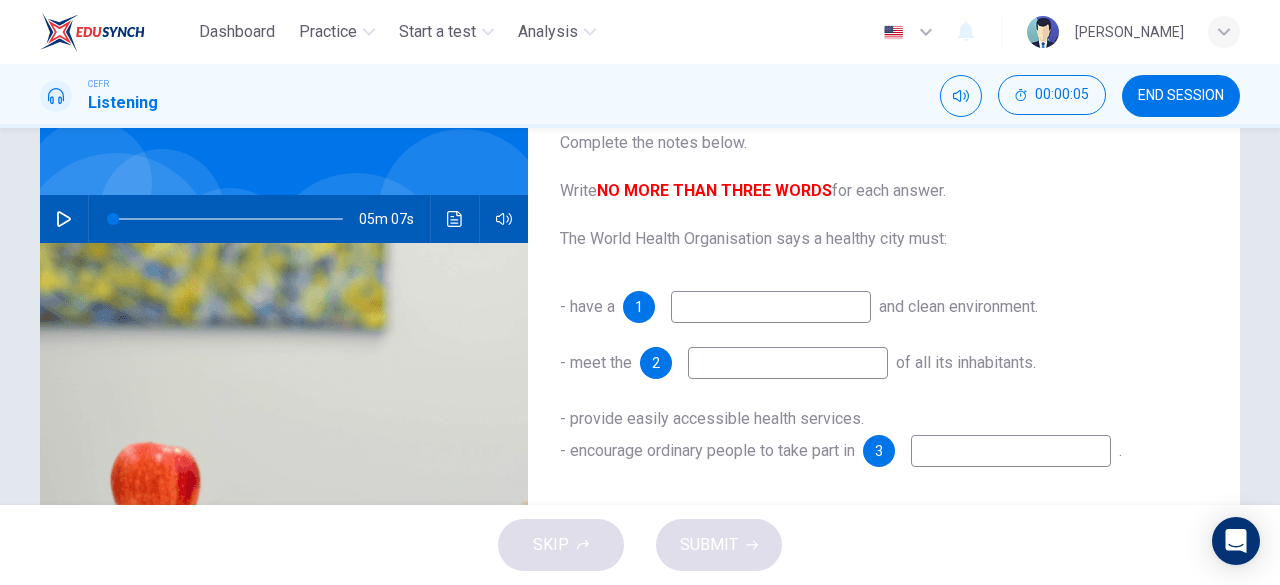 scroll, scrollTop: 142, scrollLeft: 0, axis: vertical 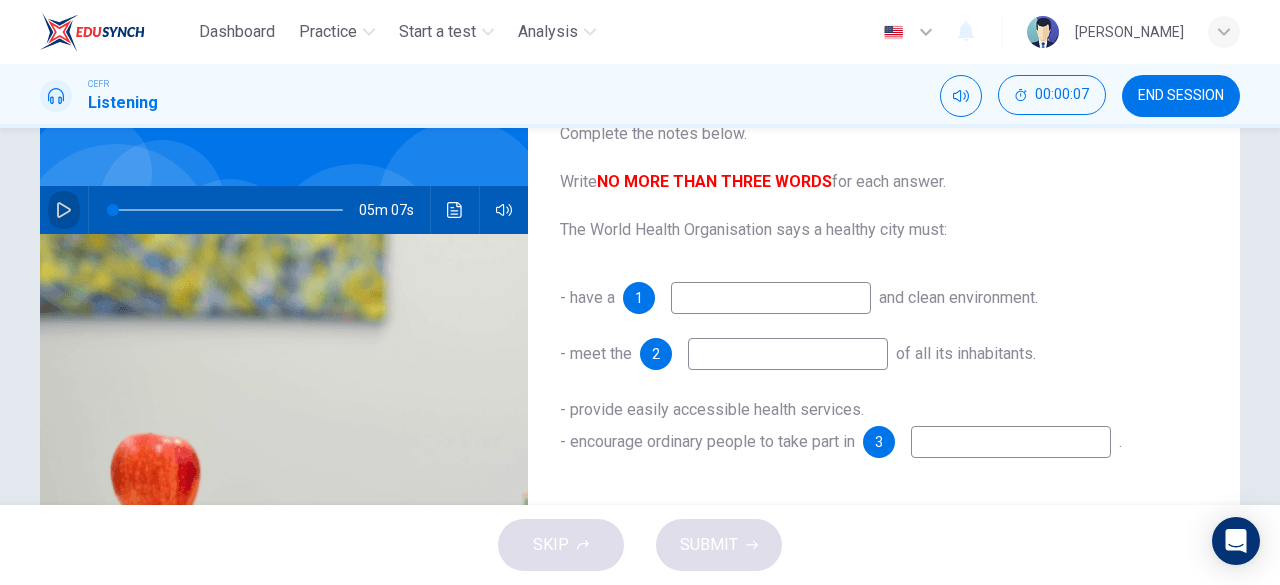 click at bounding box center [64, 210] 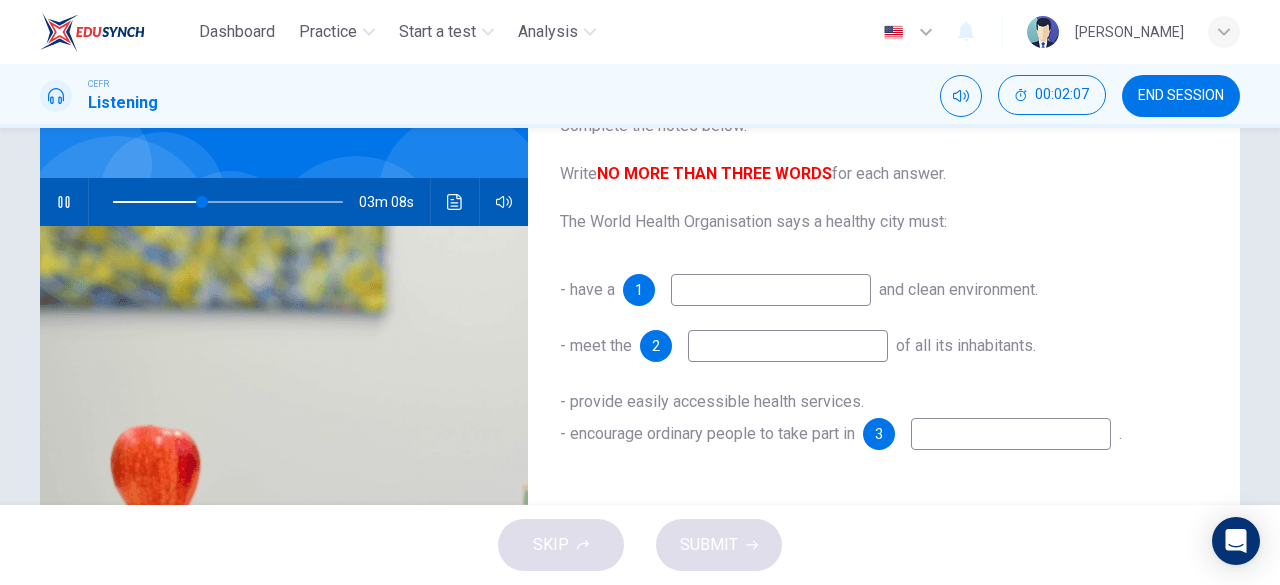 scroll, scrollTop: 153, scrollLeft: 0, axis: vertical 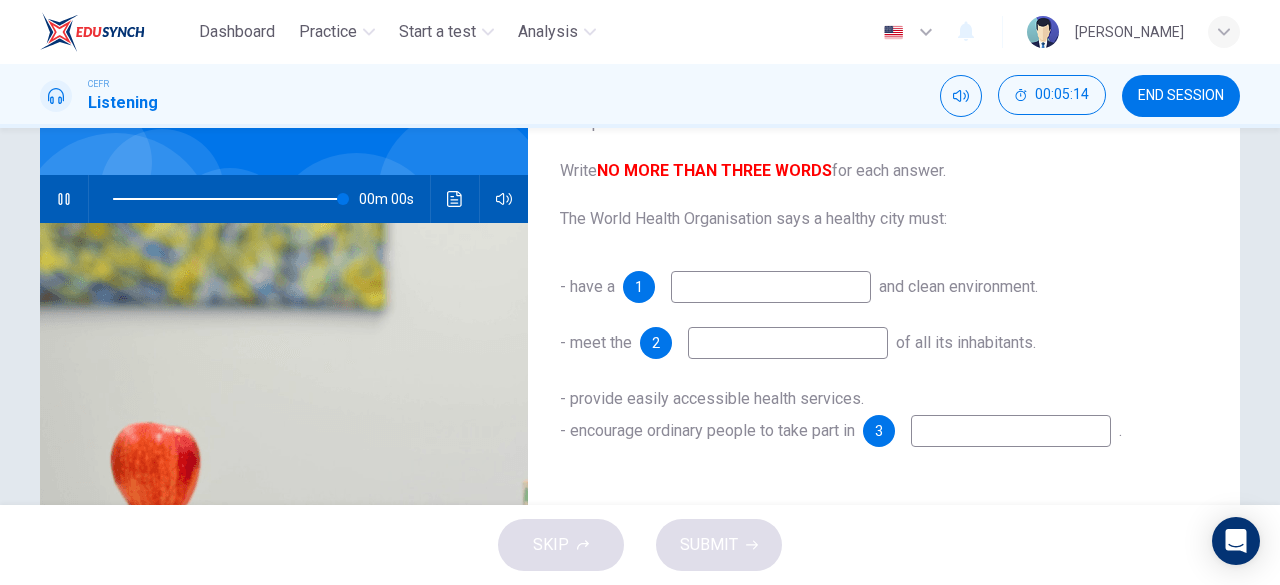 type on "0" 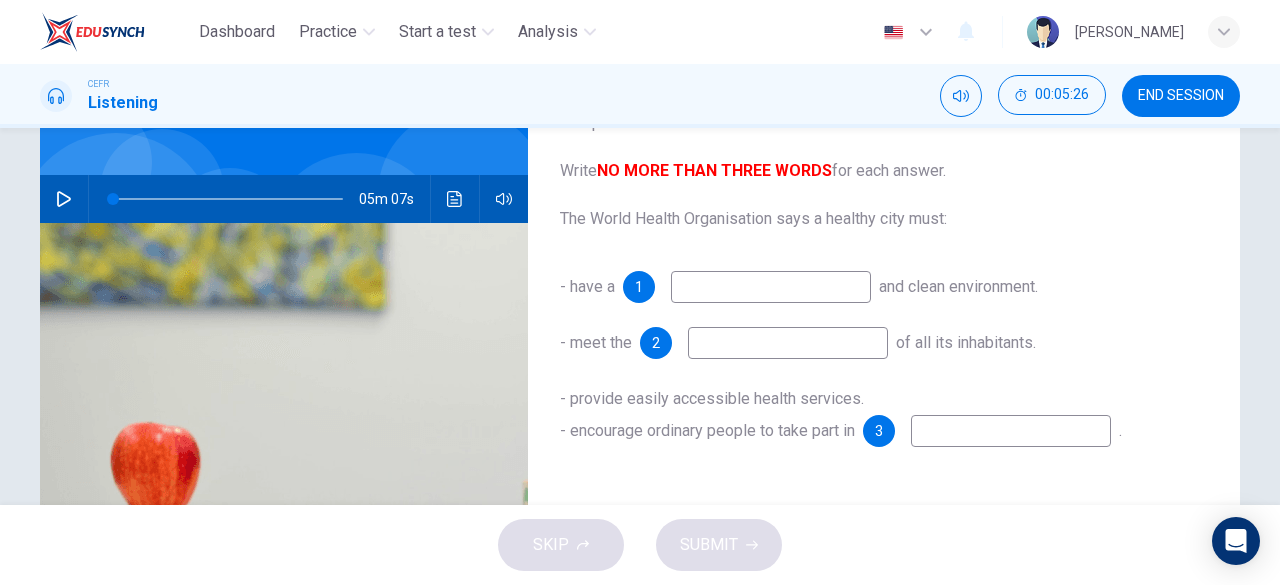 click at bounding box center [771, 287] 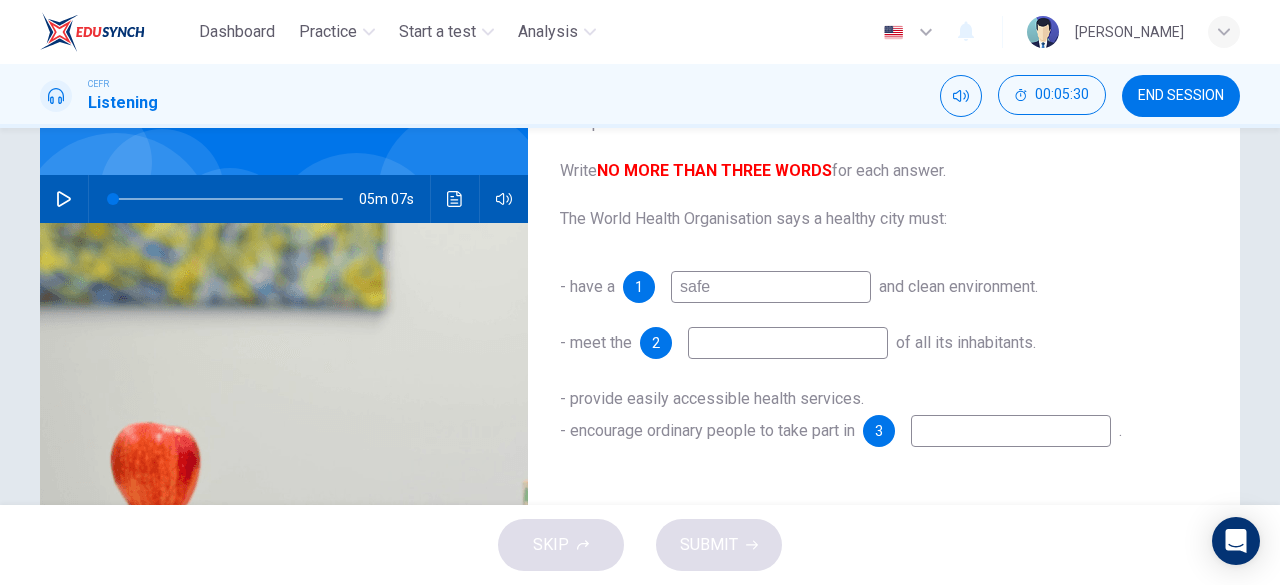 type on "safe" 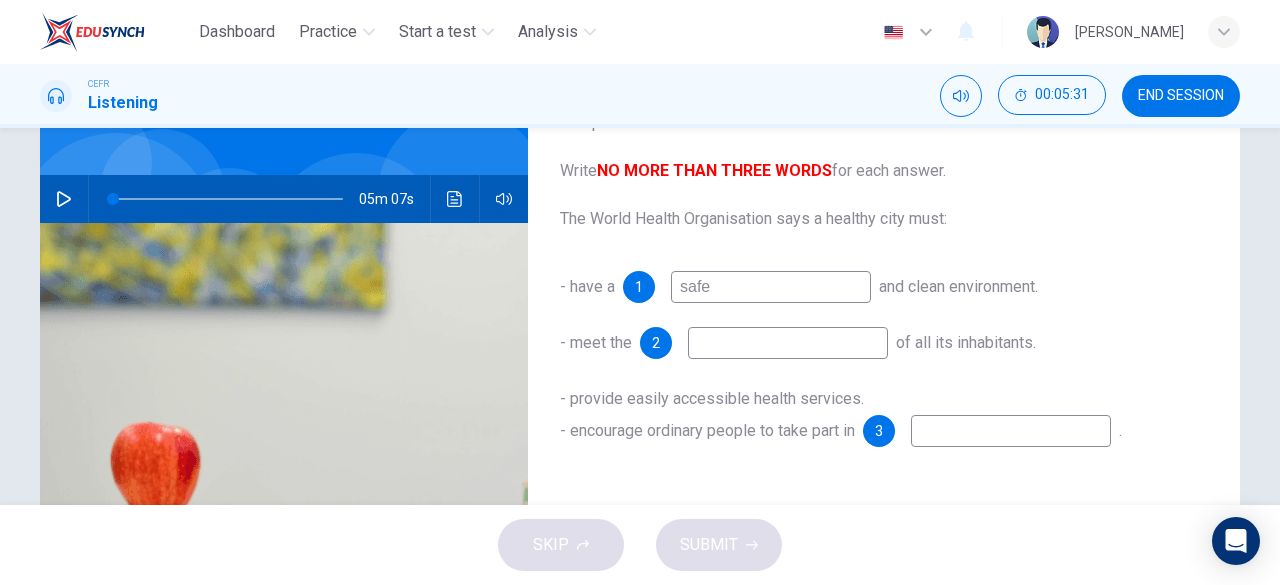 click at bounding box center (788, 343) 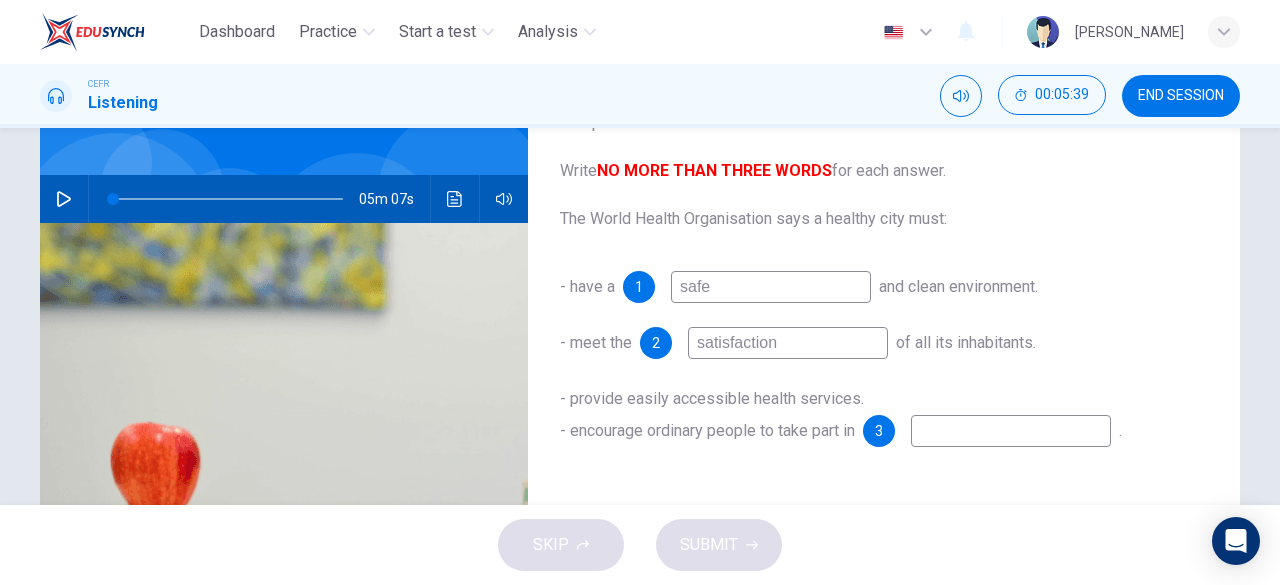 type on "satisfaction" 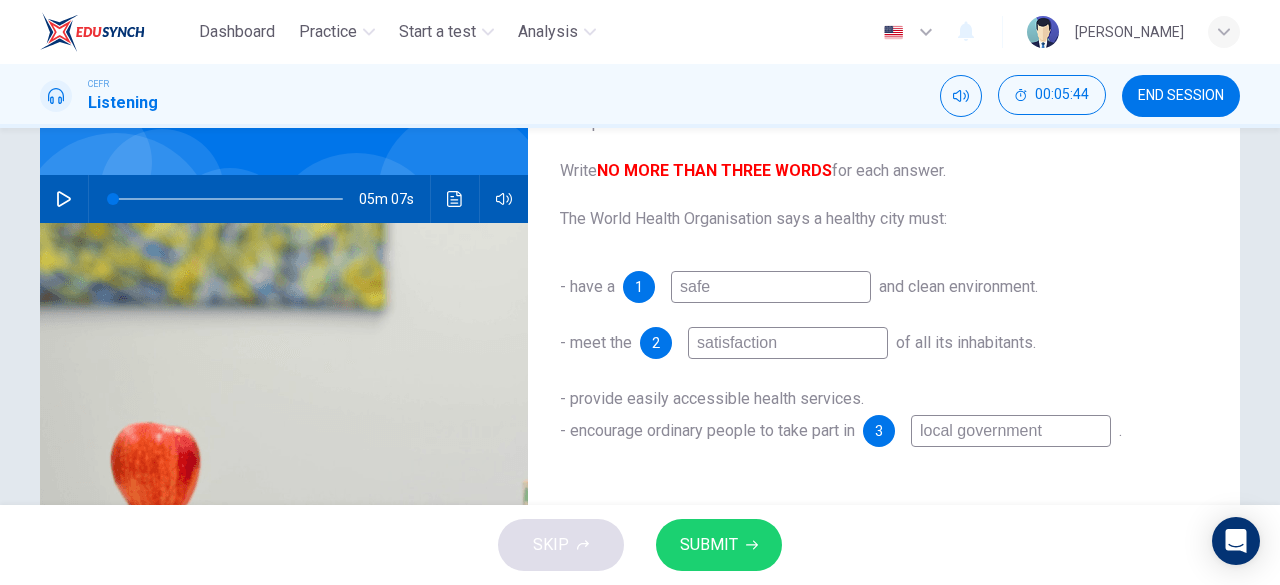 scroll, scrollTop: 314, scrollLeft: 0, axis: vertical 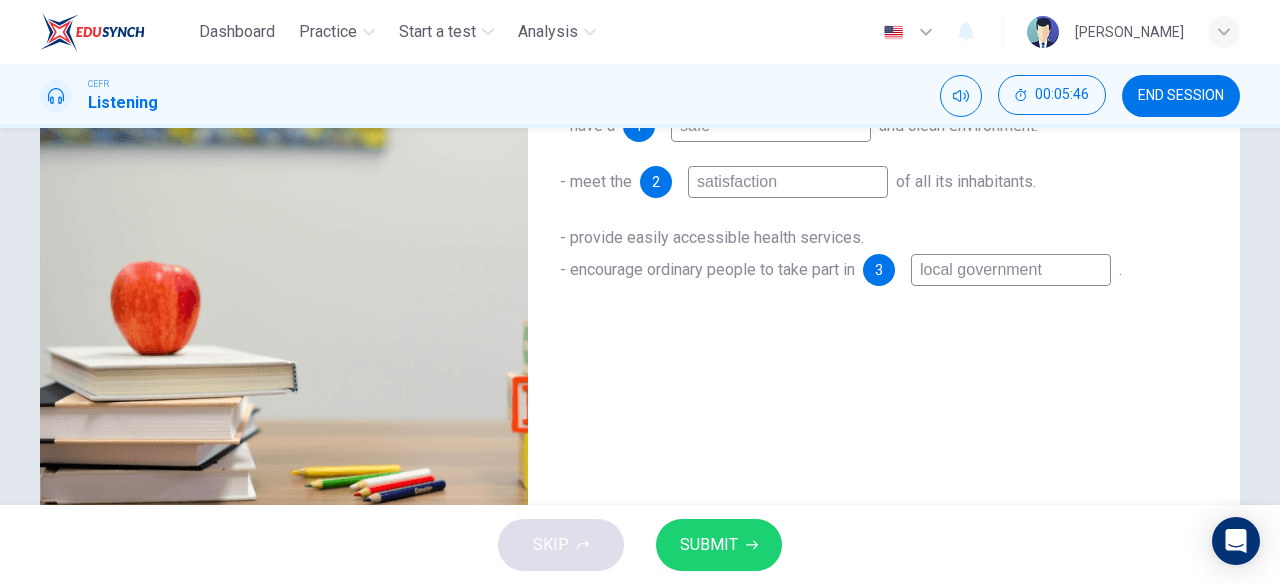 type on "local government" 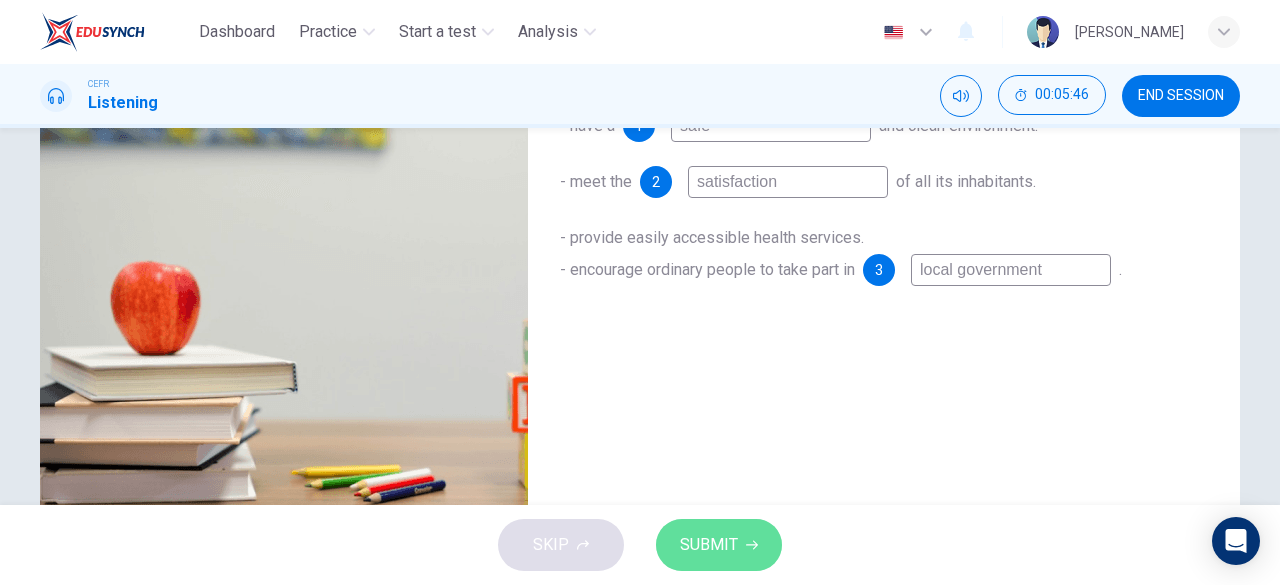 click on "SUBMIT" at bounding box center [719, 545] 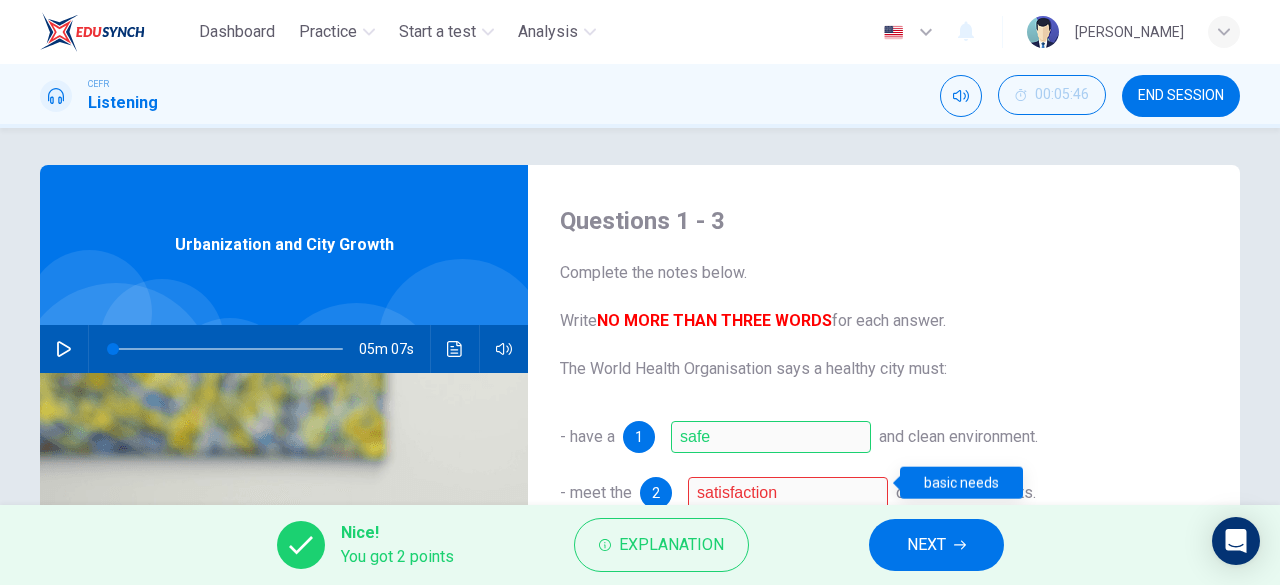 scroll, scrollTop: 0, scrollLeft: 0, axis: both 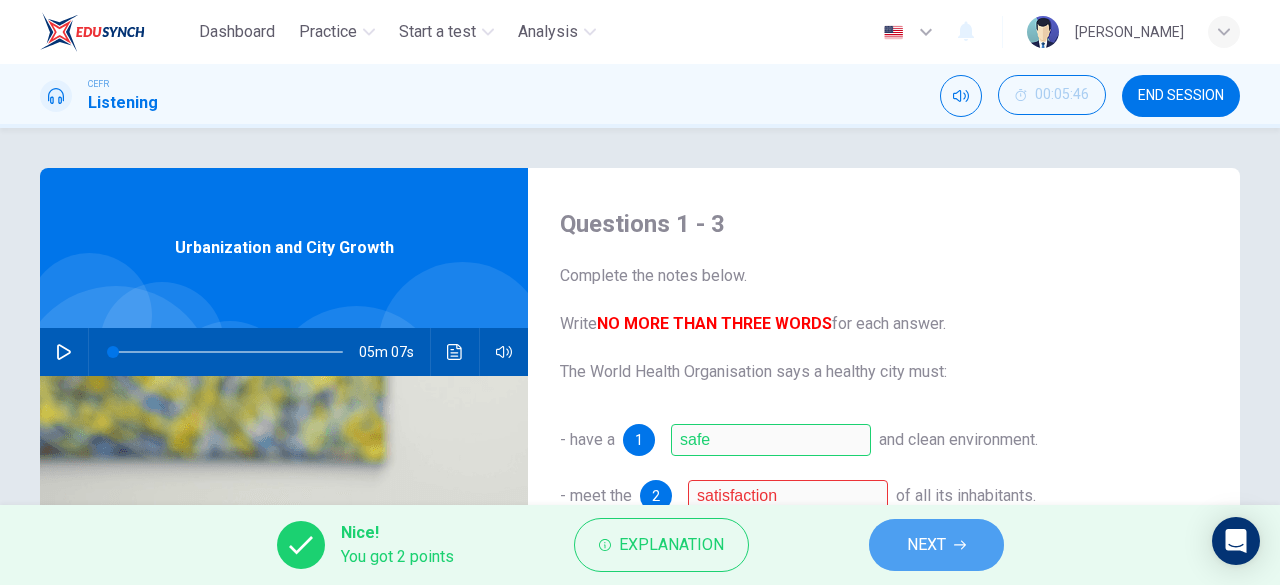 click on "NEXT" at bounding box center (926, 545) 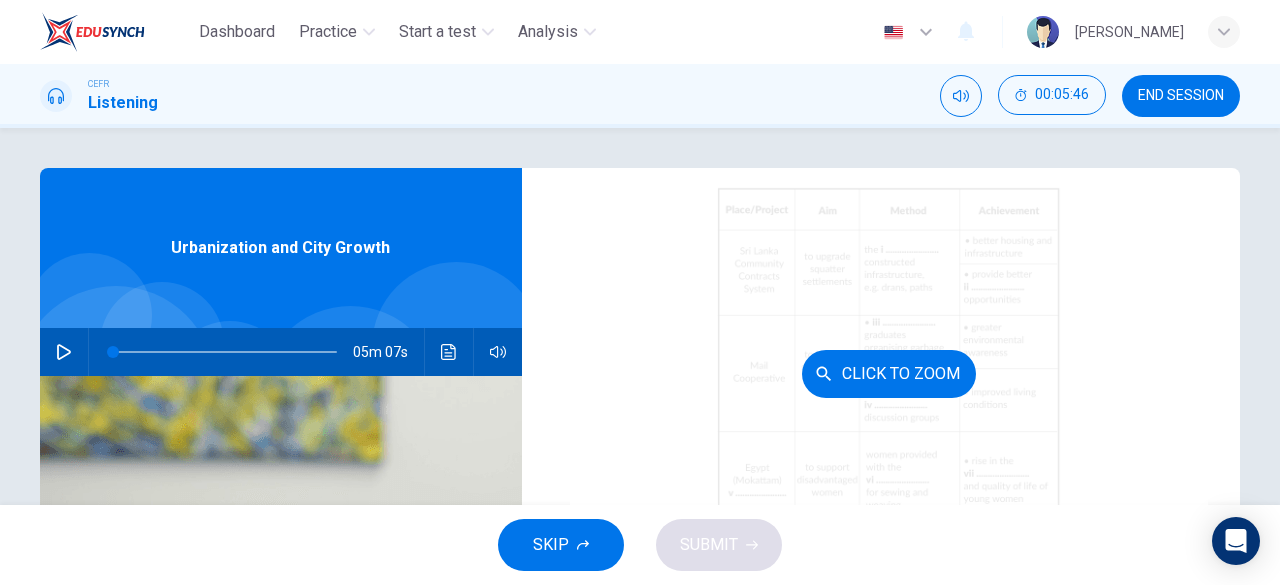 scroll, scrollTop: 194, scrollLeft: 0, axis: vertical 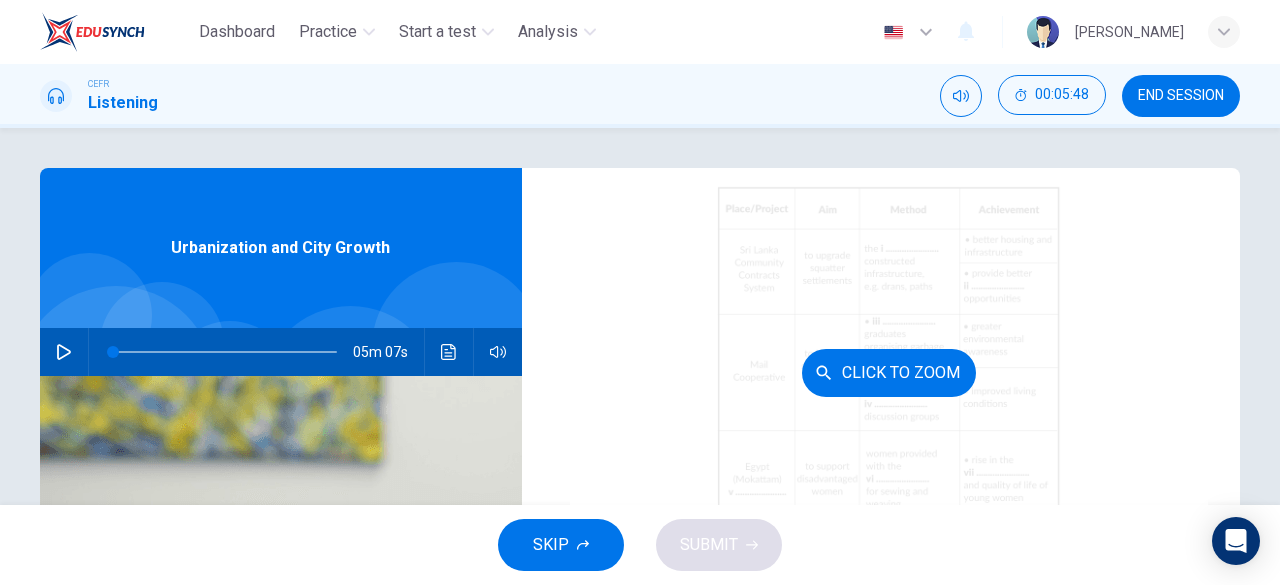 click on "Click to Zoom" at bounding box center (889, 372) 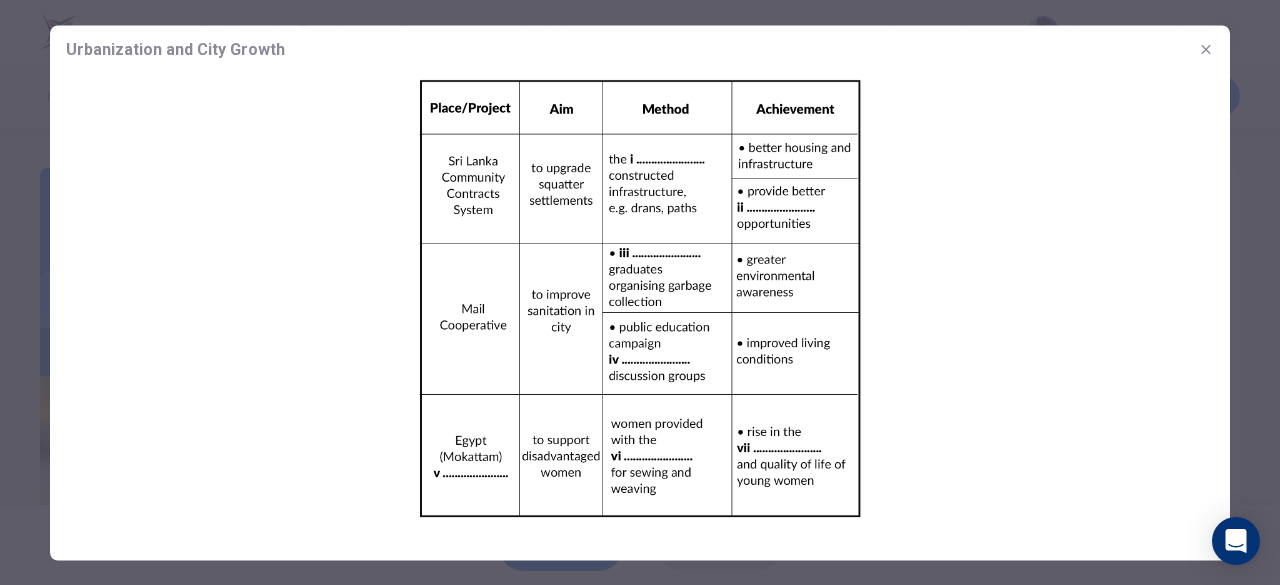 click at bounding box center [640, 292] 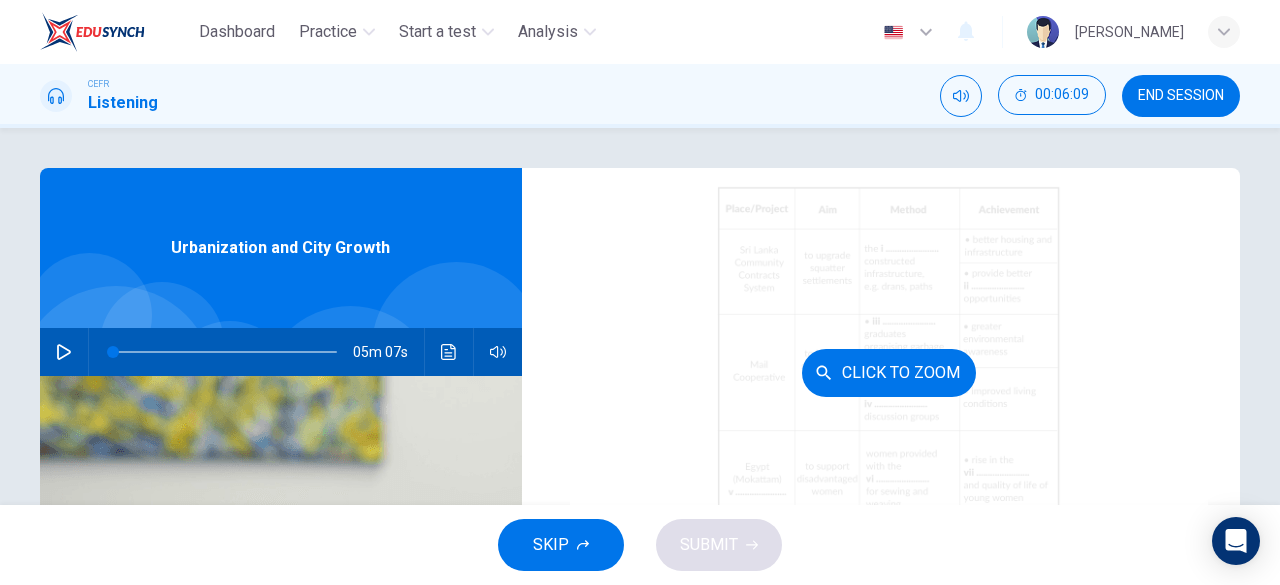 scroll, scrollTop: 342, scrollLeft: 0, axis: vertical 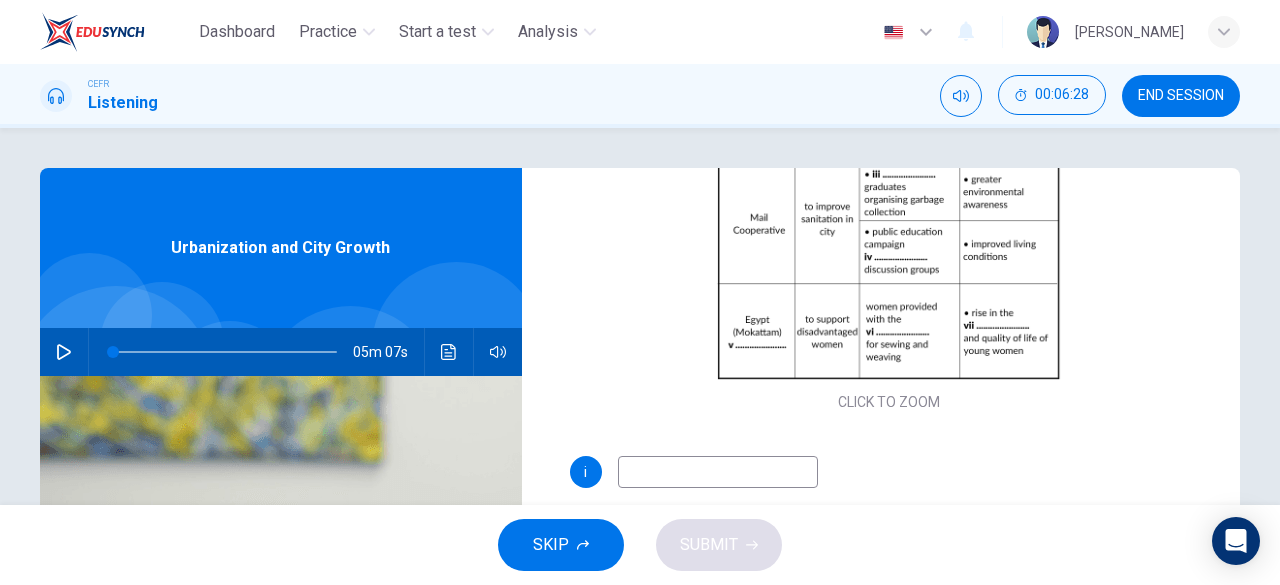 click at bounding box center (718, 472) 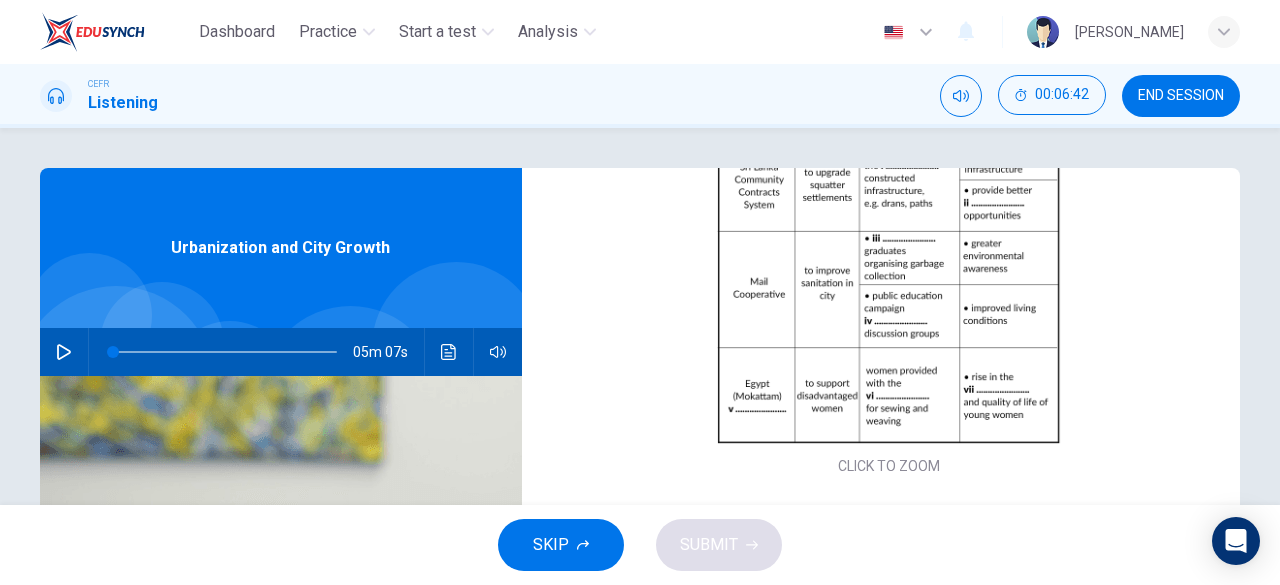 scroll, scrollTop: 342, scrollLeft: 0, axis: vertical 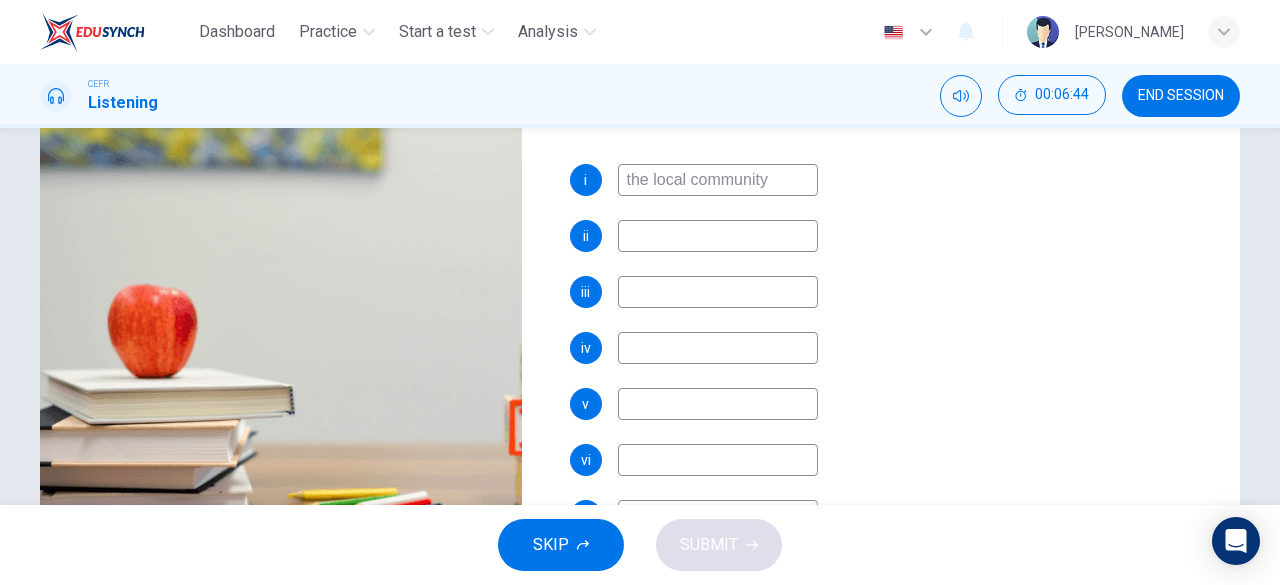 type on "the local community" 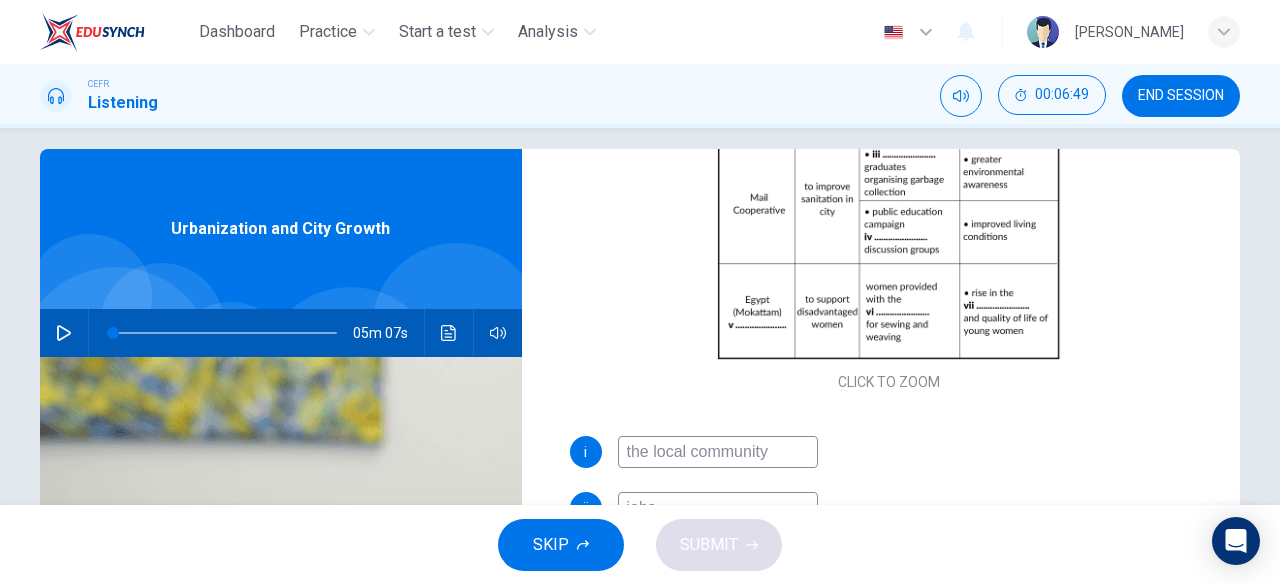 scroll, scrollTop: 0, scrollLeft: 0, axis: both 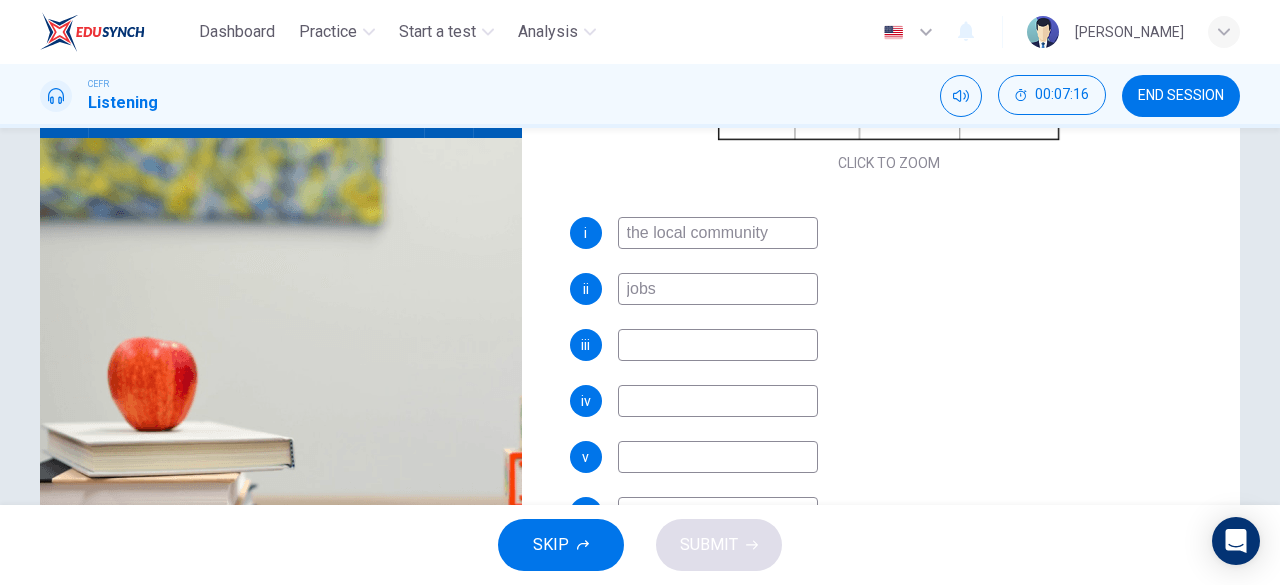 type on "jobs" 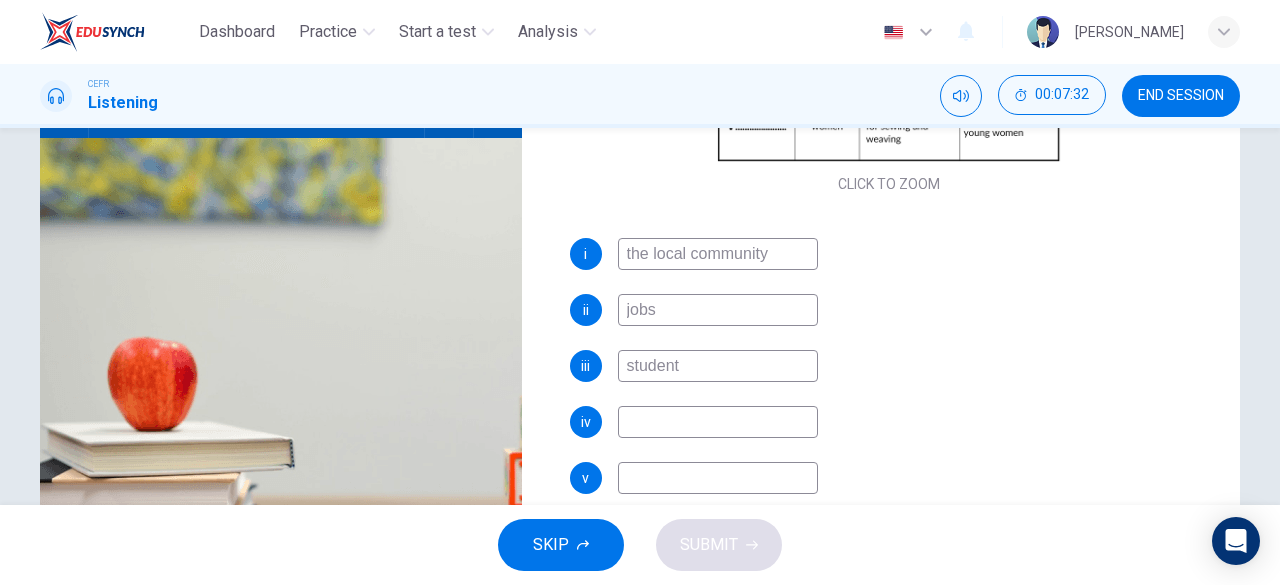 scroll, scrollTop: 342, scrollLeft: 0, axis: vertical 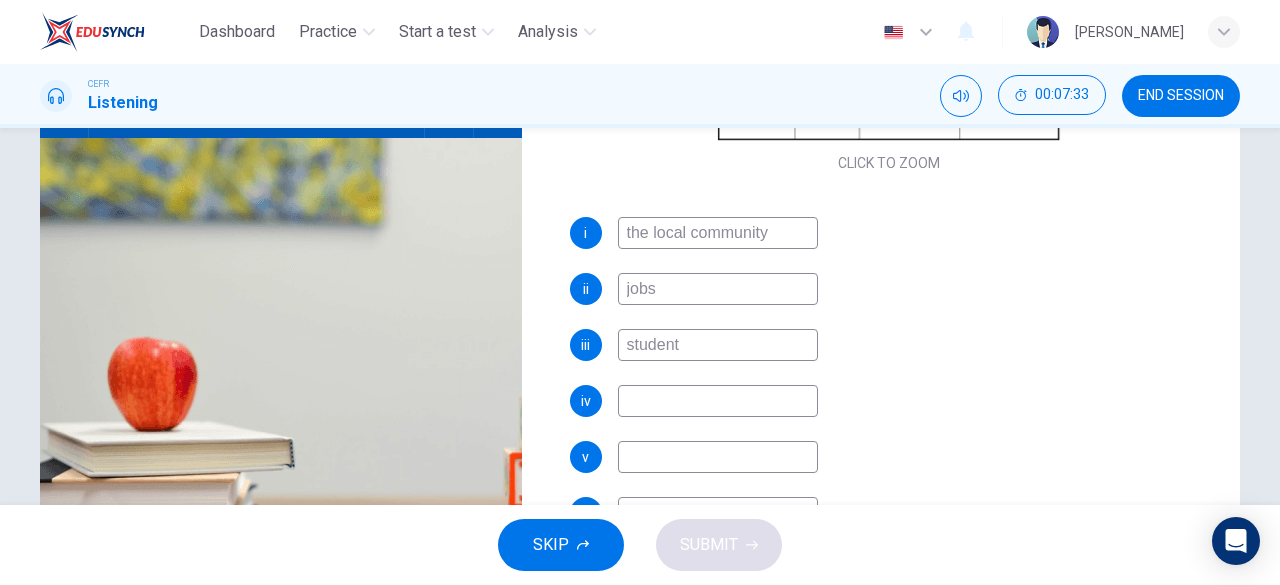 type on "student" 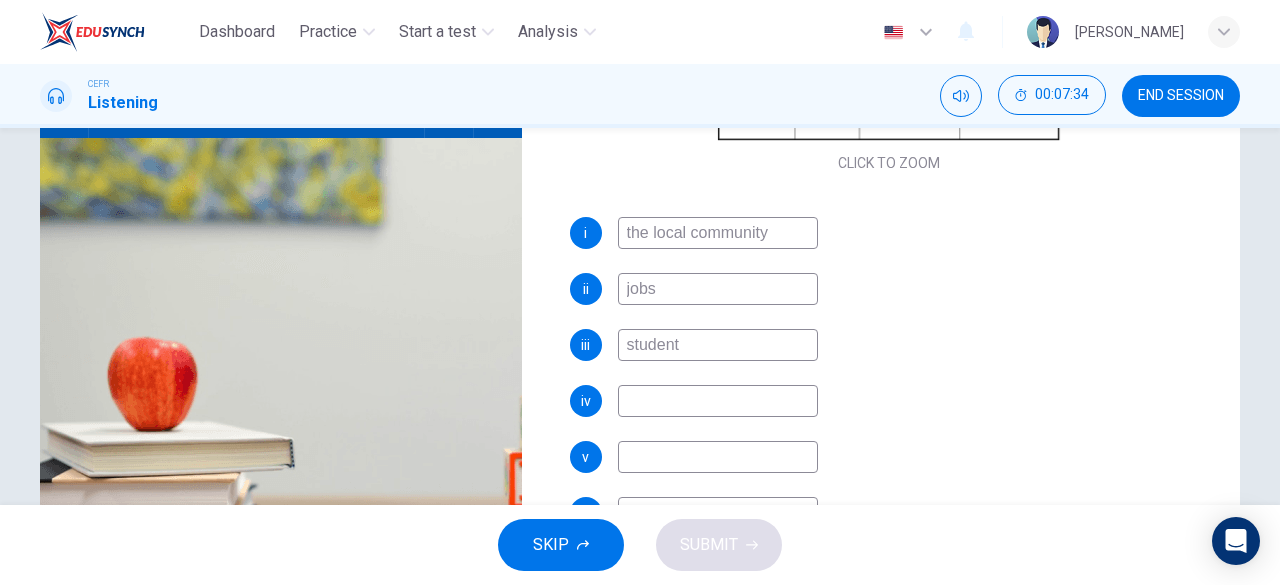 click at bounding box center (718, 401) 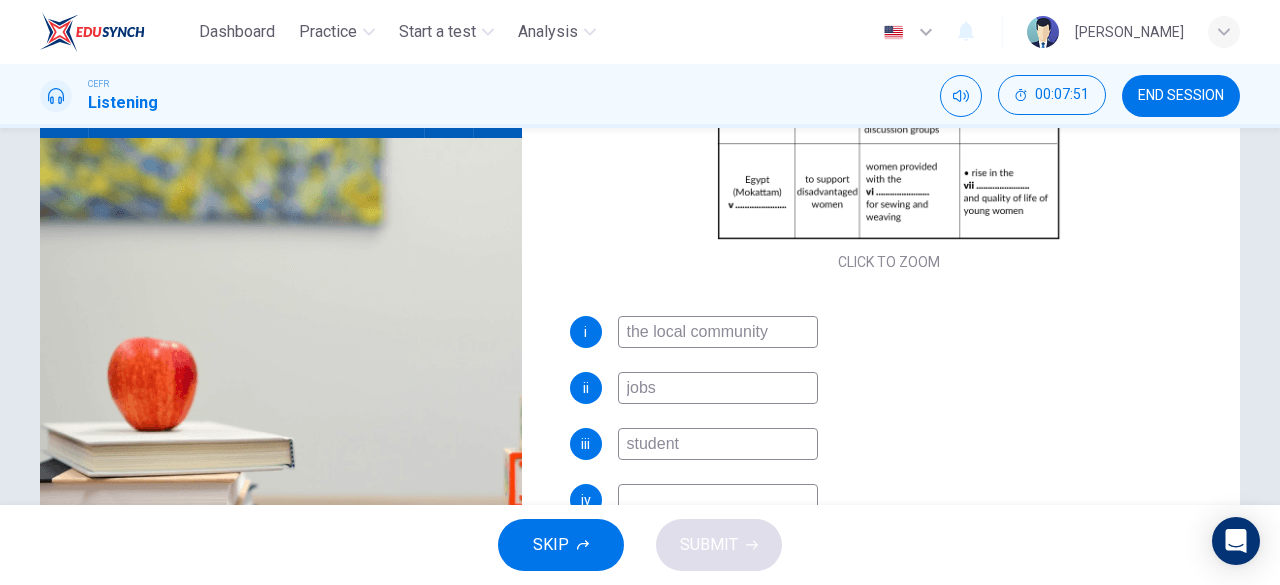scroll, scrollTop: 342, scrollLeft: 0, axis: vertical 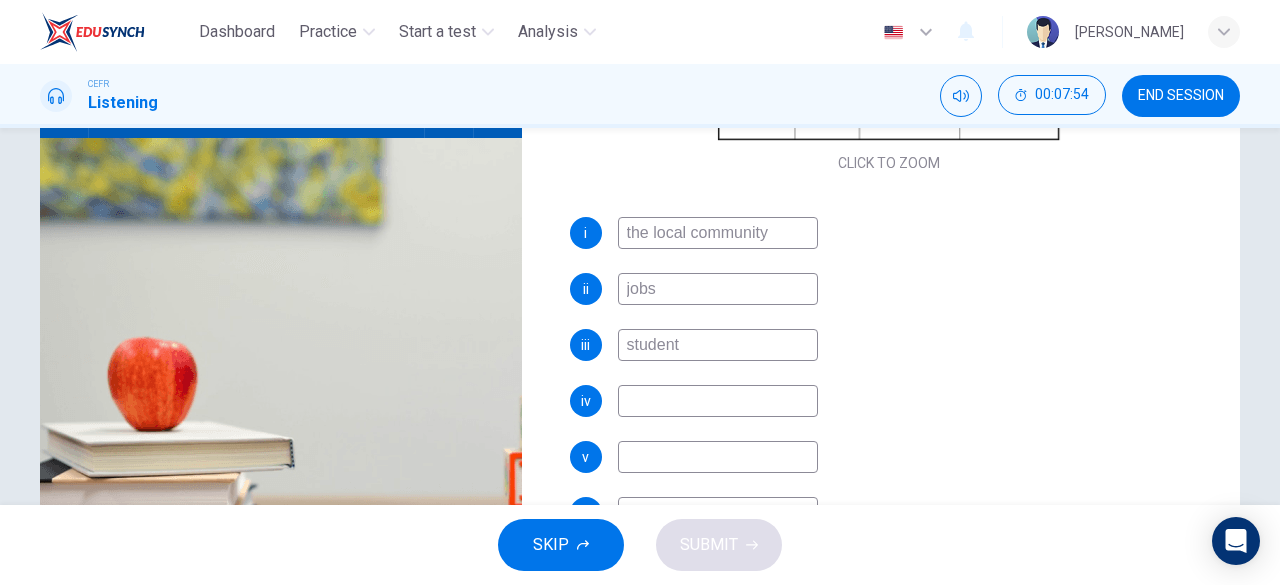 click at bounding box center [718, 457] 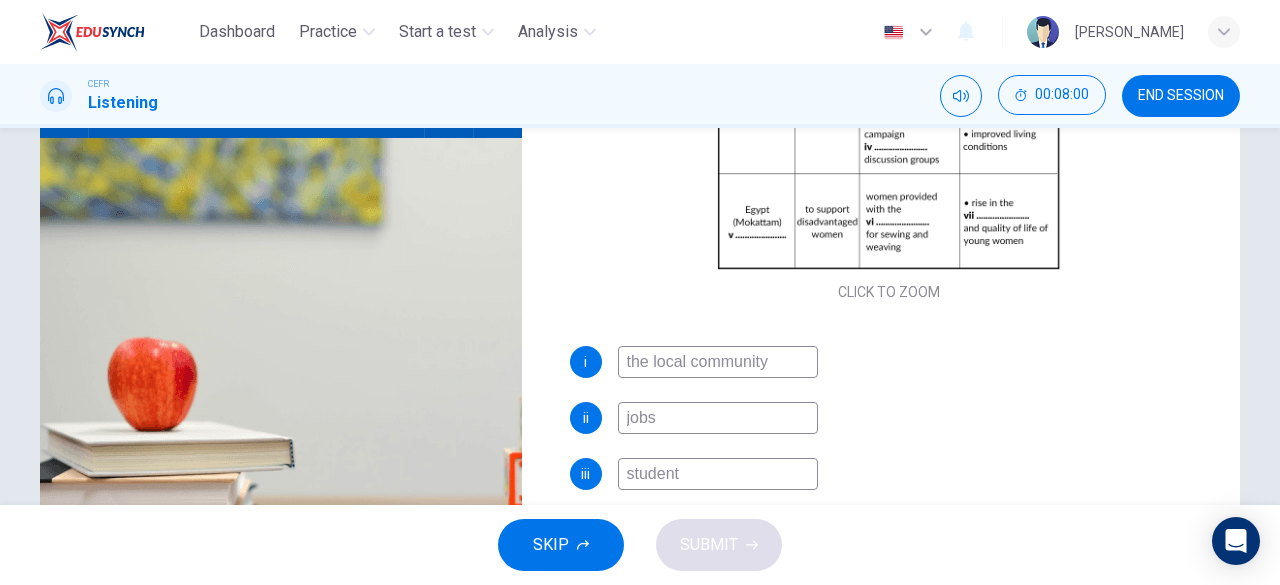 scroll, scrollTop: 342, scrollLeft: 0, axis: vertical 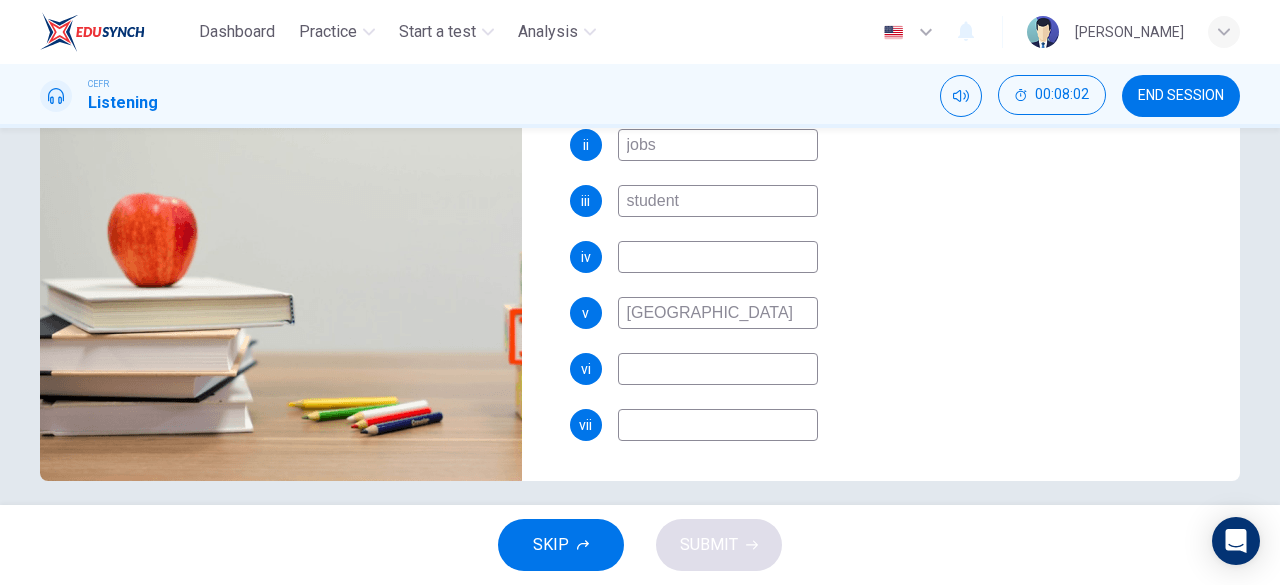 type on "Cairo" 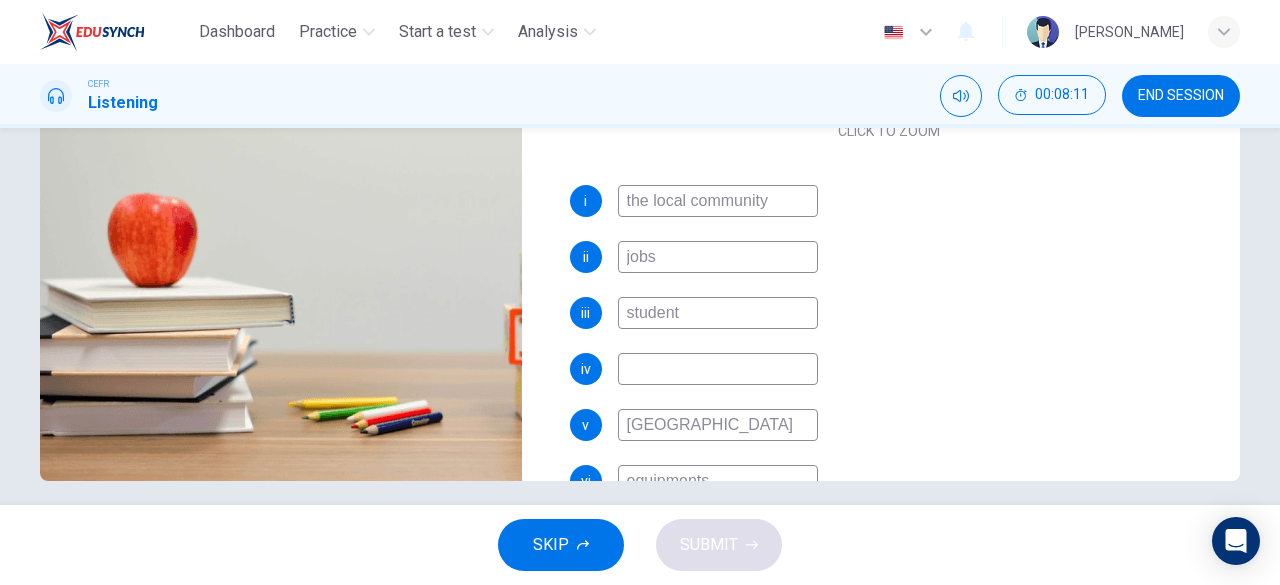 scroll, scrollTop: 342, scrollLeft: 0, axis: vertical 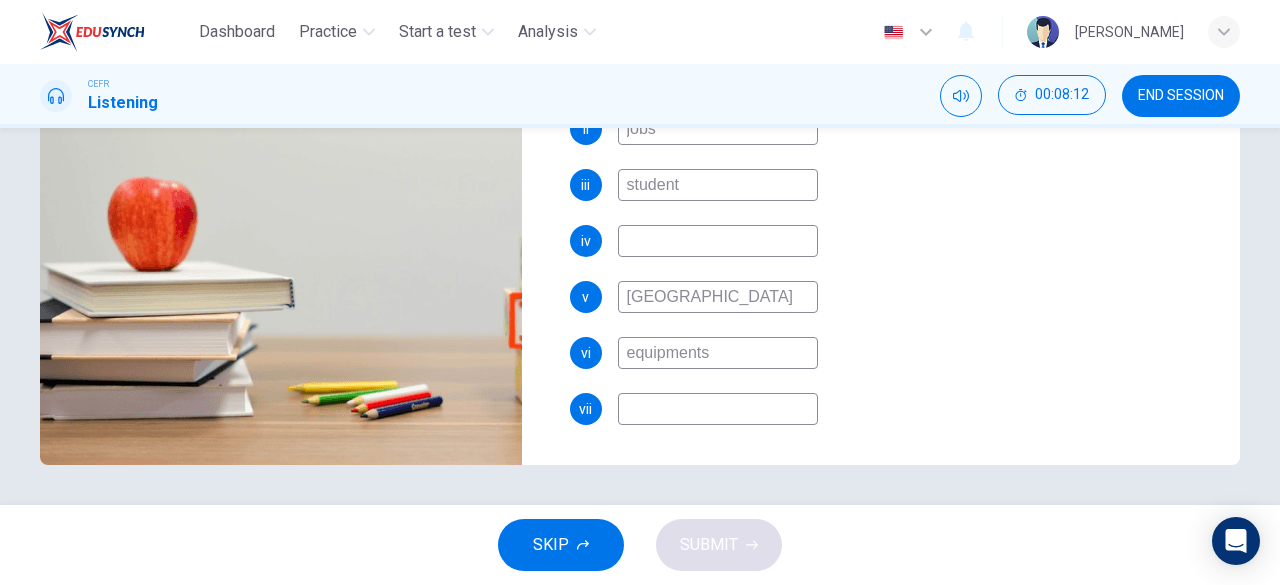 click on "equipments" at bounding box center [718, 353] 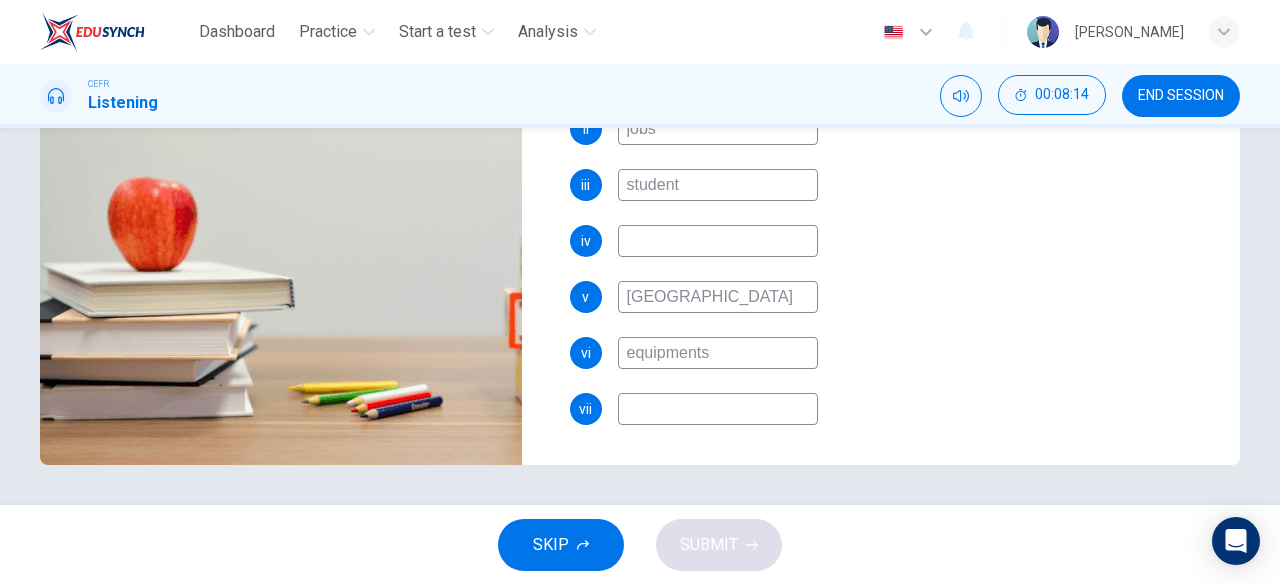 click on "equipments" at bounding box center (718, 353) 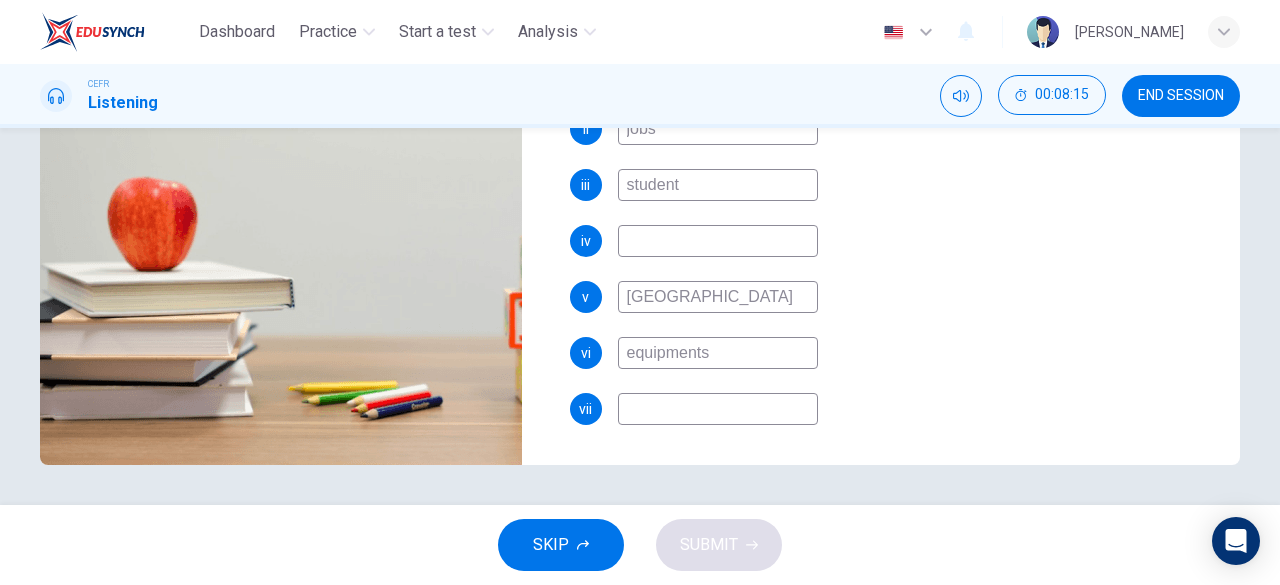 click on "equipments" at bounding box center [718, 353] 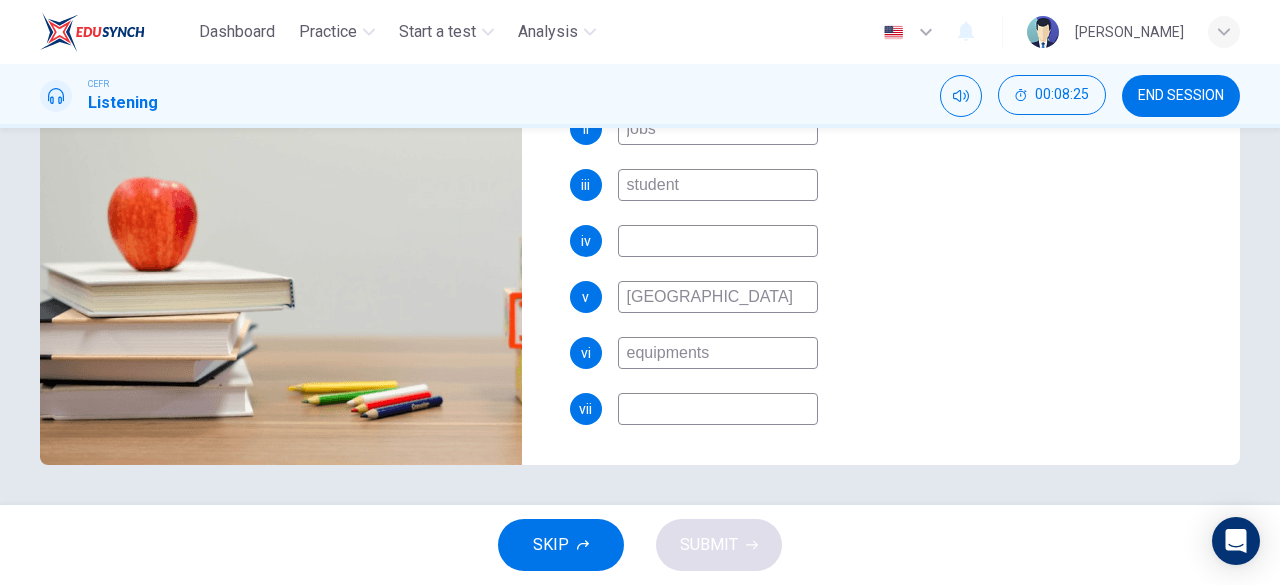 click on "equipments" at bounding box center [718, 353] 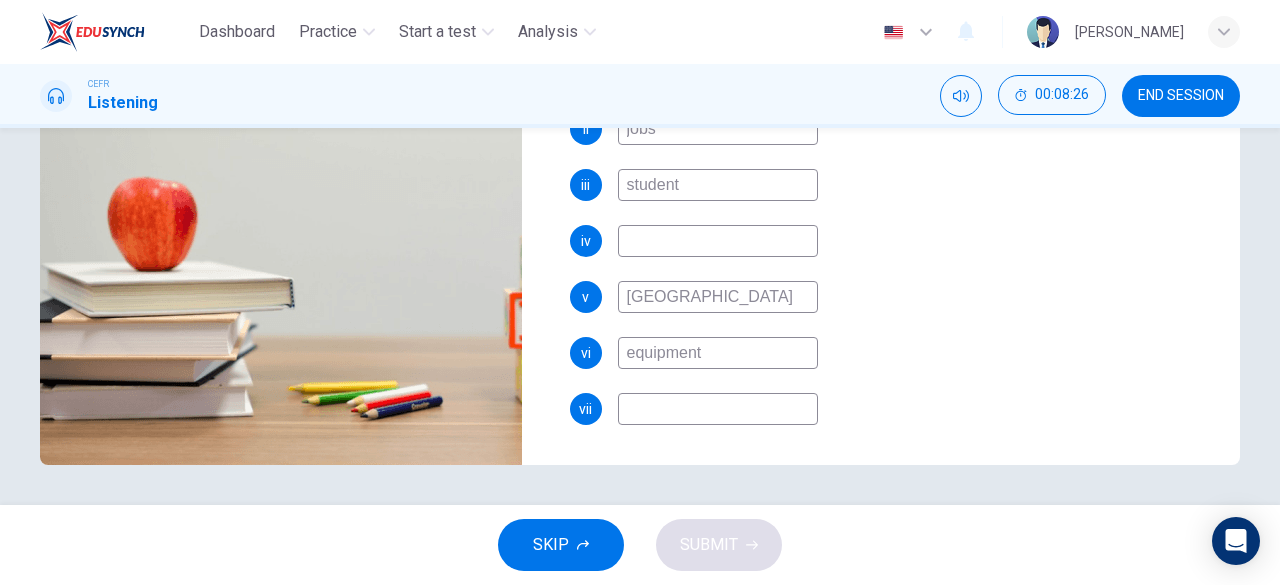 type on "equipment" 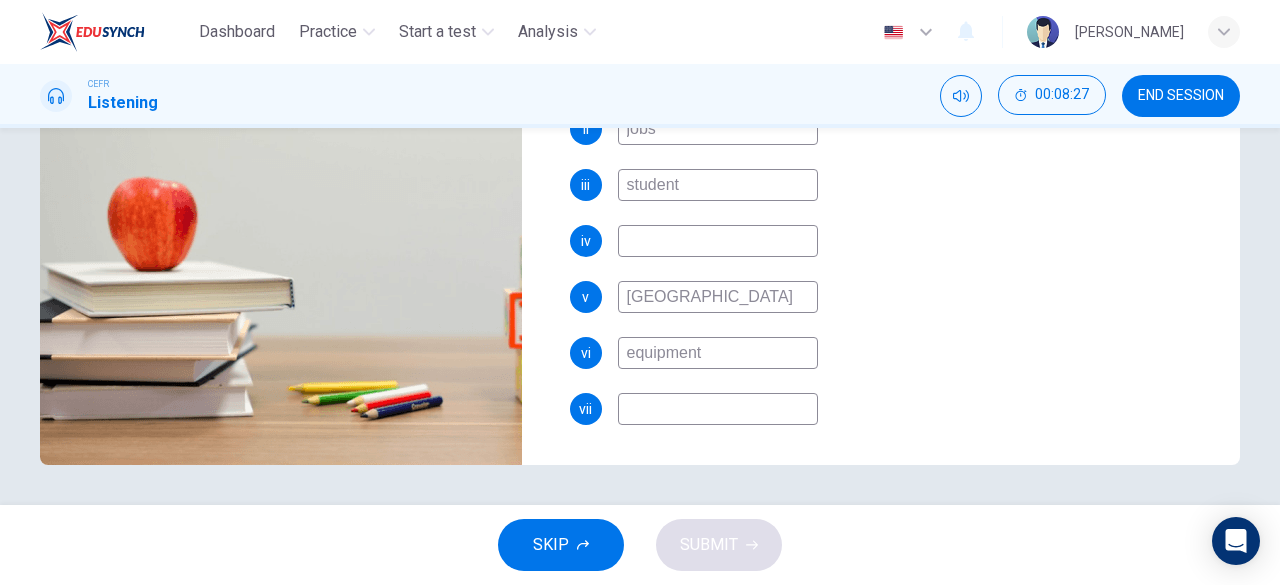 click on "i the local community ii jobs iii student iv v Cairo vi equipment vii" at bounding box center [889, 261] 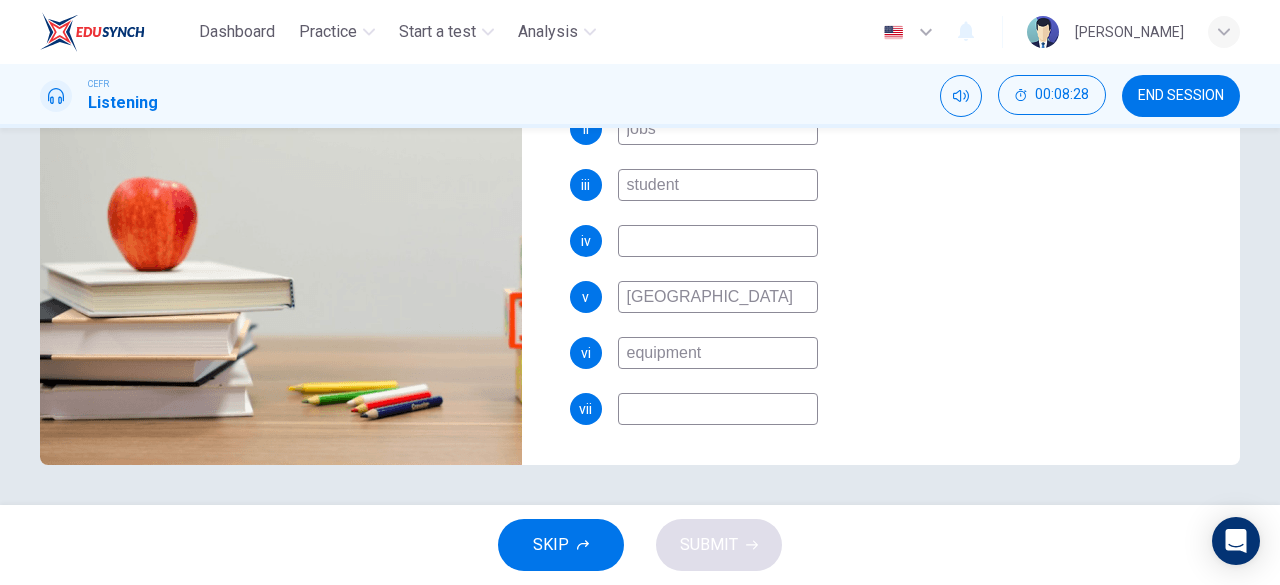 click at bounding box center (718, 409) 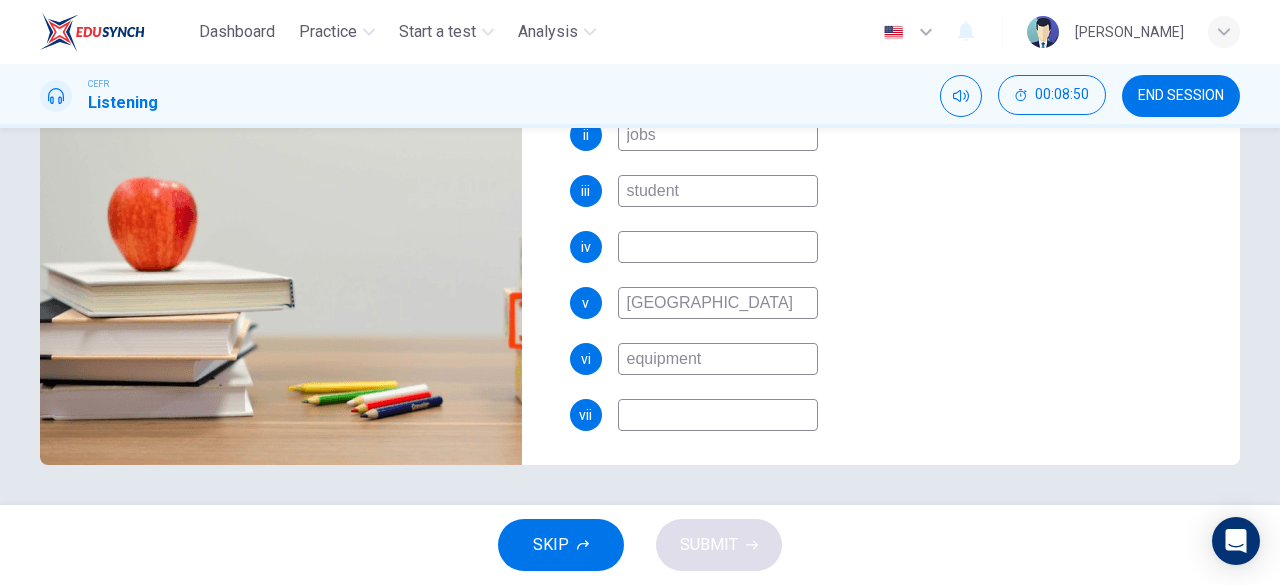 scroll, scrollTop: 336, scrollLeft: 0, axis: vertical 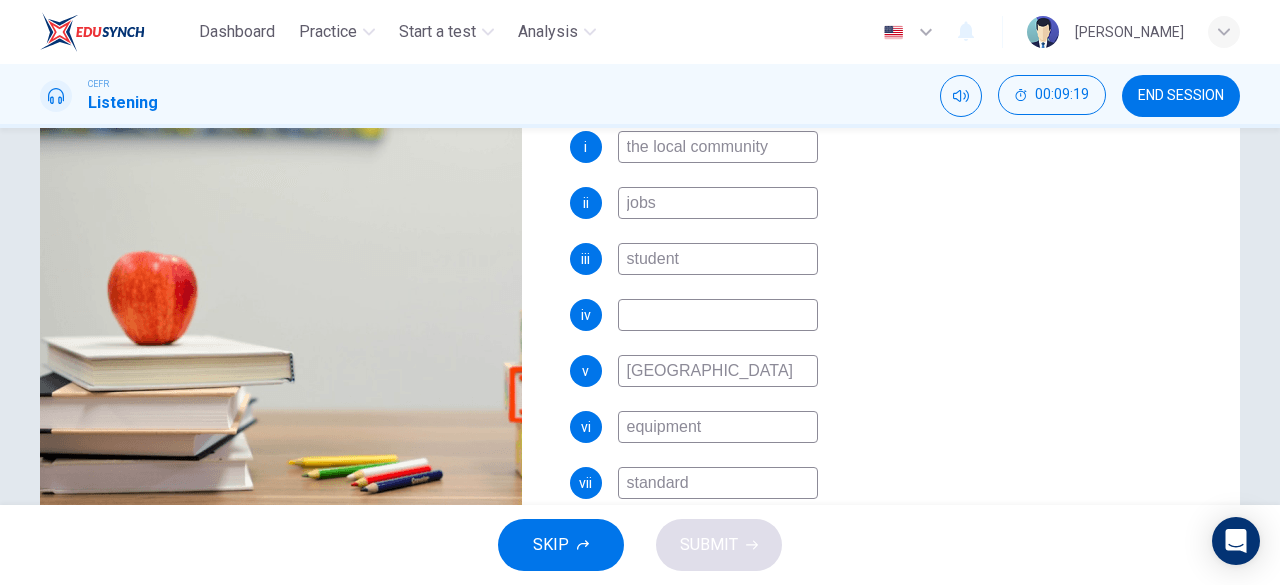 type on "standard" 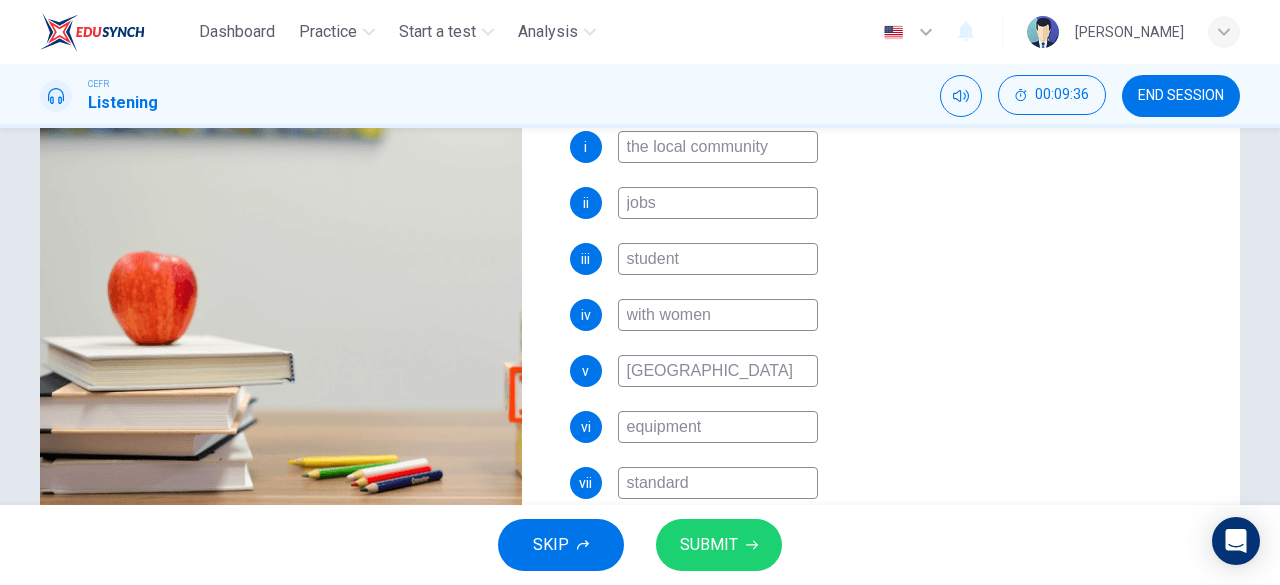 type on "with women" 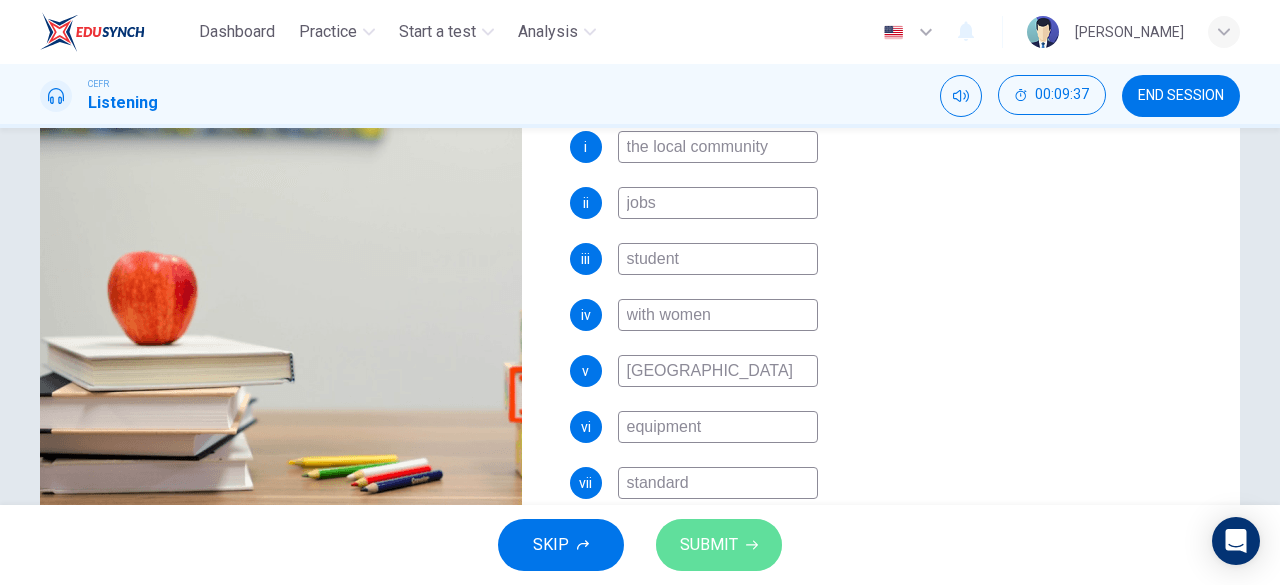 click on "SUBMIT" at bounding box center (709, 545) 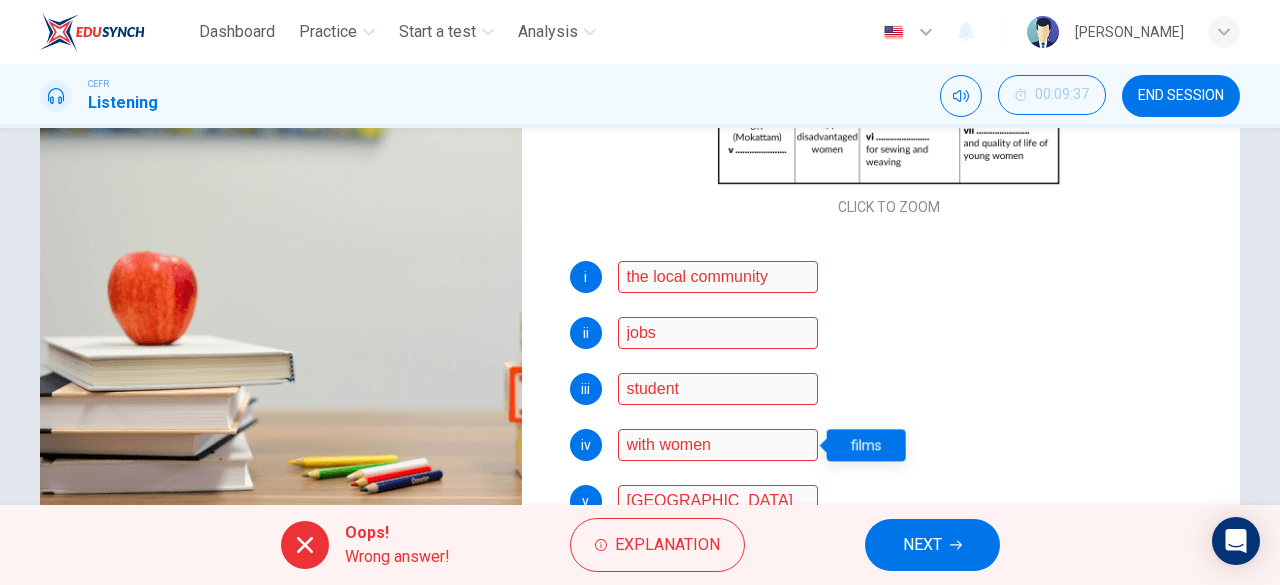 scroll, scrollTop: 342, scrollLeft: 0, axis: vertical 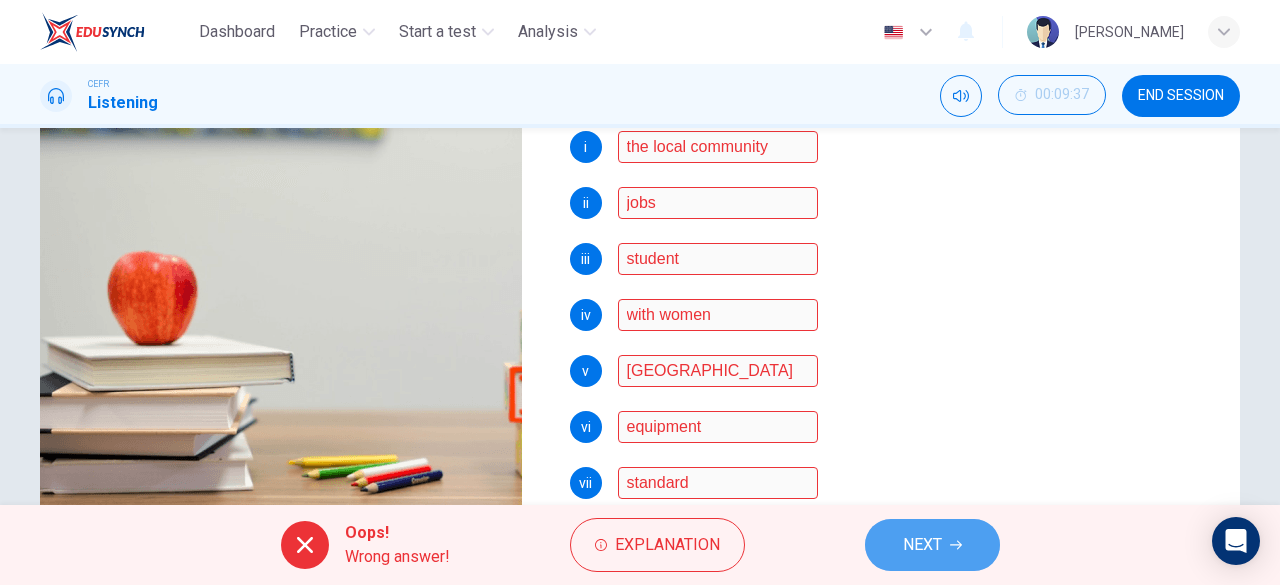 click on "NEXT" at bounding box center (922, 545) 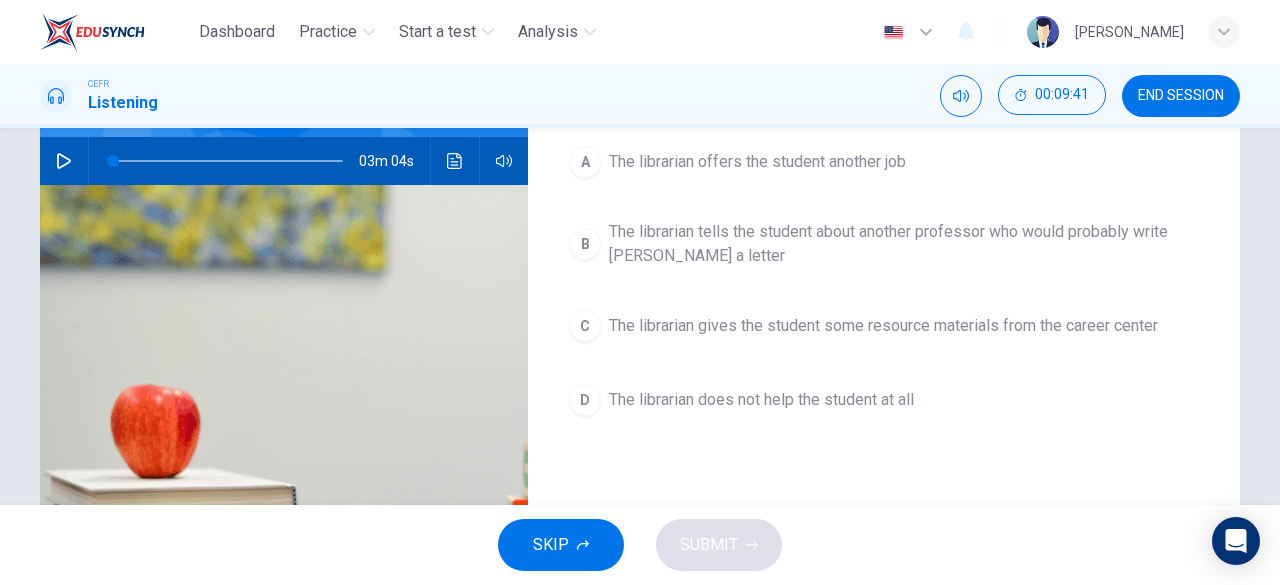scroll, scrollTop: 190, scrollLeft: 0, axis: vertical 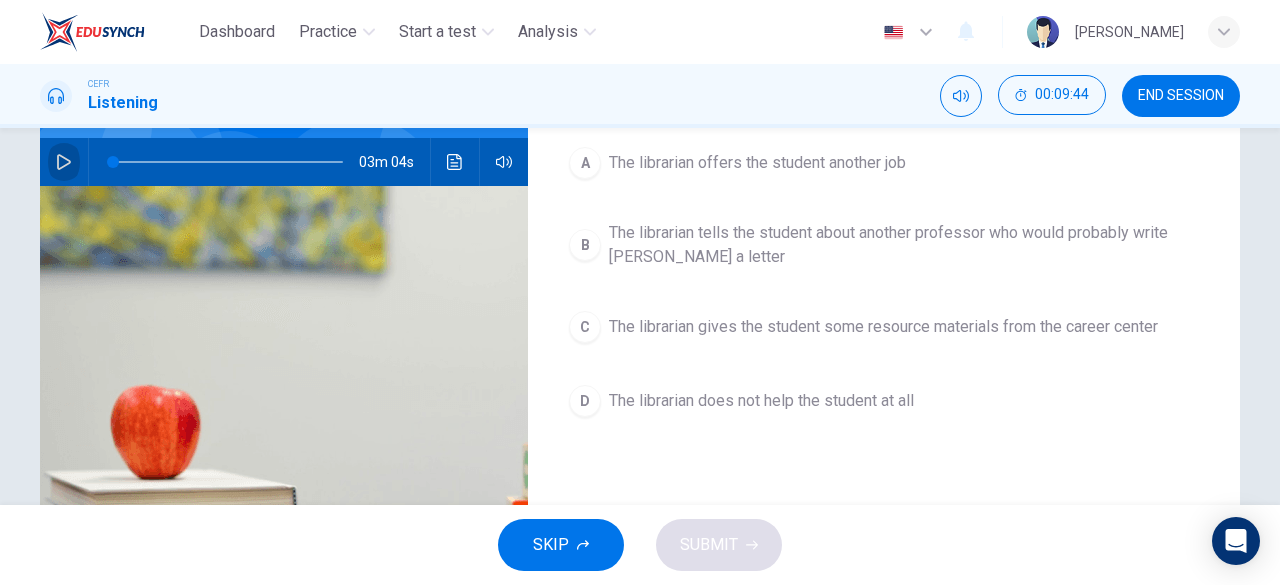 click 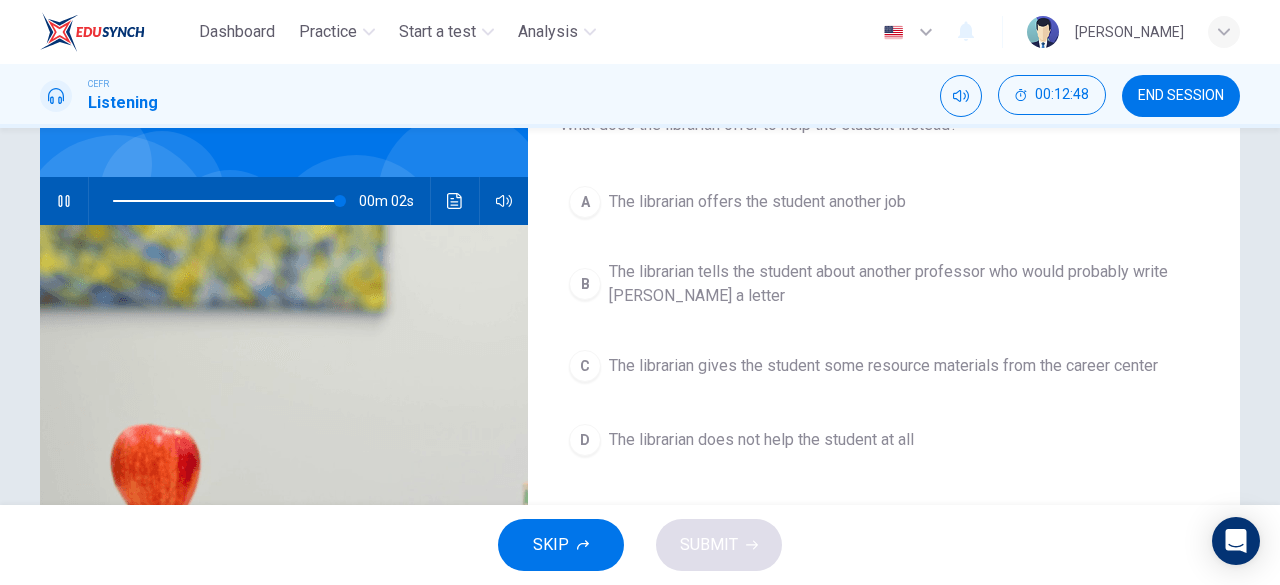scroll, scrollTop: 156, scrollLeft: 0, axis: vertical 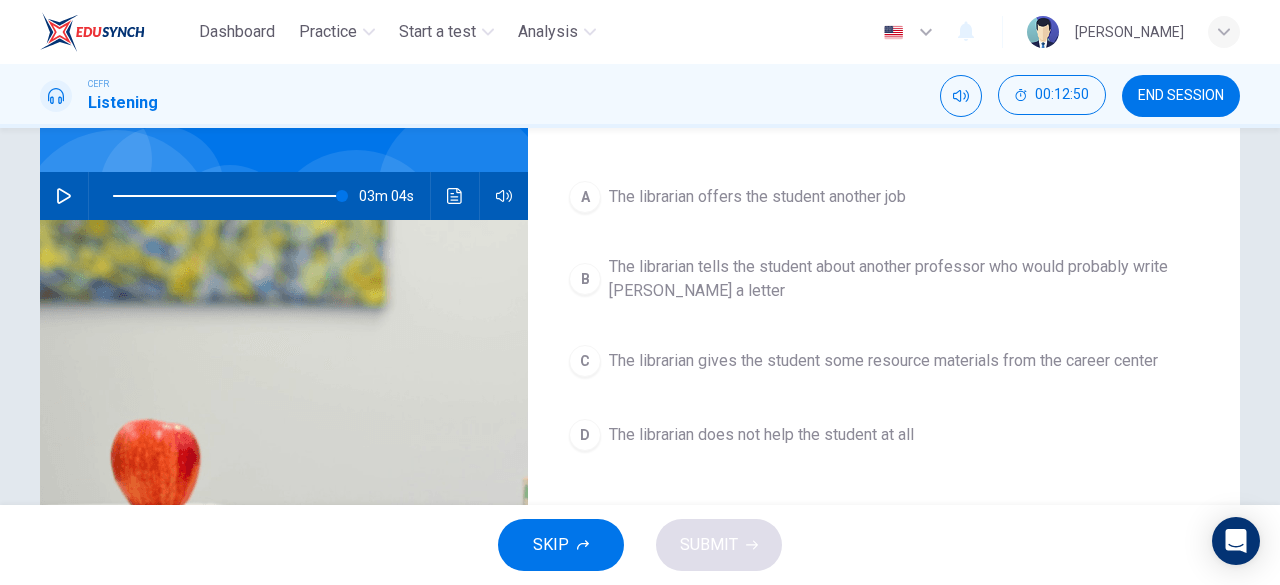 type on "0" 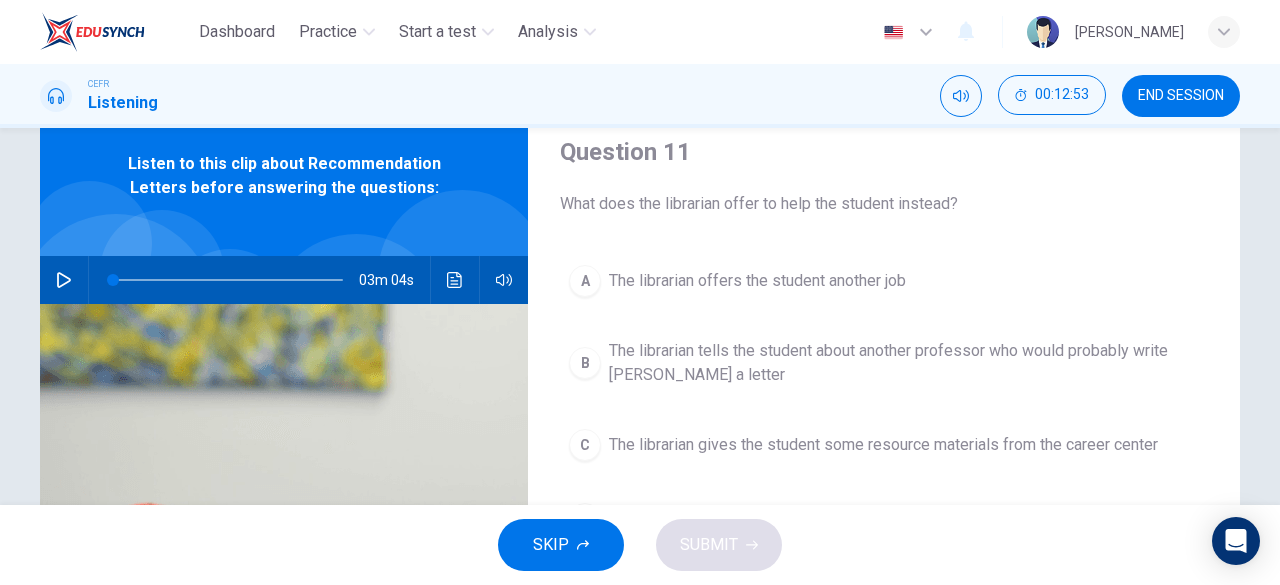 scroll, scrollTop: 71, scrollLeft: 0, axis: vertical 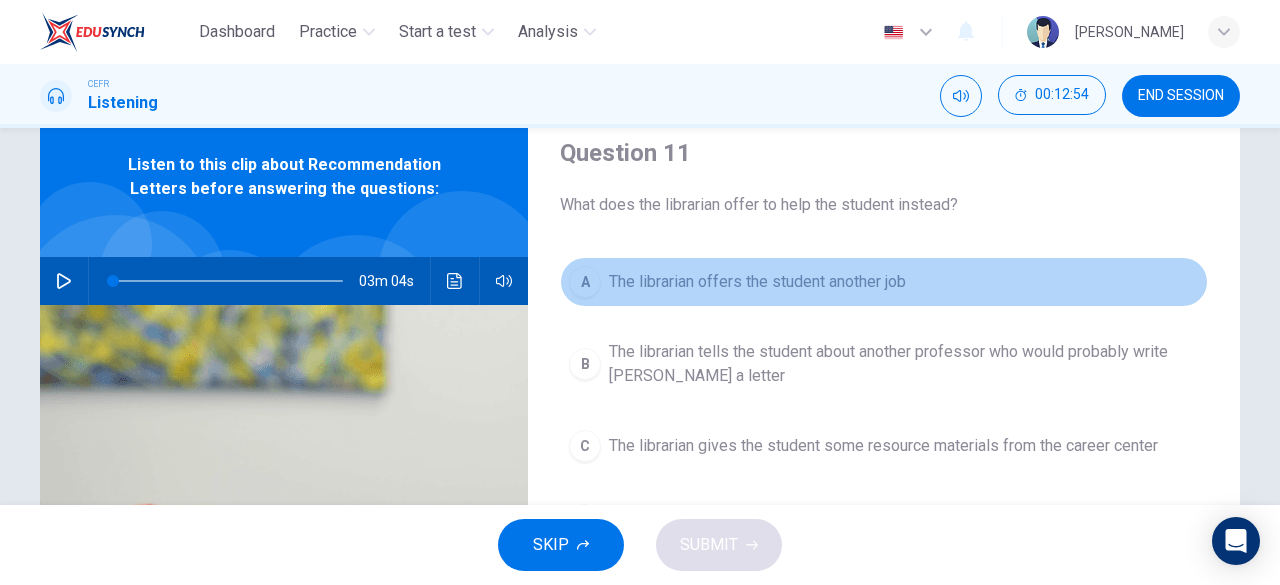 click on "The librarian offers the student another job" at bounding box center (757, 282) 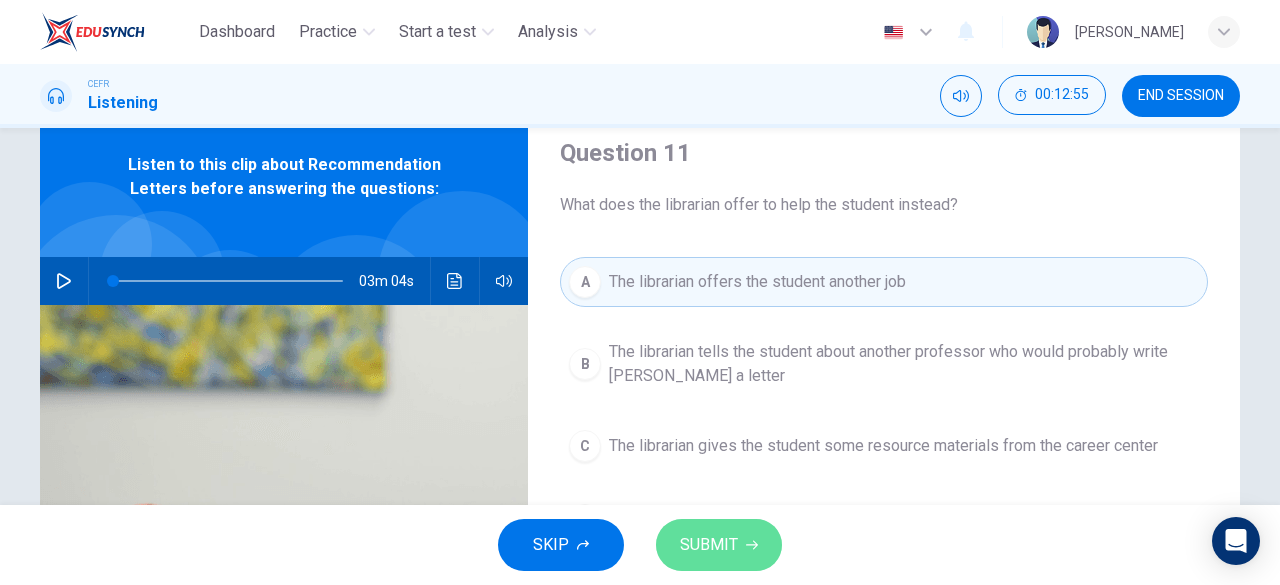 click on "SUBMIT" at bounding box center (709, 545) 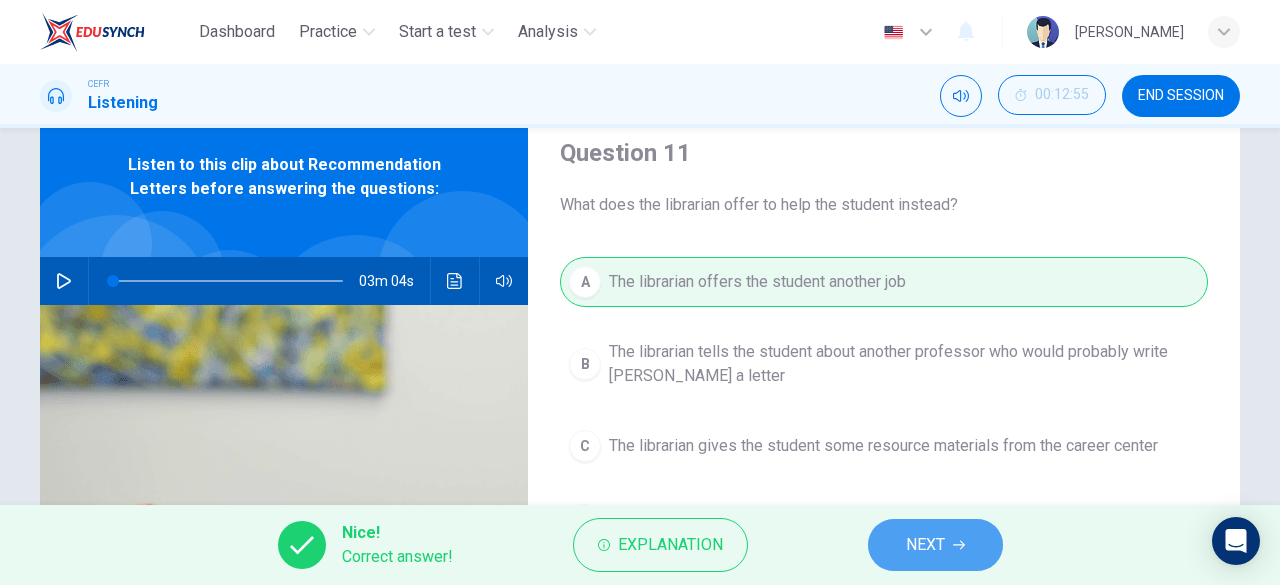 click on "NEXT" at bounding box center (935, 545) 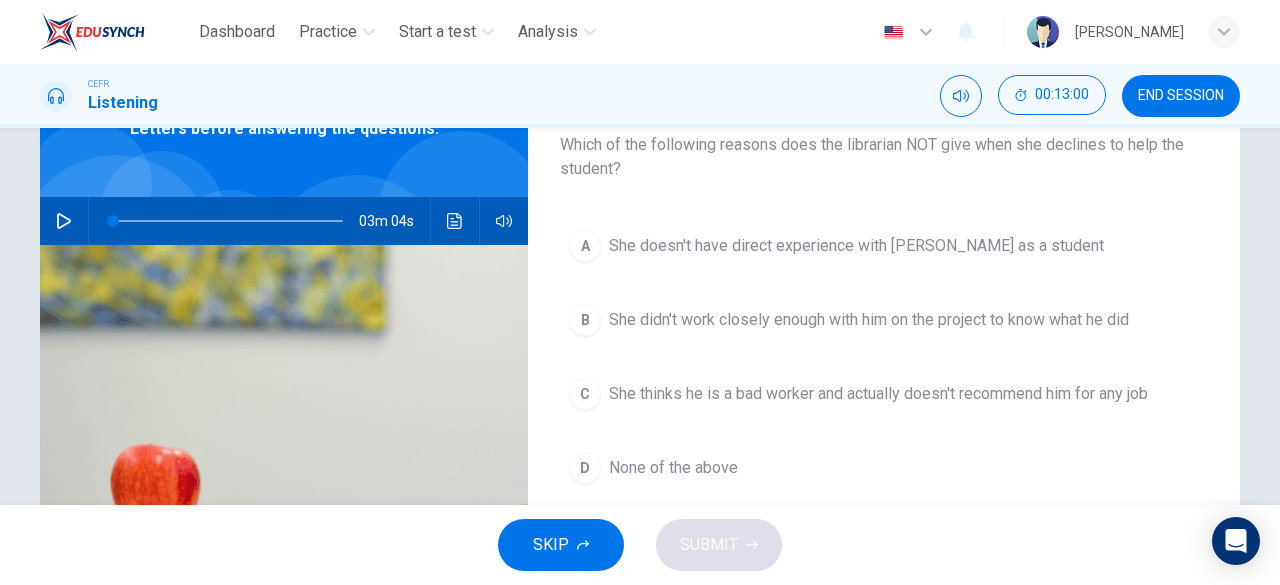scroll, scrollTop: 173, scrollLeft: 0, axis: vertical 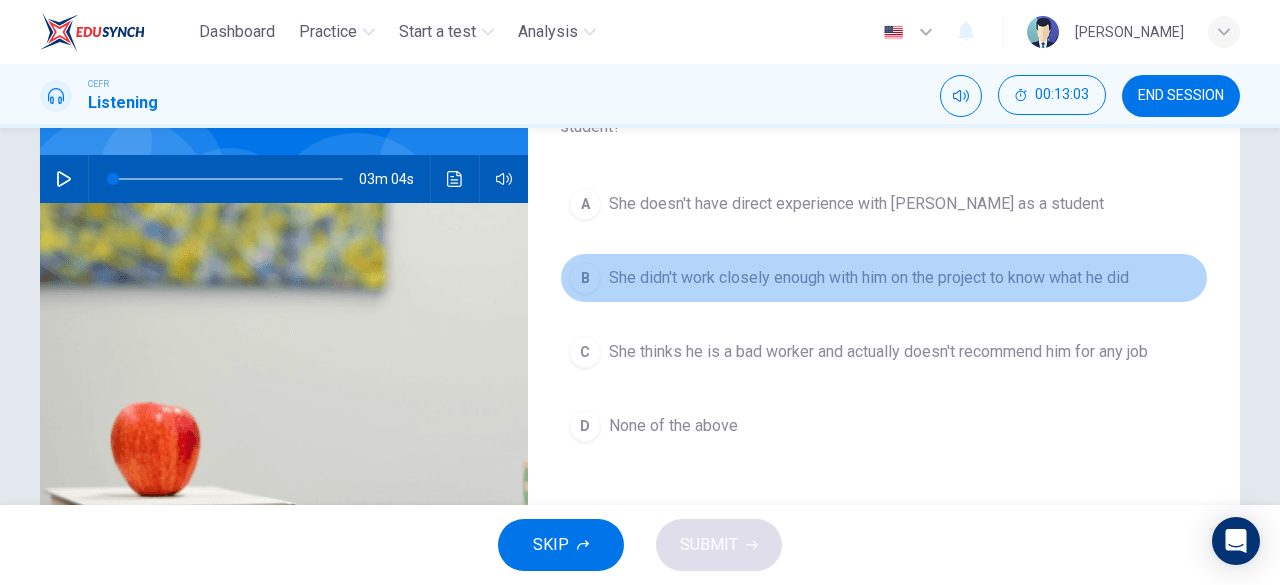 click on "She didn't work closely enough with him on the project to know what he did" at bounding box center [869, 278] 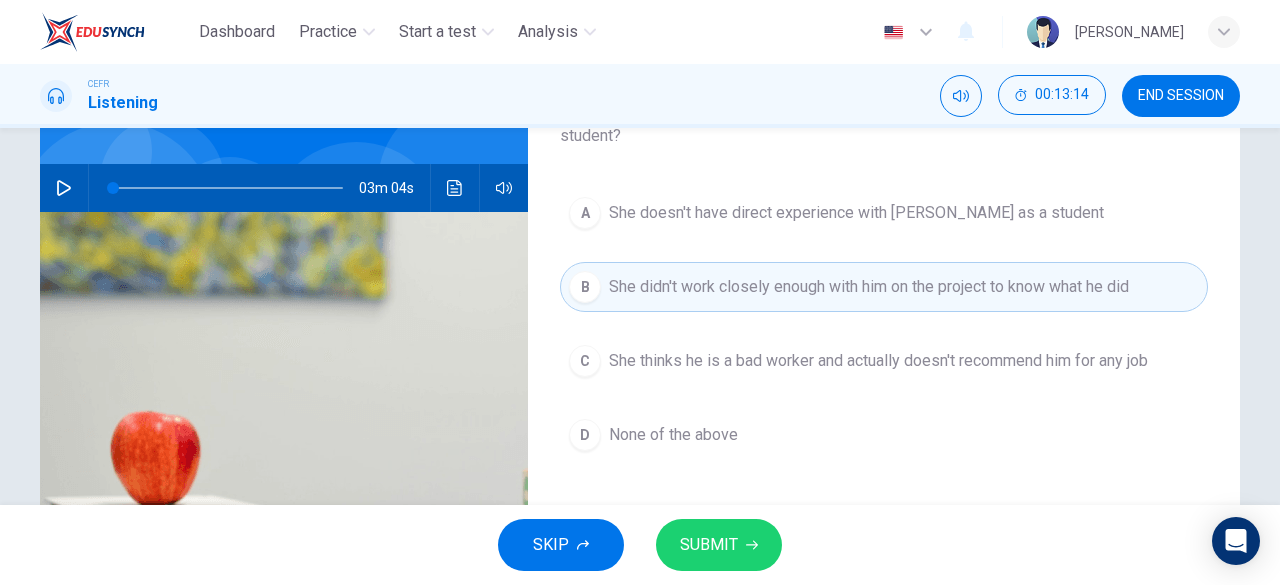 scroll, scrollTop: 165, scrollLeft: 0, axis: vertical 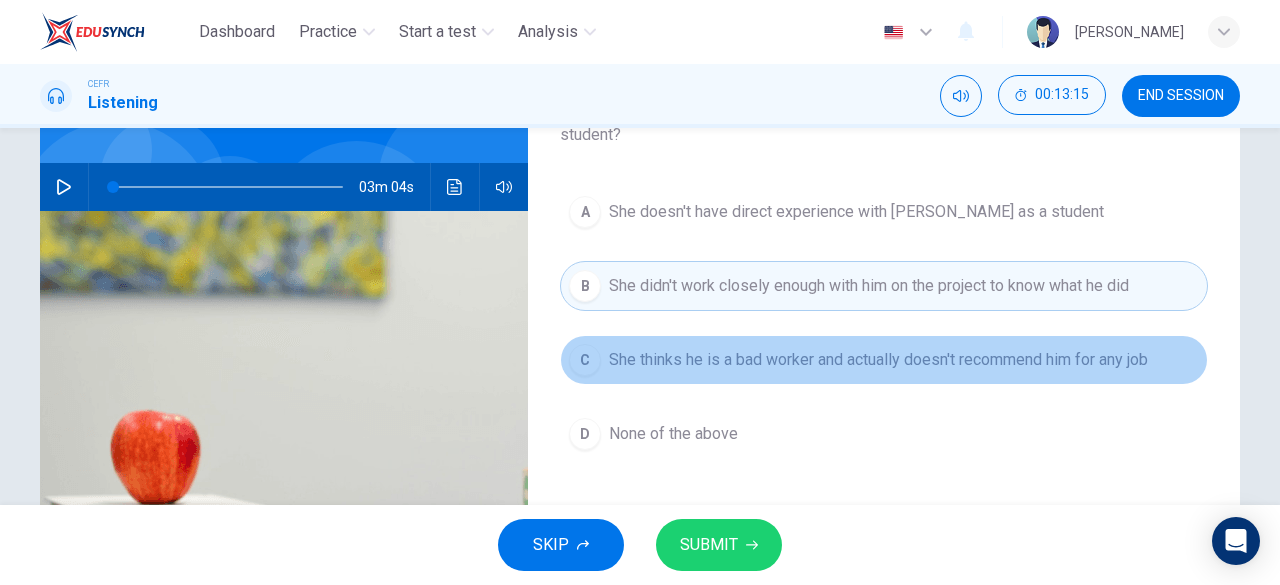 click on "She thinks he is a bad worker and actually doesn't recommend him for any job" at bounding box center [878, 360] 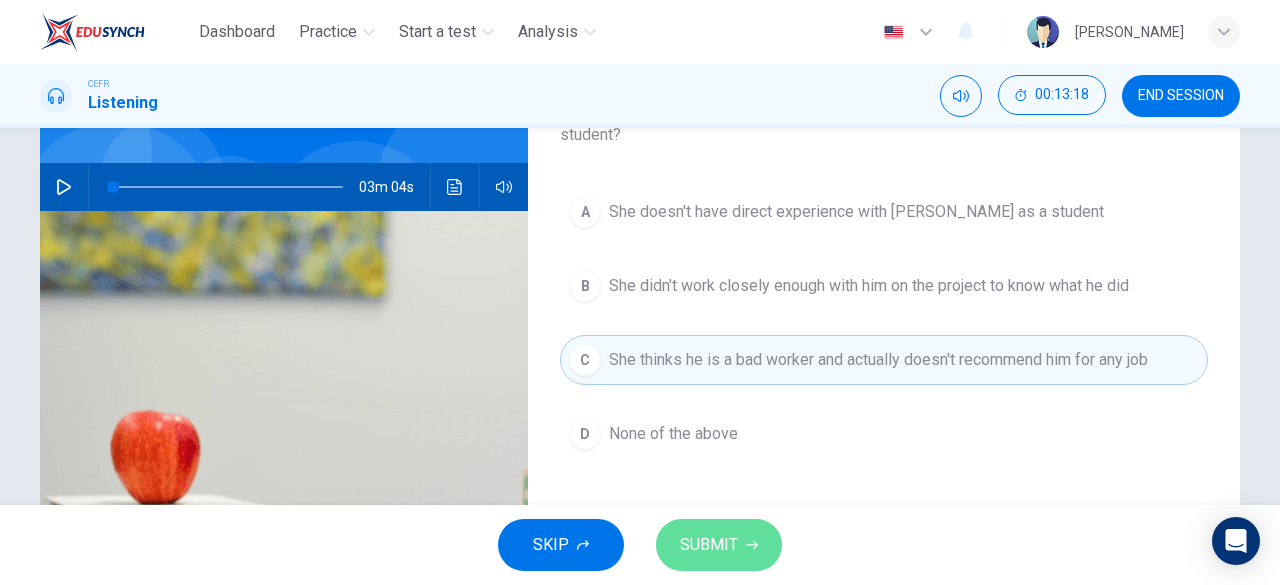 click on "SUBMIT" at bounding box center [709, 545] 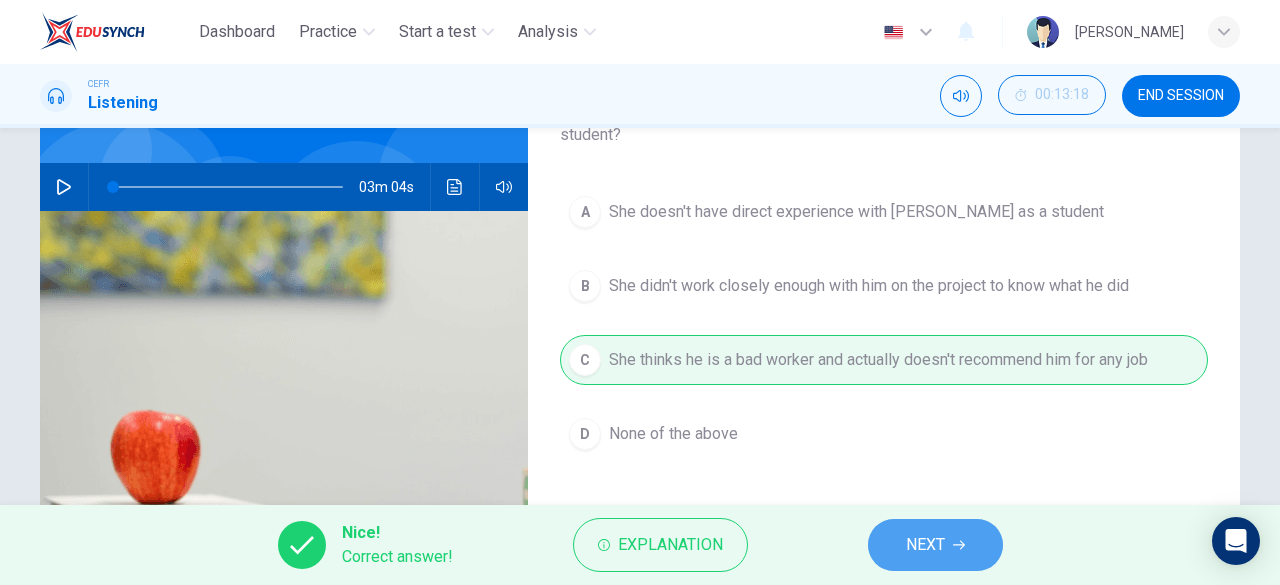 click on "NEXT" at bounding box center [925, 545] 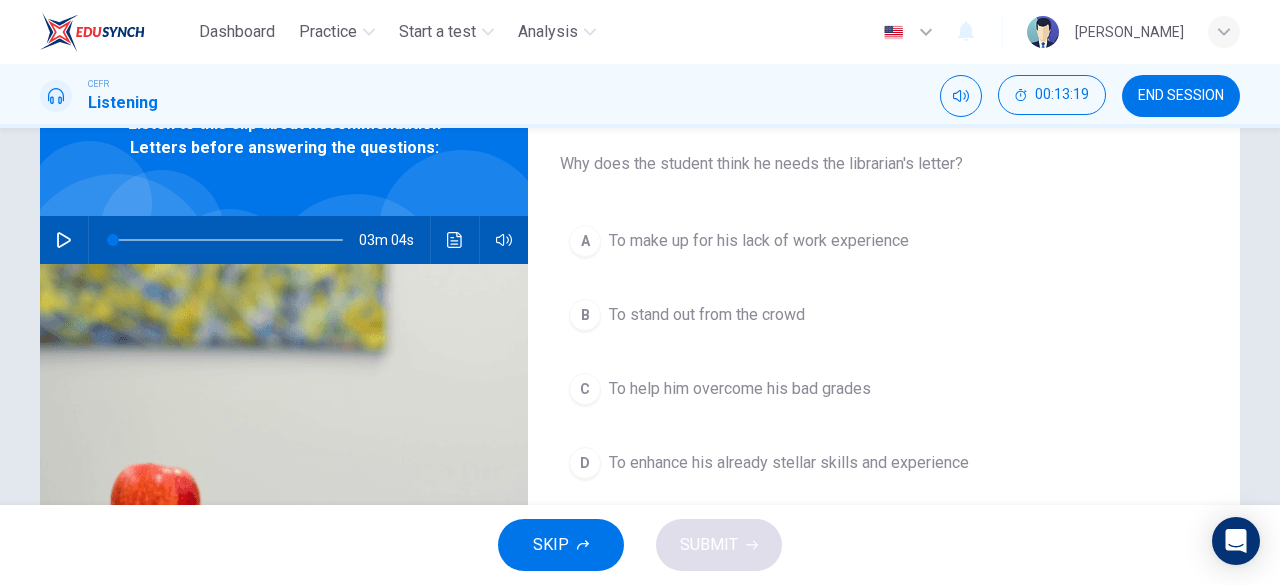 scroll, scrollTop: 113, scrollLeft: 0, axis: vertical 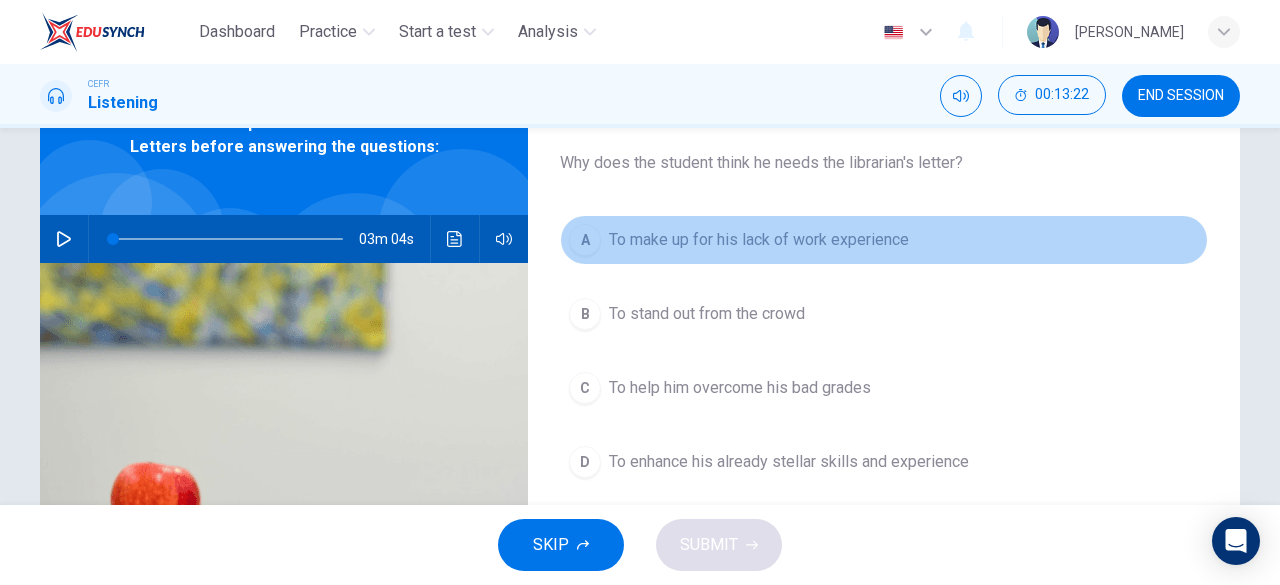 click on "To make up for his lack of work experience" at bounding box center [759, 240] 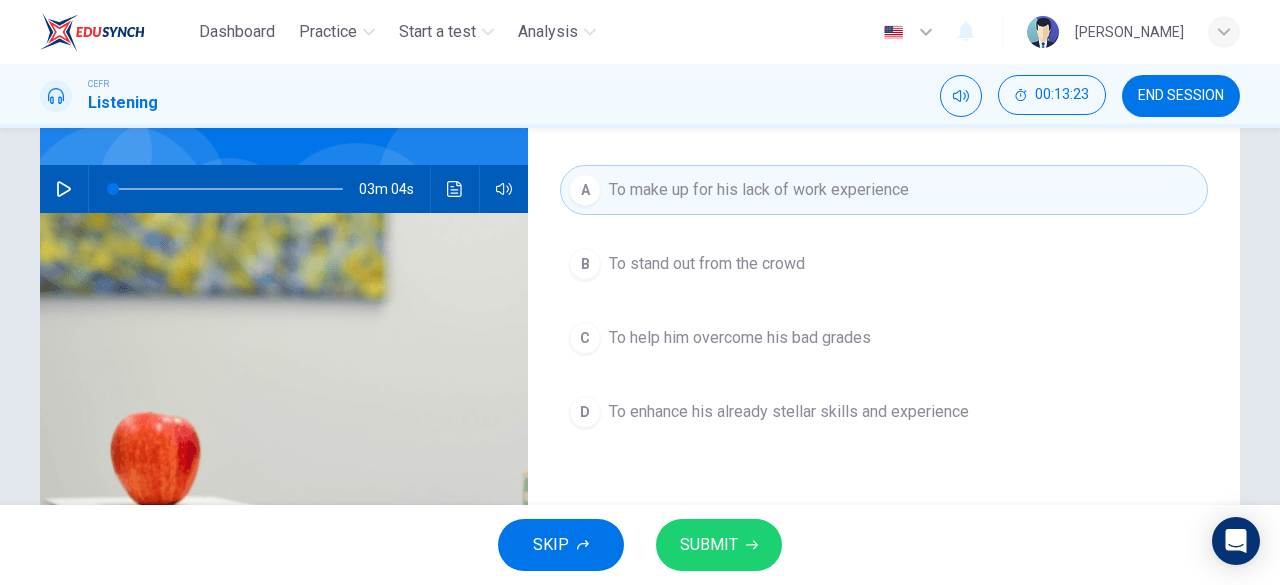 scroll, scrollTop: 264, scrollLeft: 0, axis: vertical 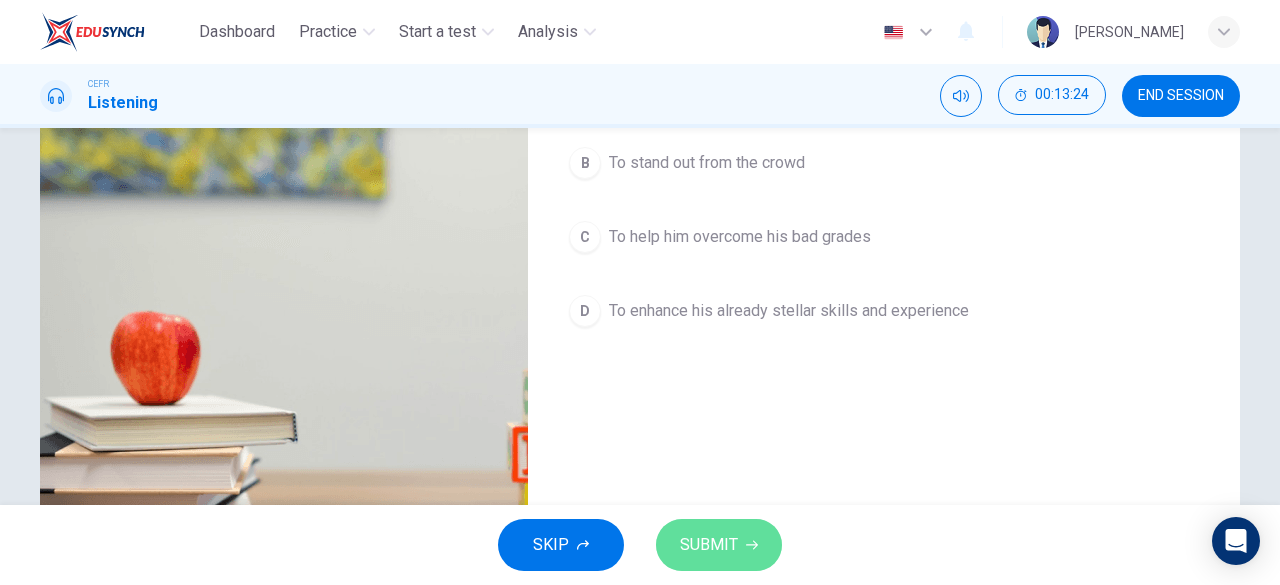 click on "SUBMIT" at bounding box center (709, 545) 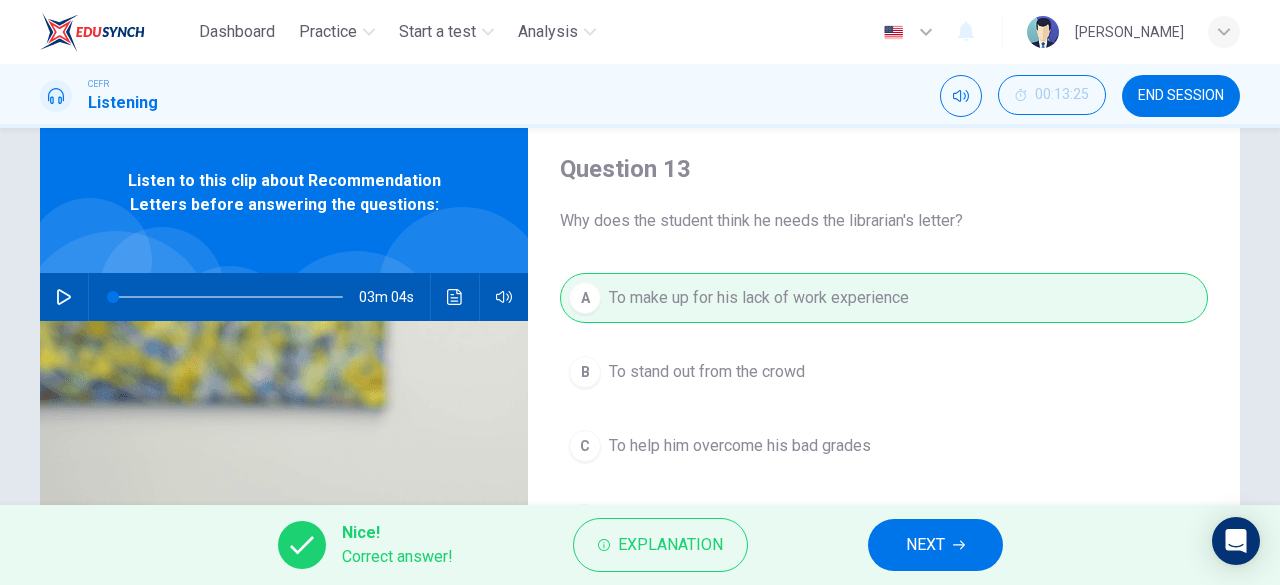 scroll, scrollTop: 54, scrollLeft: 0, axis: vertical 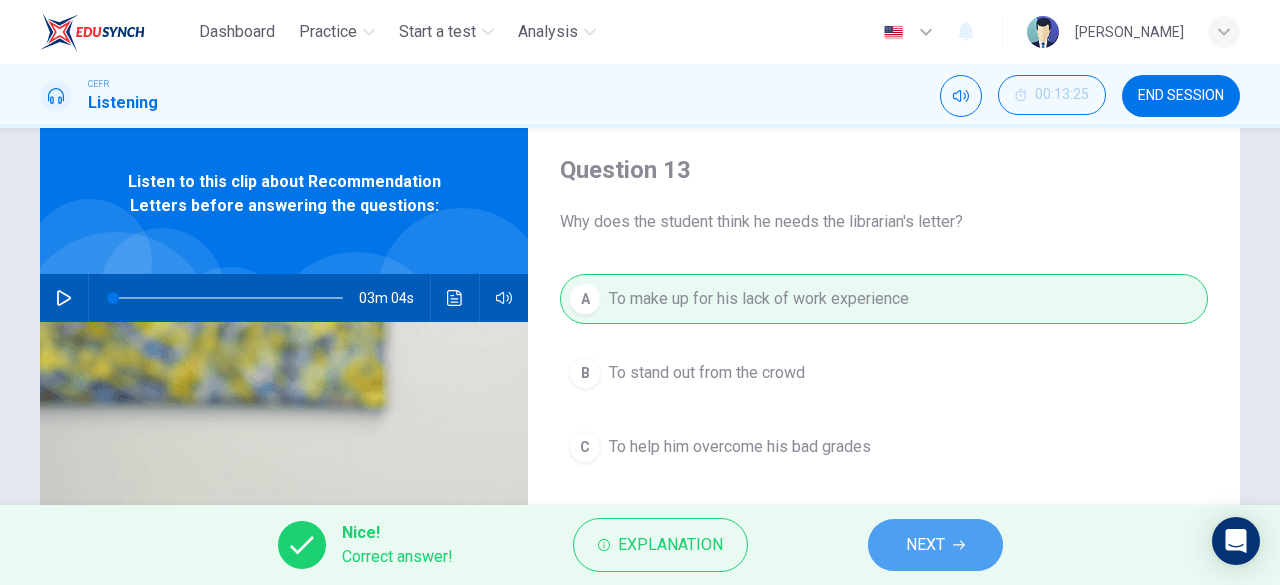 click on "NEXT" at bounding box center [935, 545] 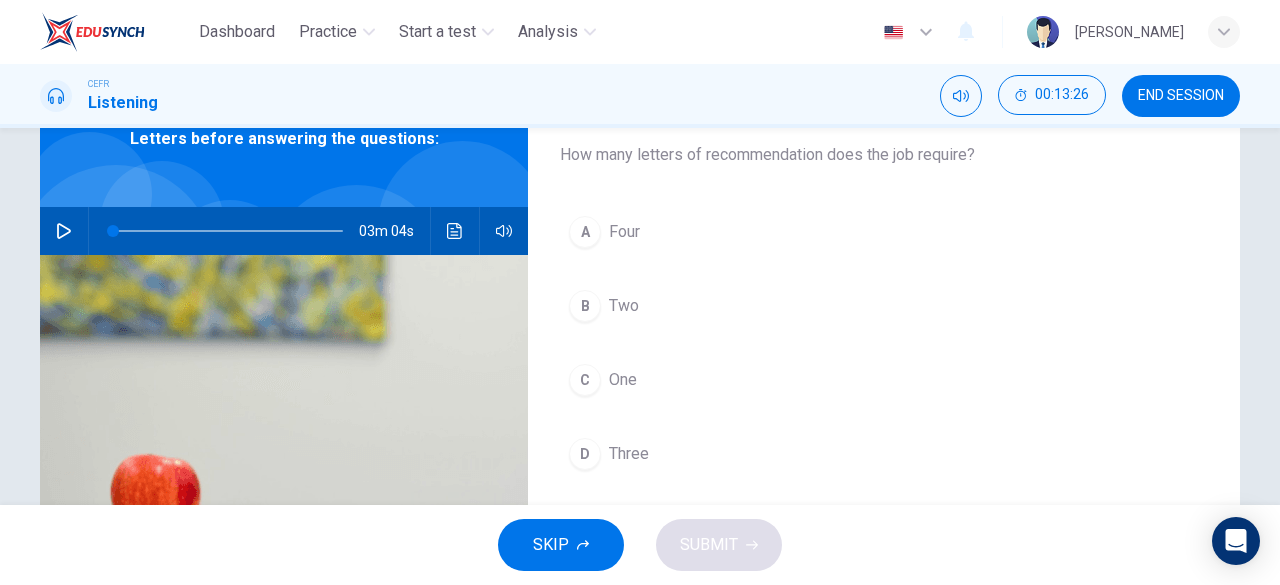 scroll, scrollTop: 125, scrollLeft: 0, axis: vertical 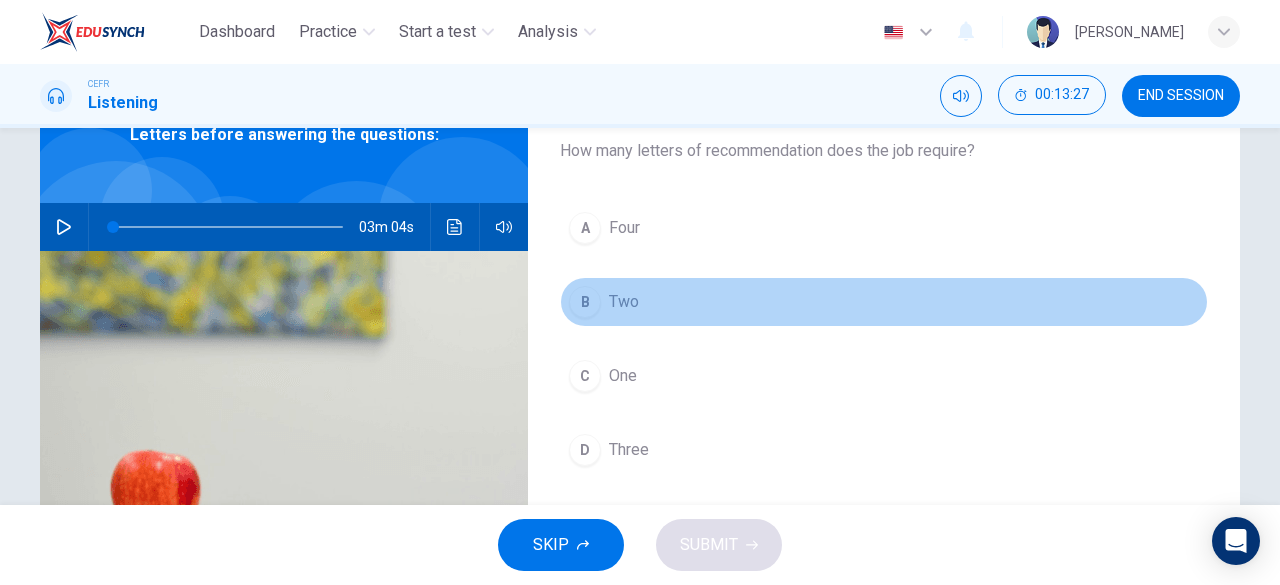 click on "Two" at bounding box center [624, 302] 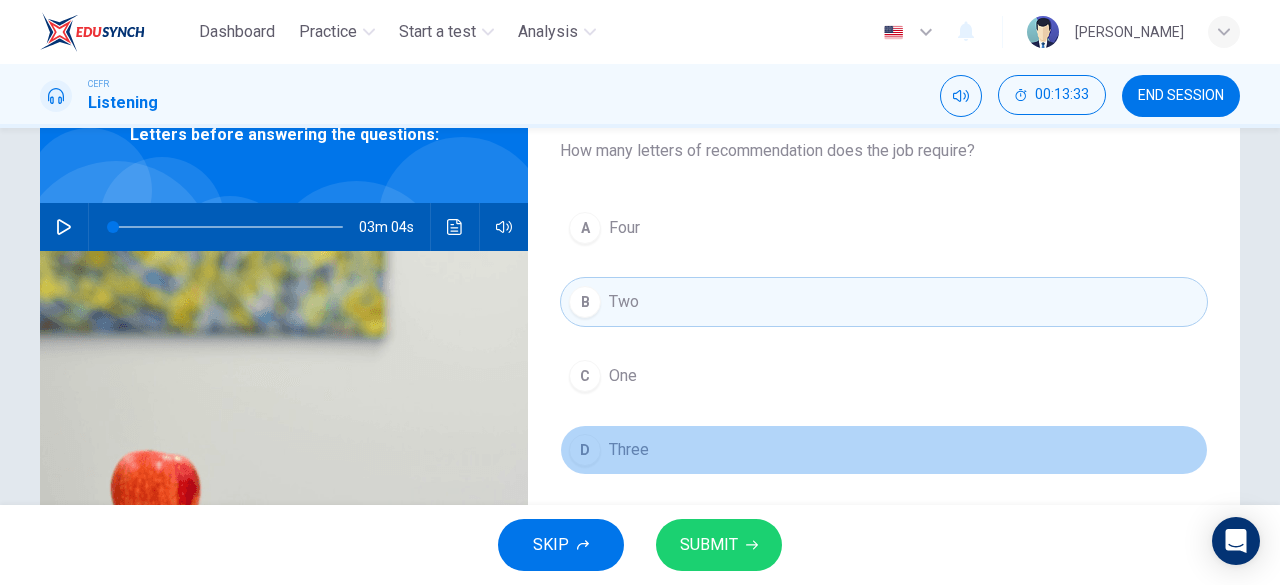 click on "Three" at bounding box center (629, 450) 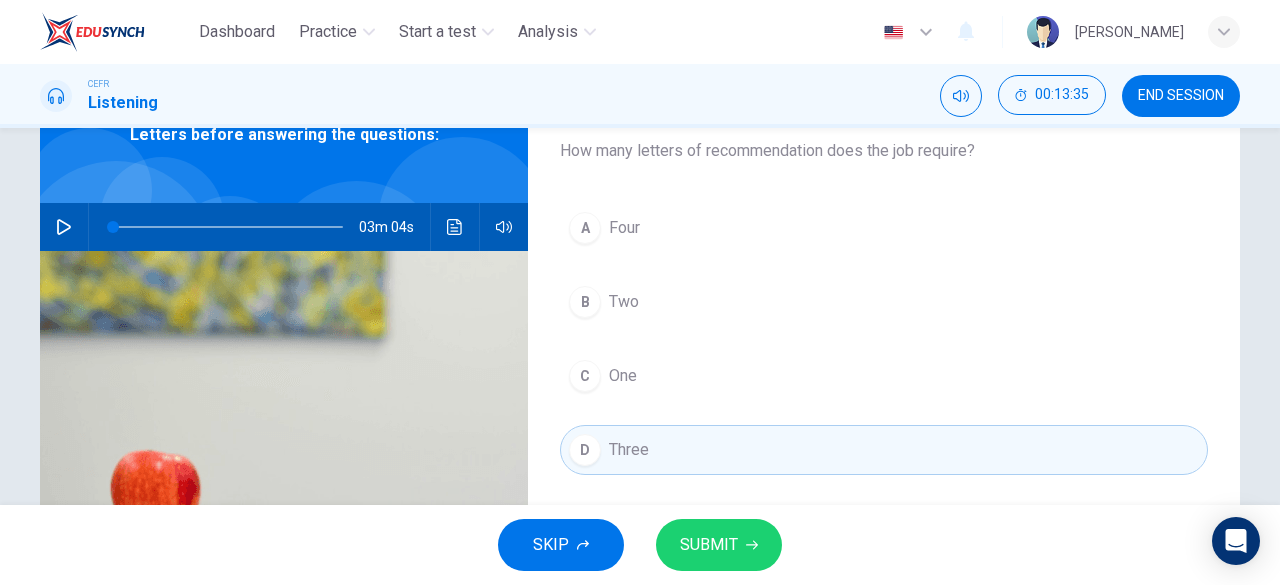click on "Two" at bounding box center [624, 302] 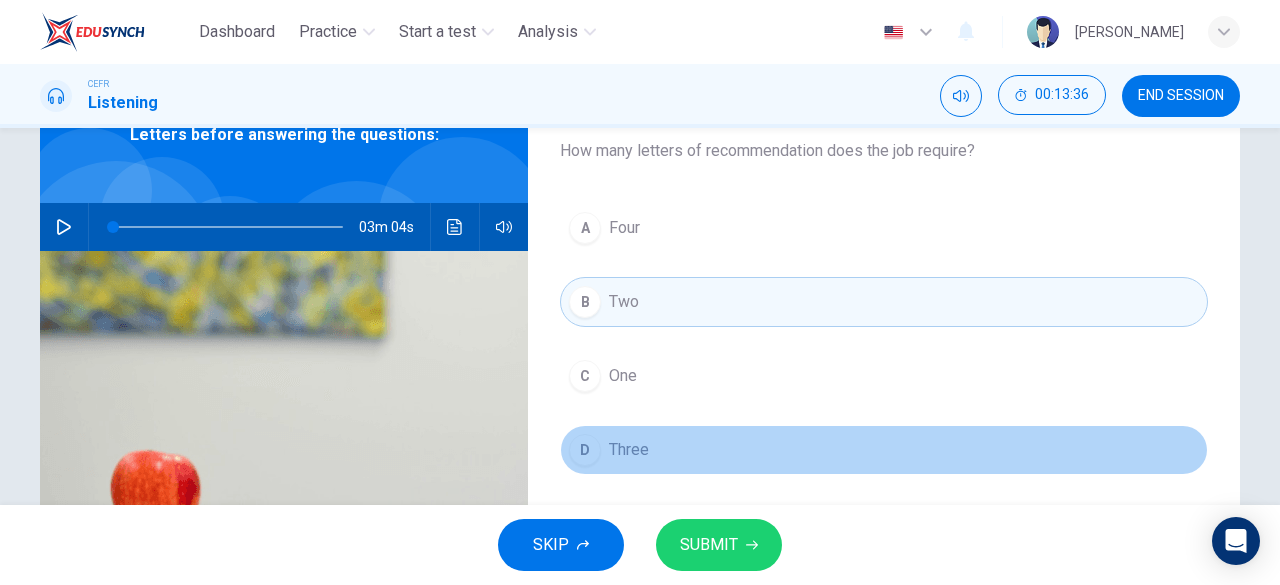 click on "D Three" at bounding box center [884, 450] 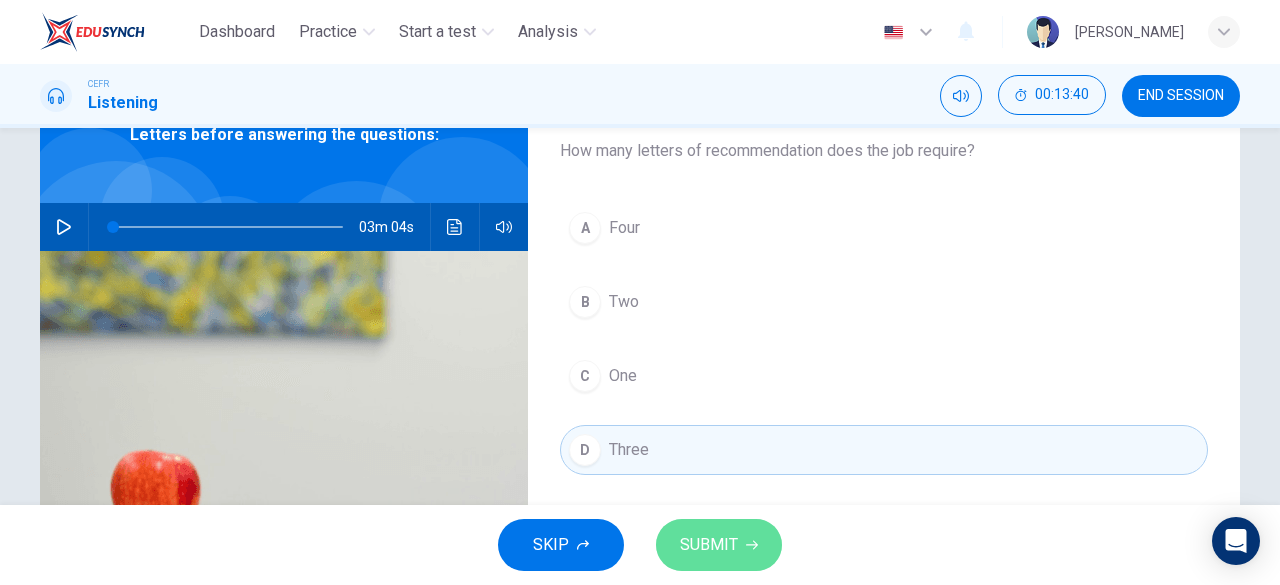 click on "SUBMIT" at bounding box center [719, 545] 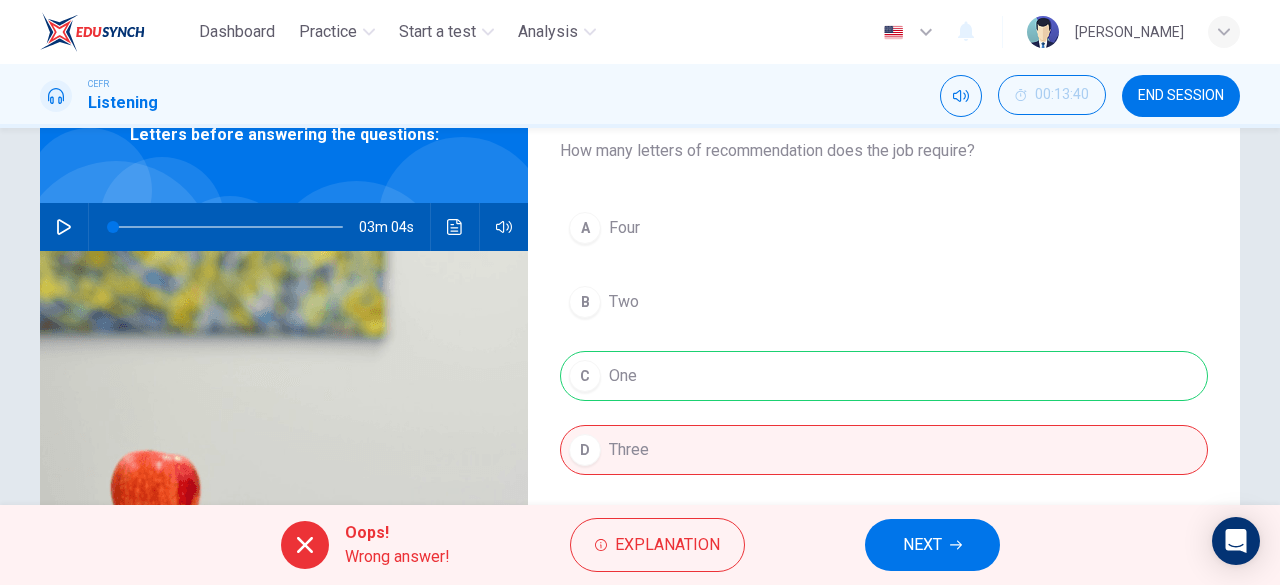 click on "A Four B Two C One D Three" at bounding box center (884, 359) 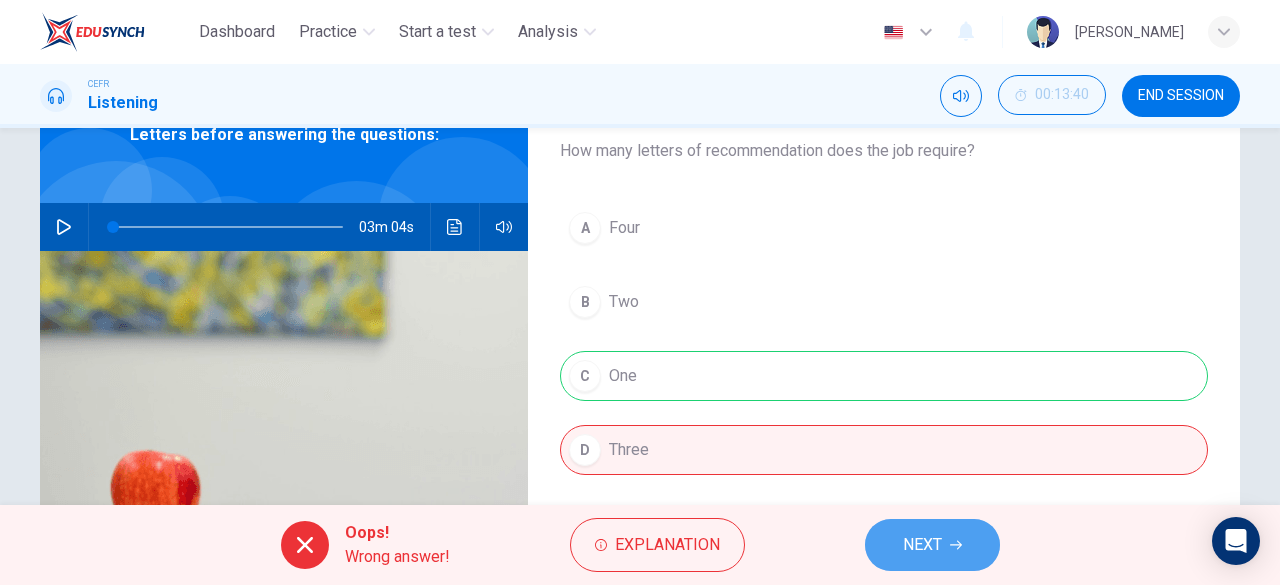click 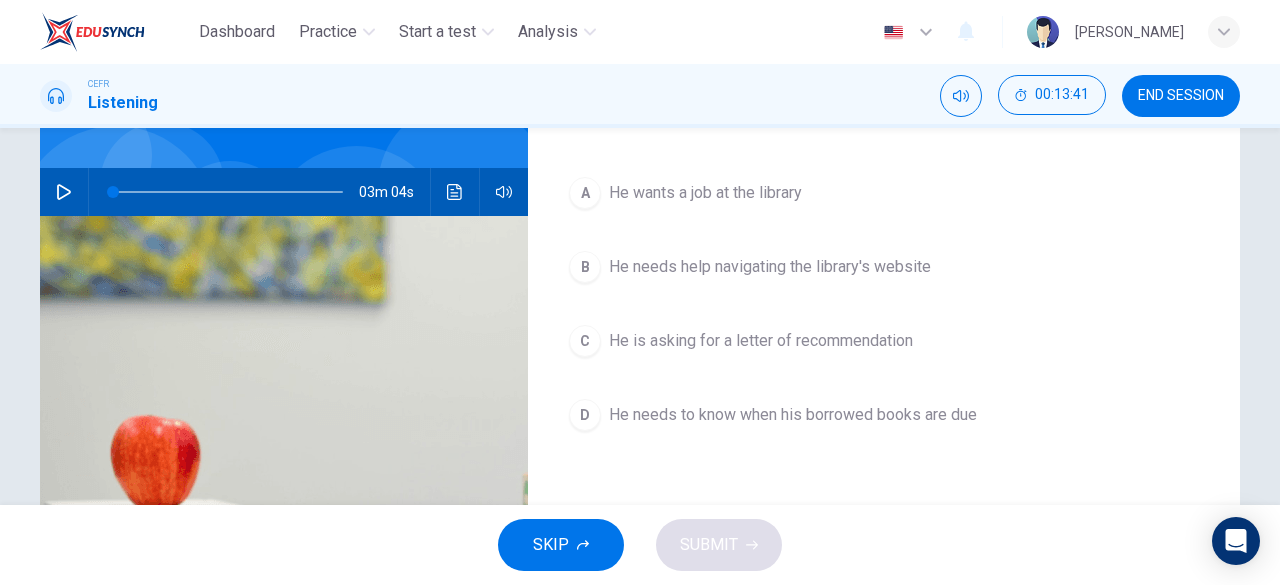 scroll, scrollTop: 158, scrollLeft: 0, axis: vertical 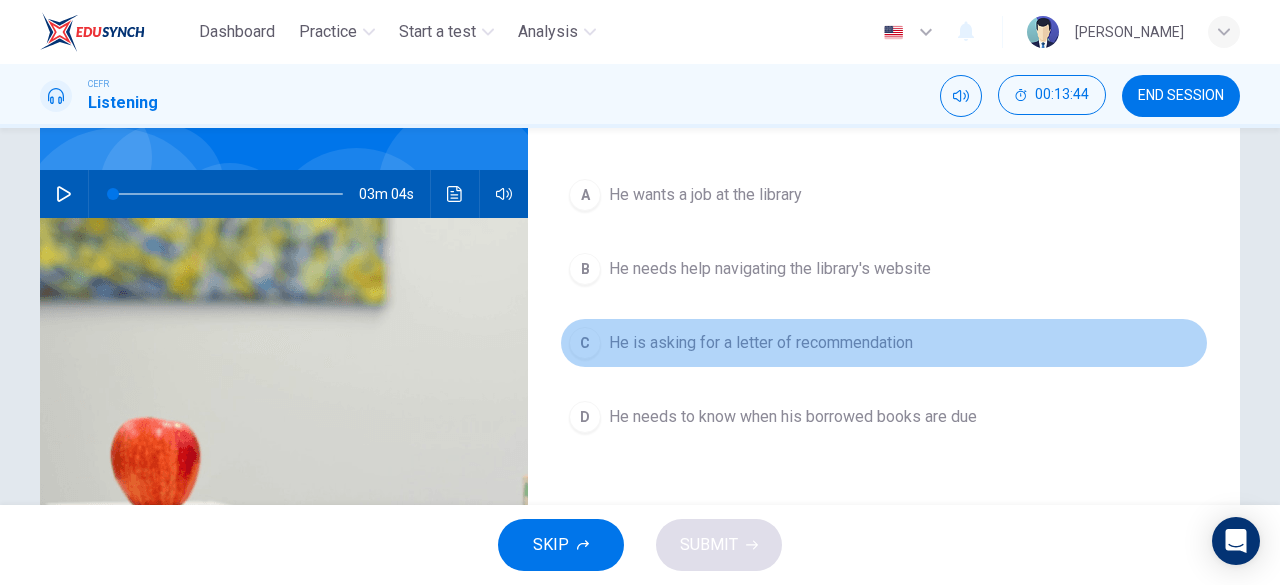 click on "He is asking for a letter of recommendation" at bounding box center [761, 343] 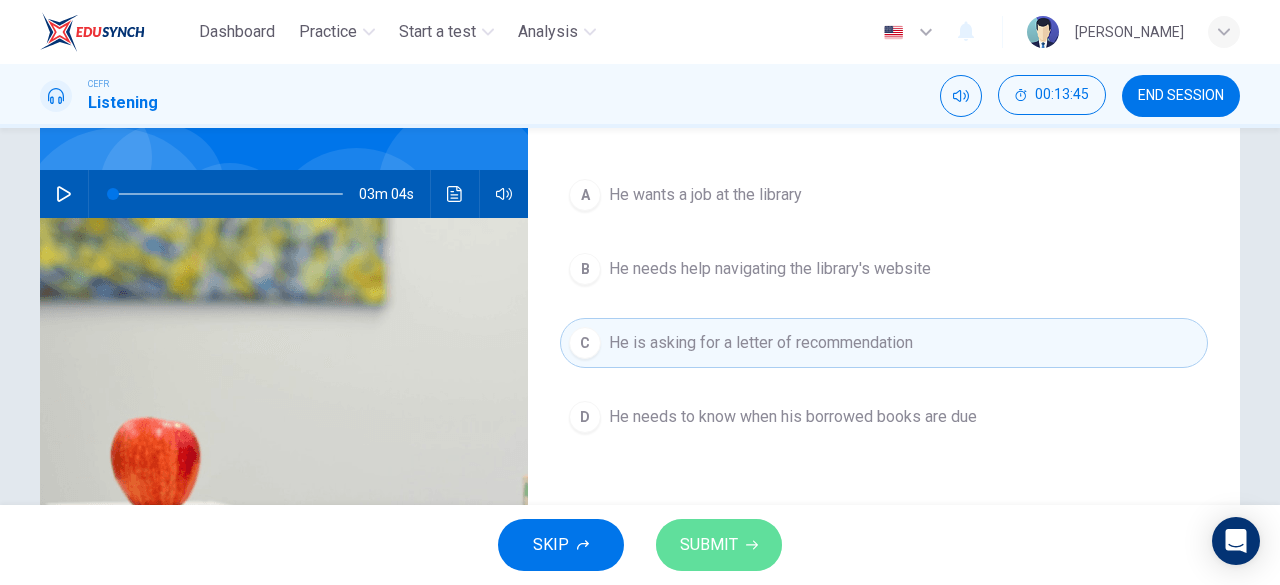click on "SUBMIT" at bounding box center [719, 545] 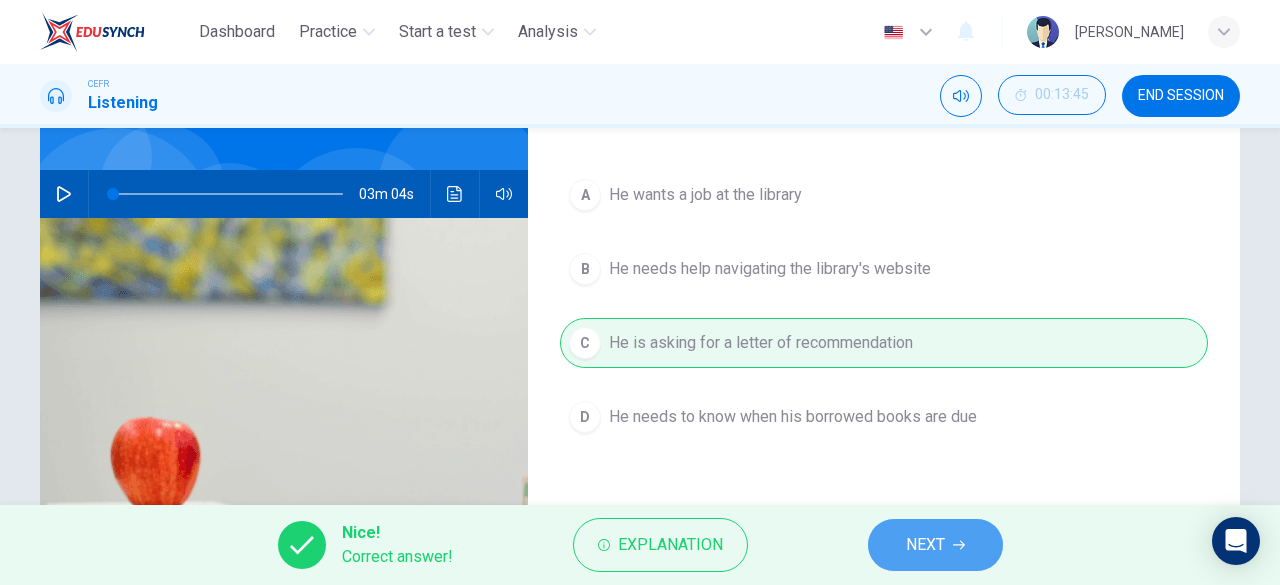 click on "NEXT" at bounding box center [935, 545] 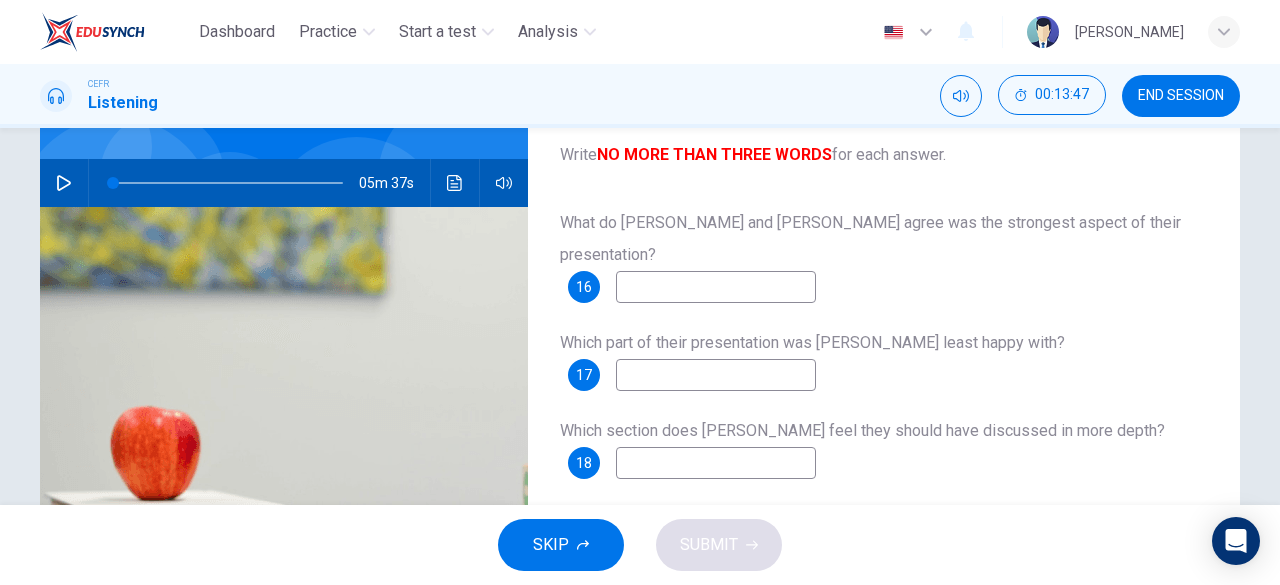 scroll, scrollTop: 157, scrollLeft: 0, axis: vertical 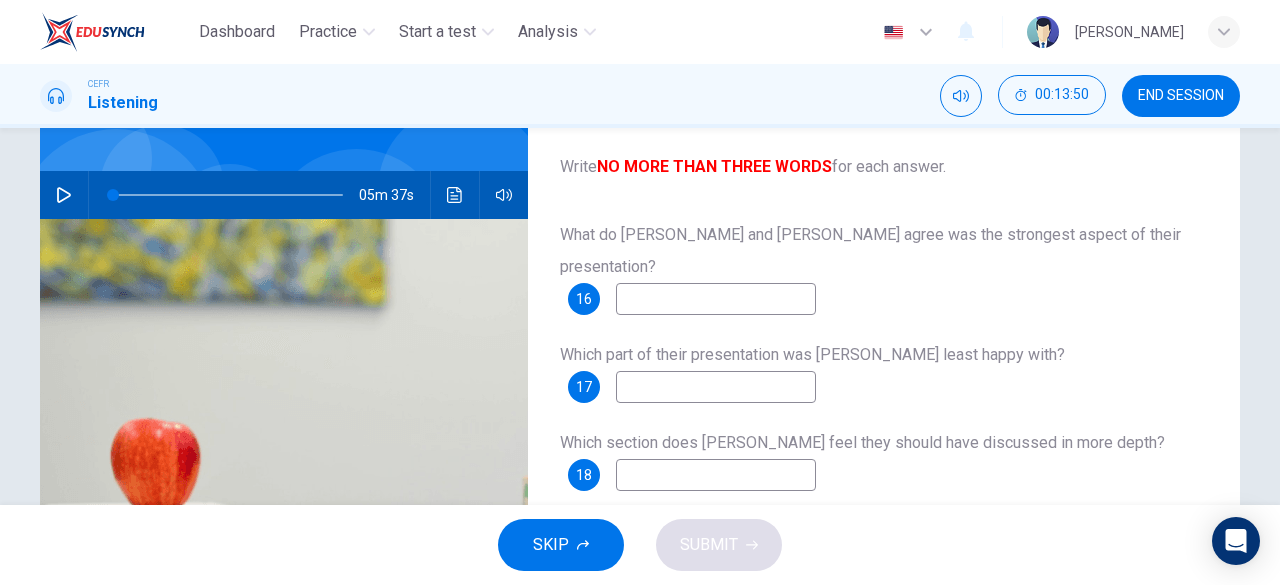 click at bounding box center [716, 299] 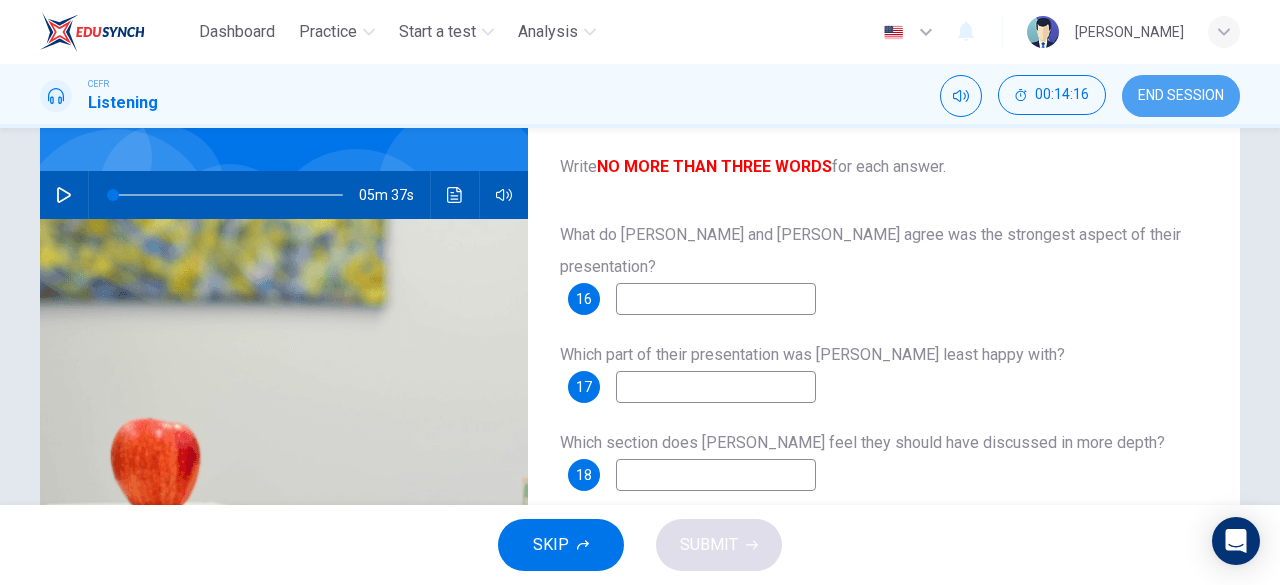 click on "END SESSION" at bounding box center [1181, 96] 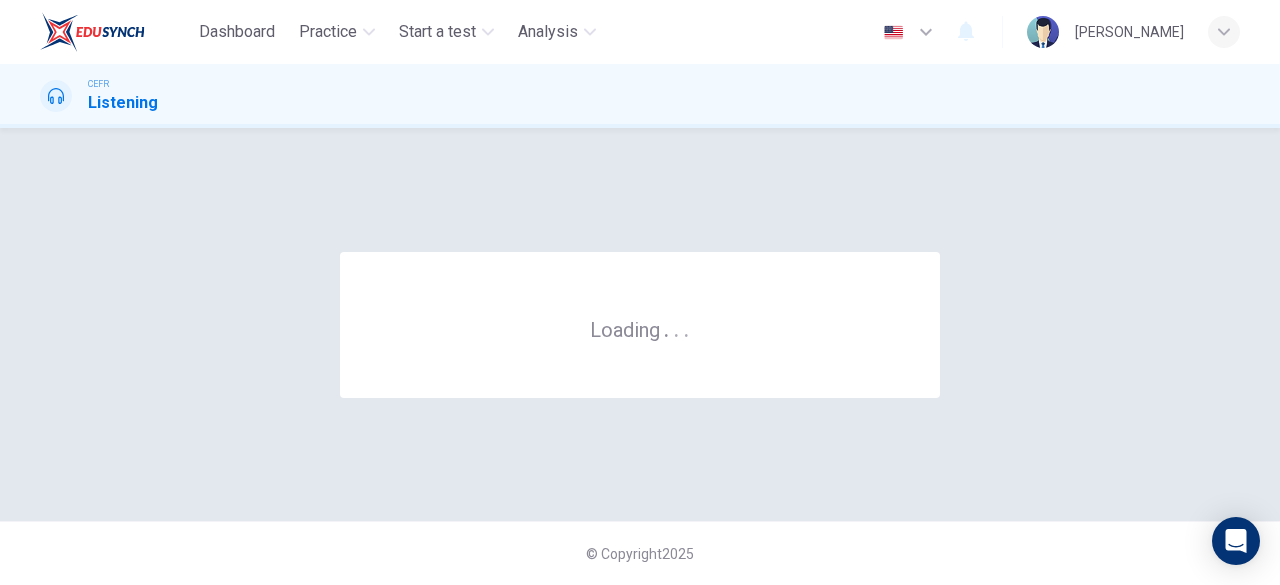 scroll, scrollTop: 0, scrollLeft: 0, axis: both 